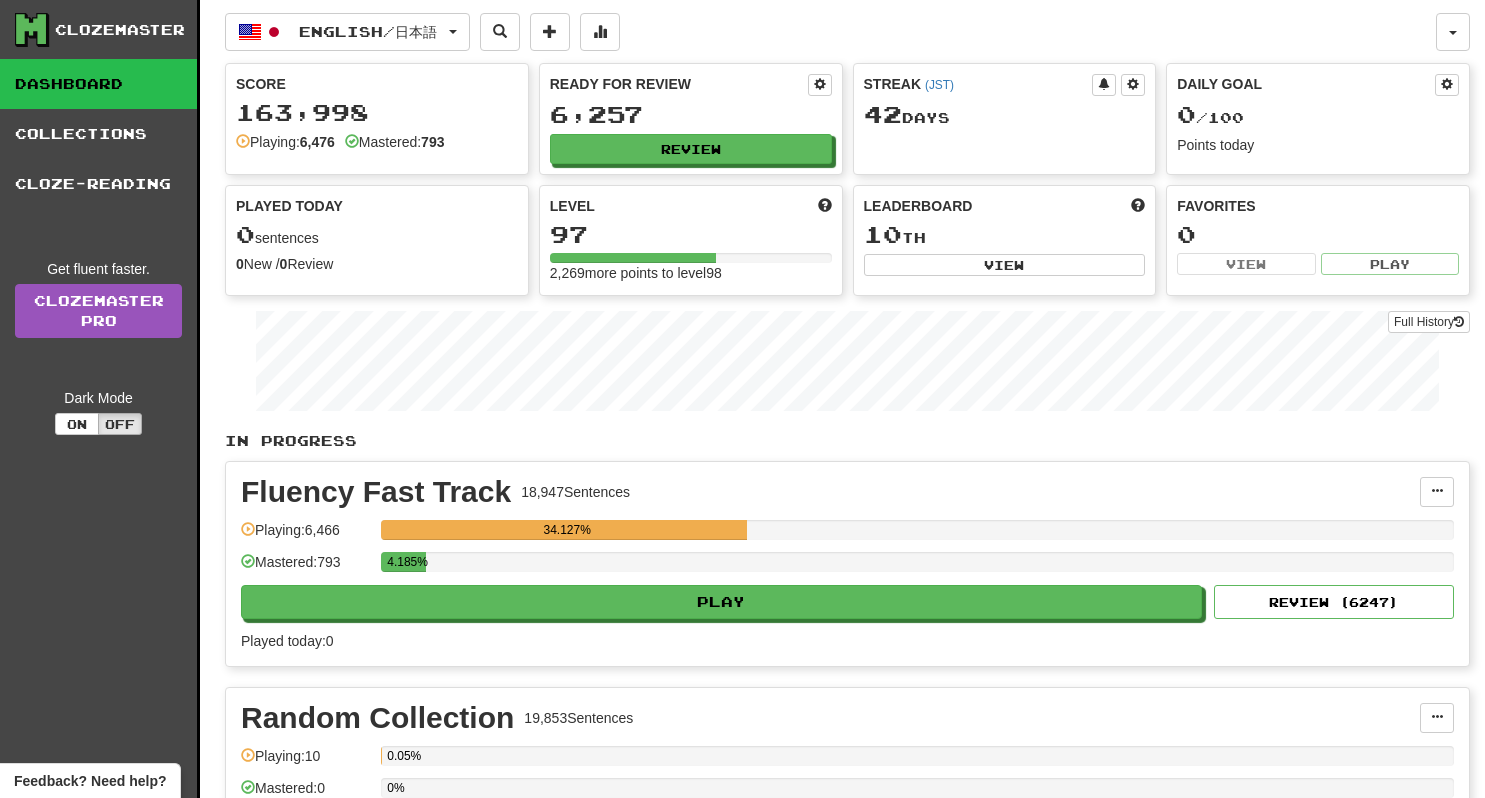 scroll, scrollTop: 0, scrollLeft: 0, axis: both 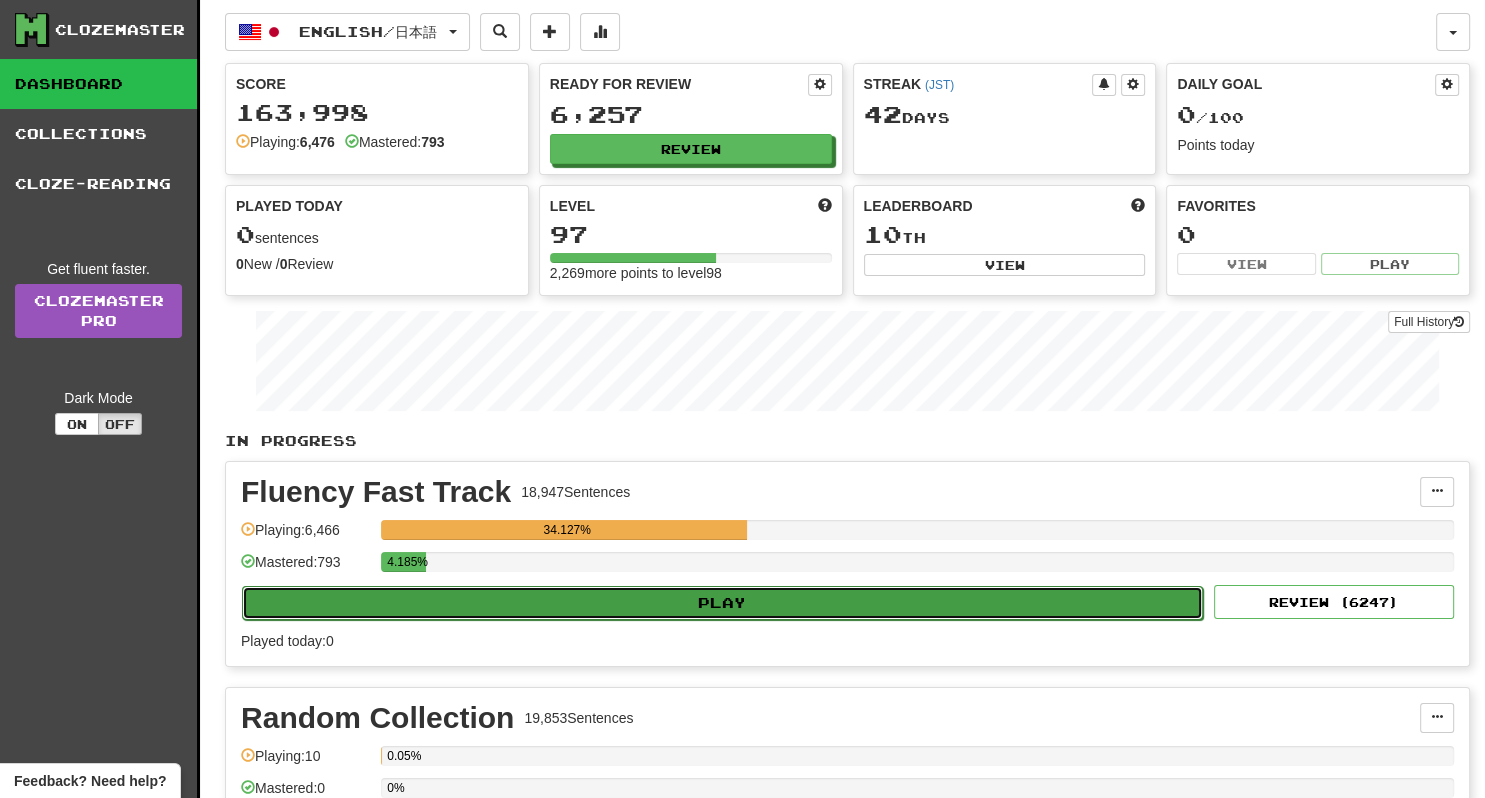 click on "Play" at bounding box center [722, 603] 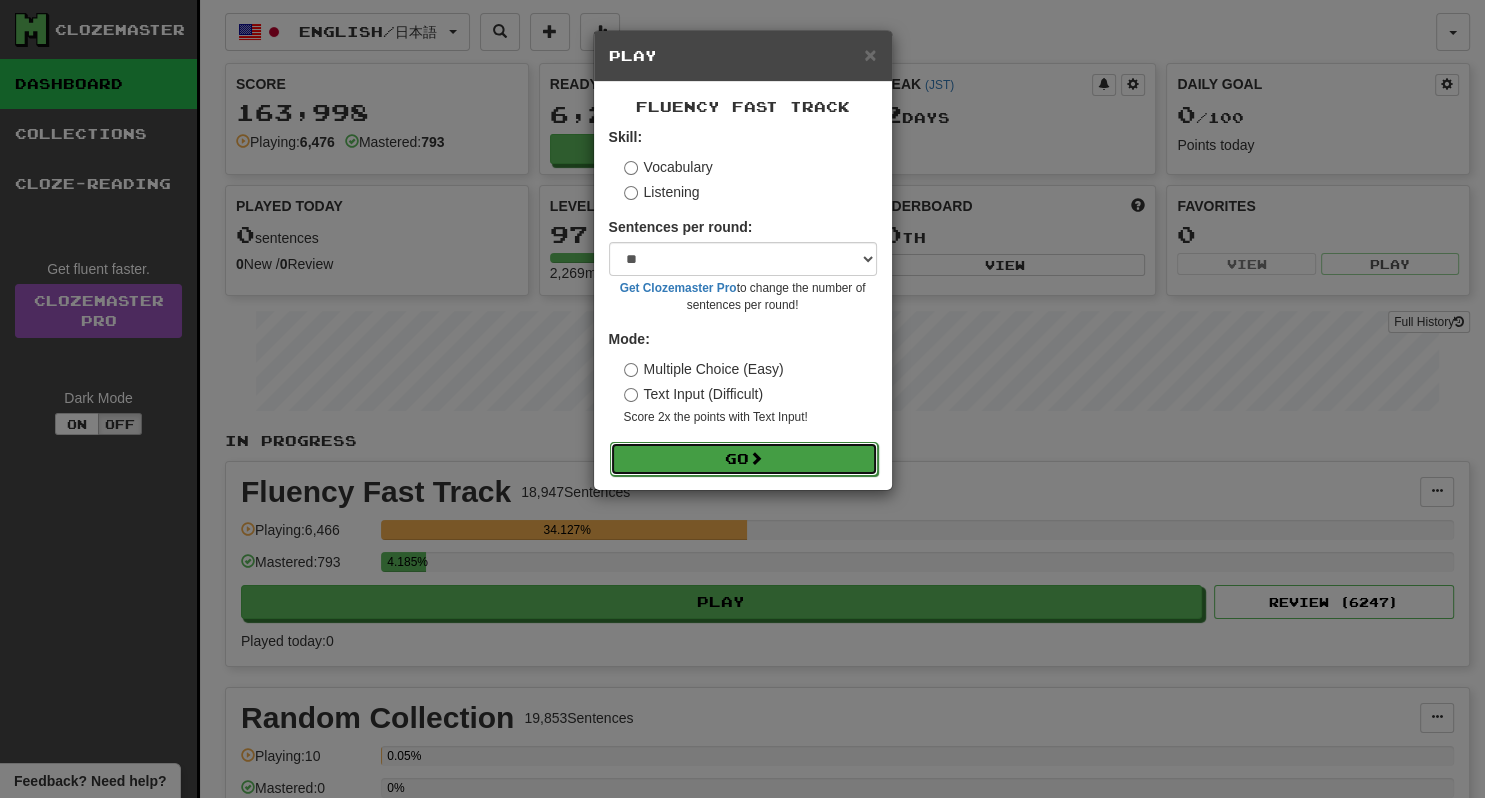 click on "Go" at bounding box center (744, 459) 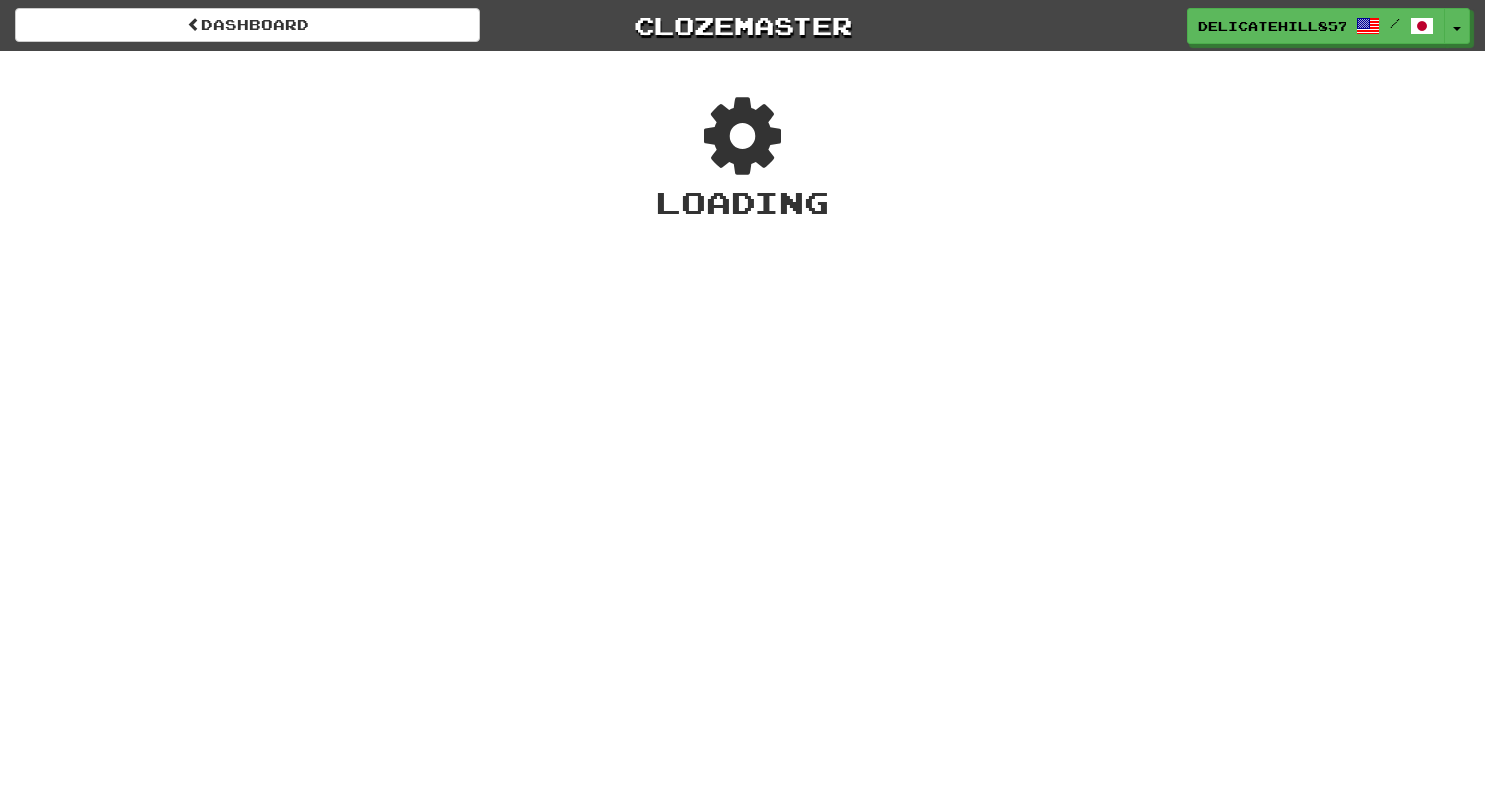 scroll, scrollTop: 0, scrollLeft: 0, axis: both 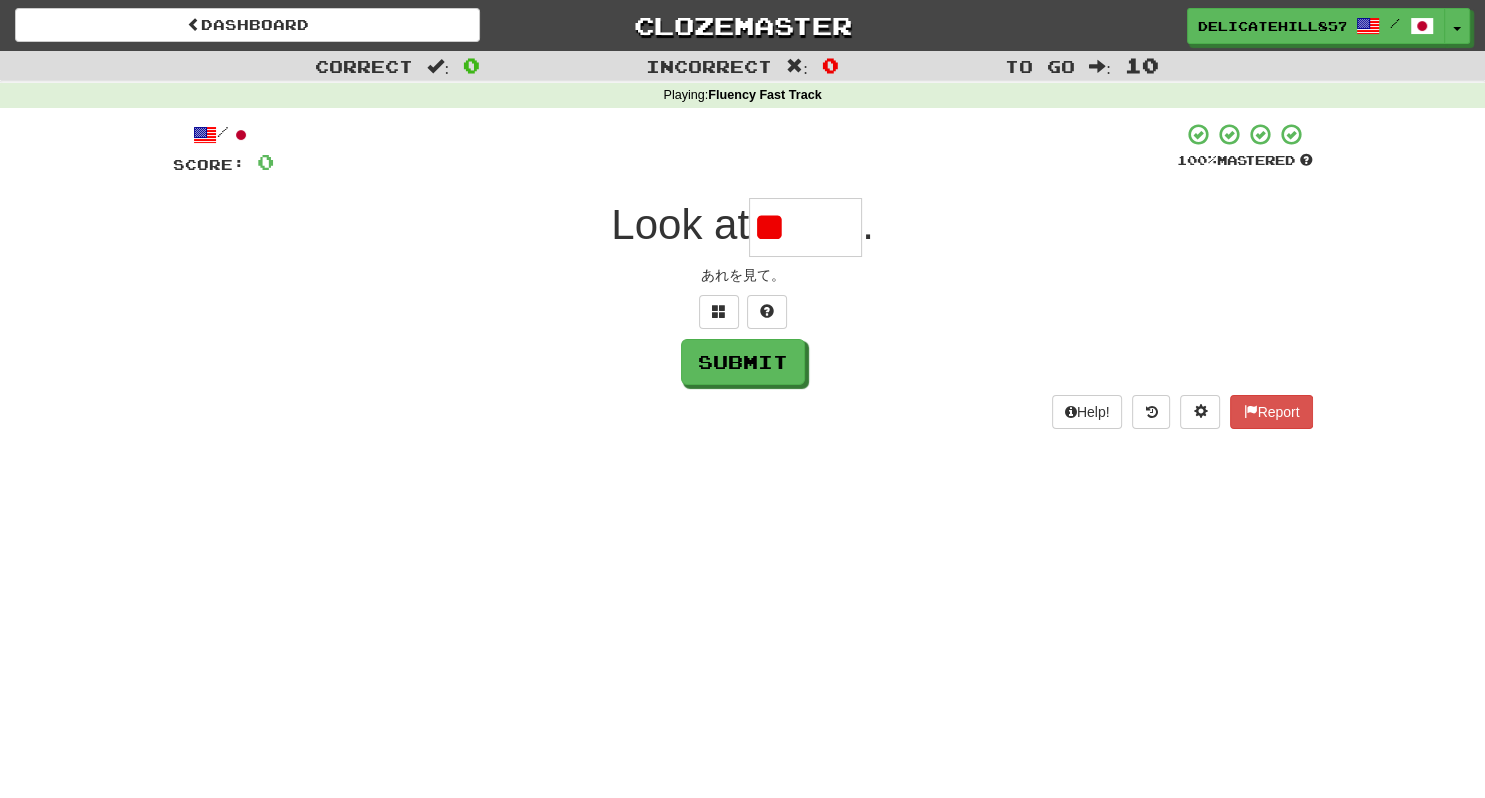 type on "*" 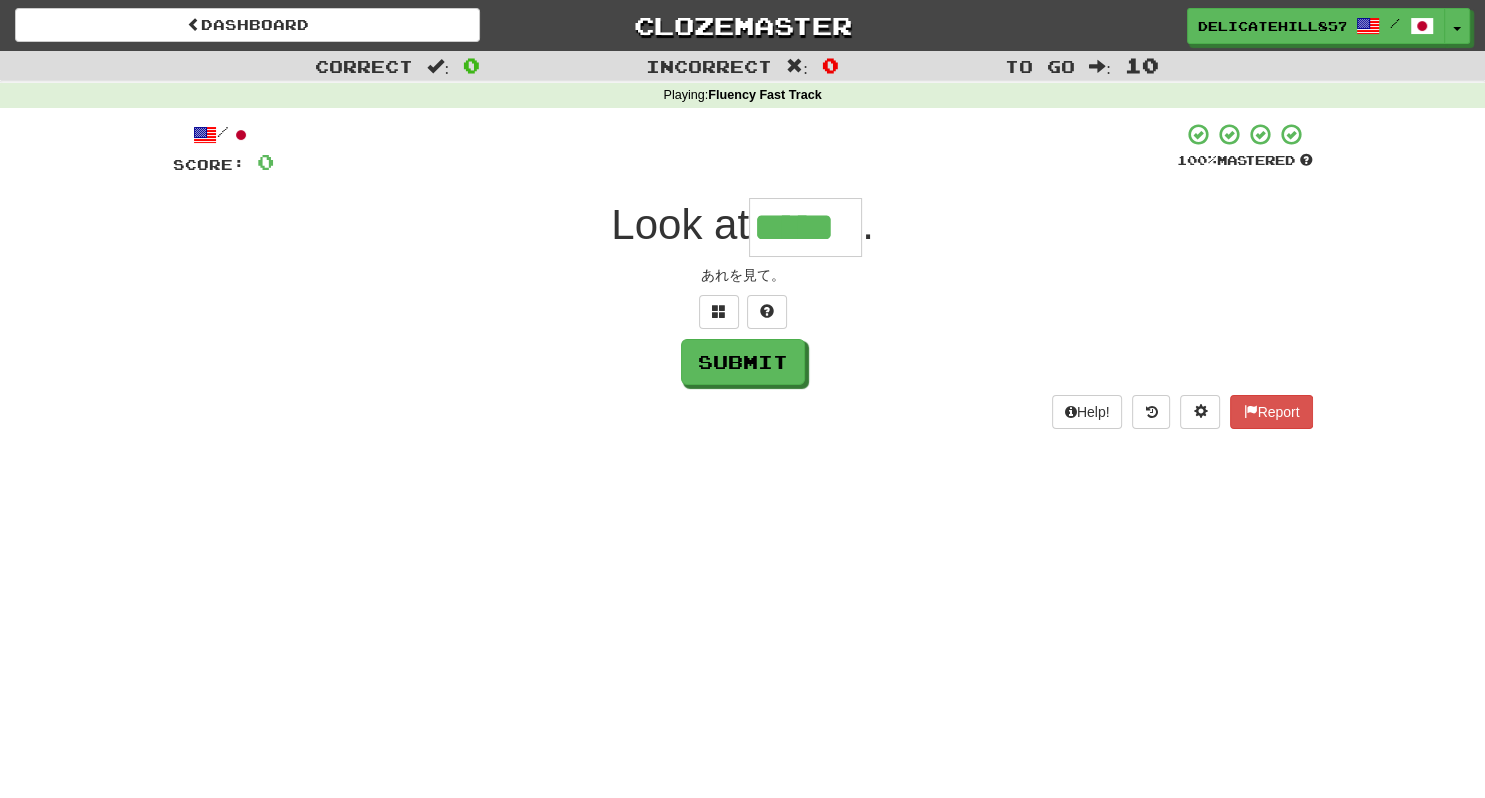 type on "*****" 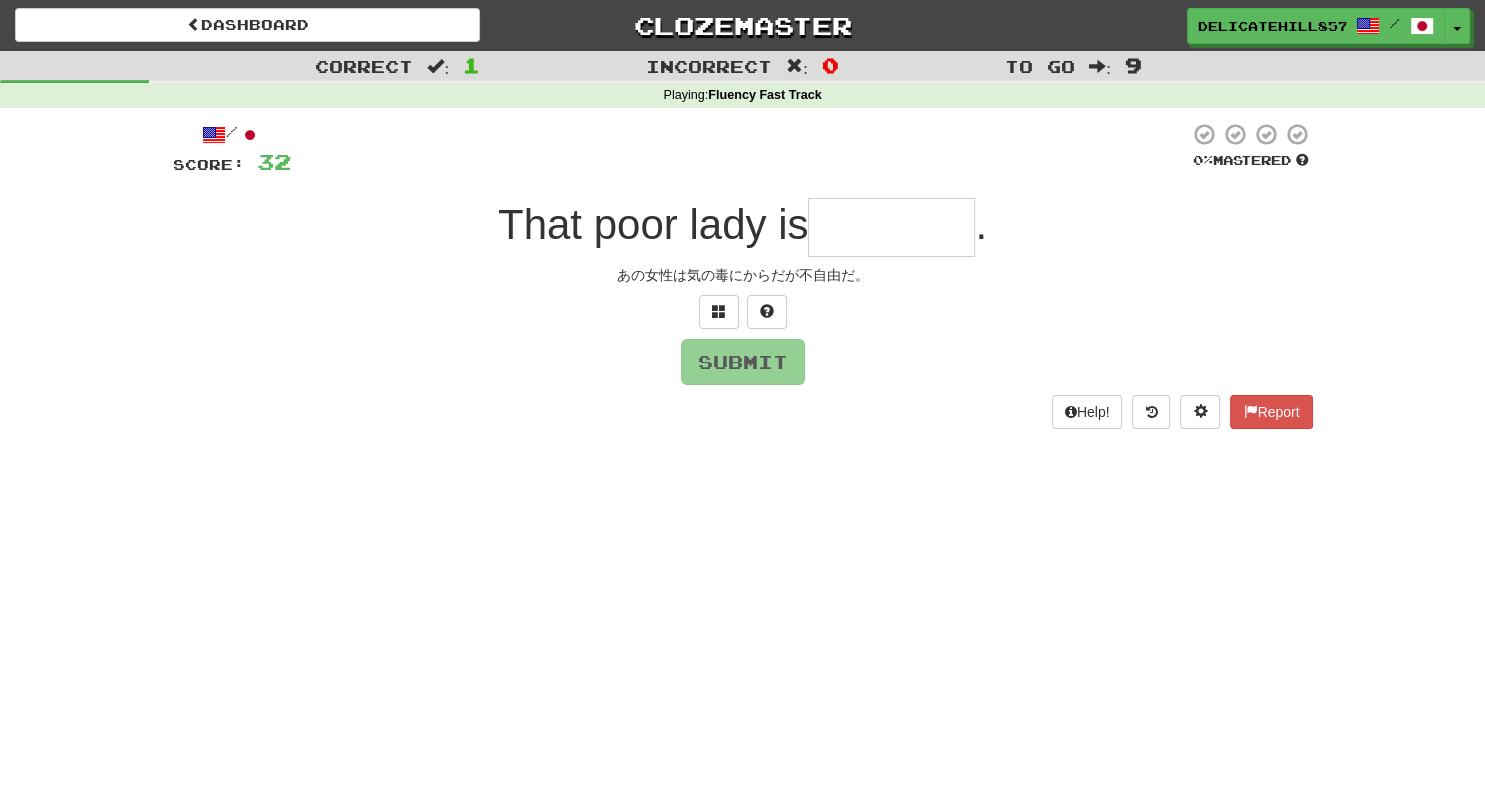 type on "*" 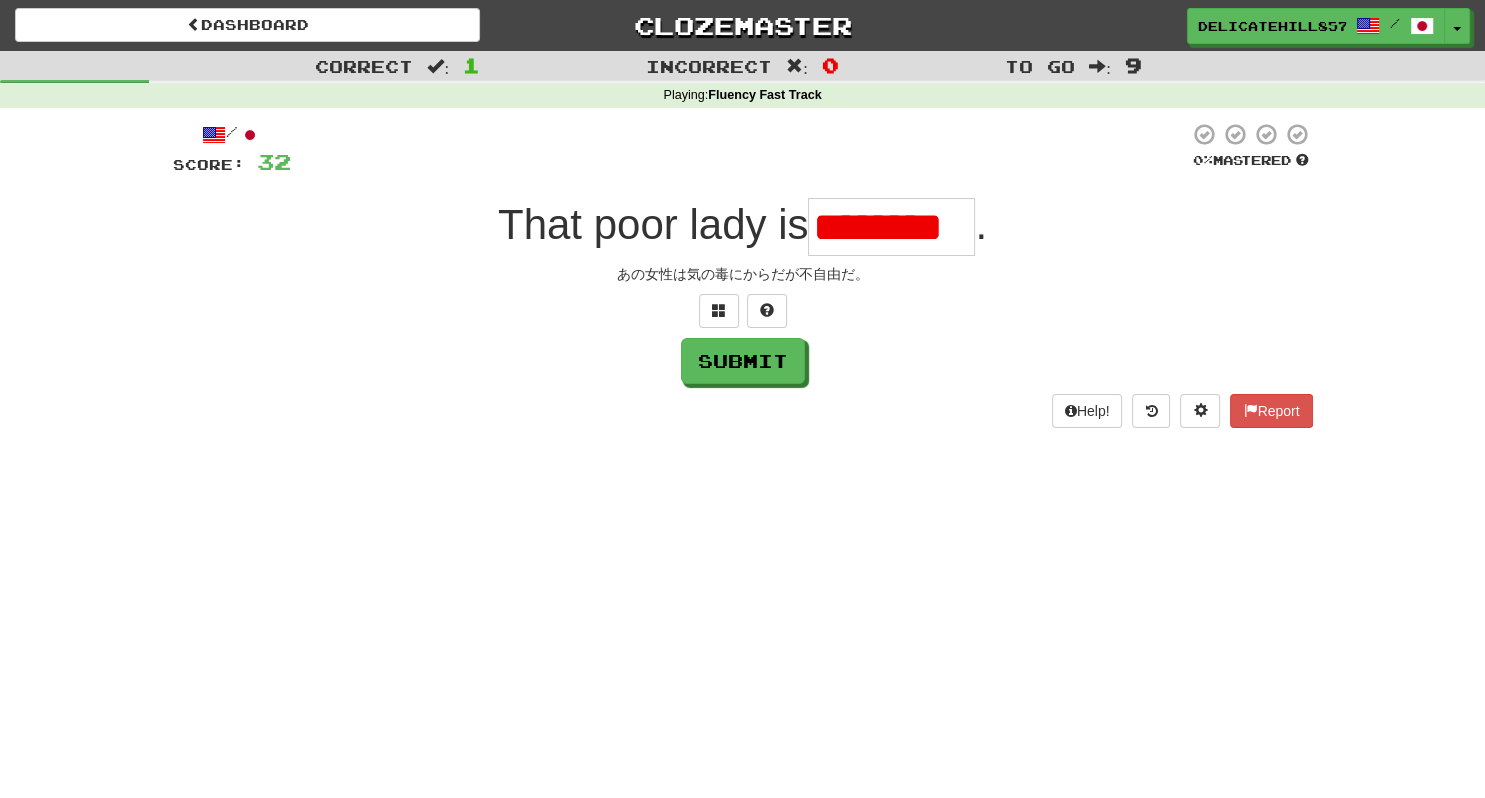 scroll, scrollTop: 0, scrollLeft: 0, axis: both 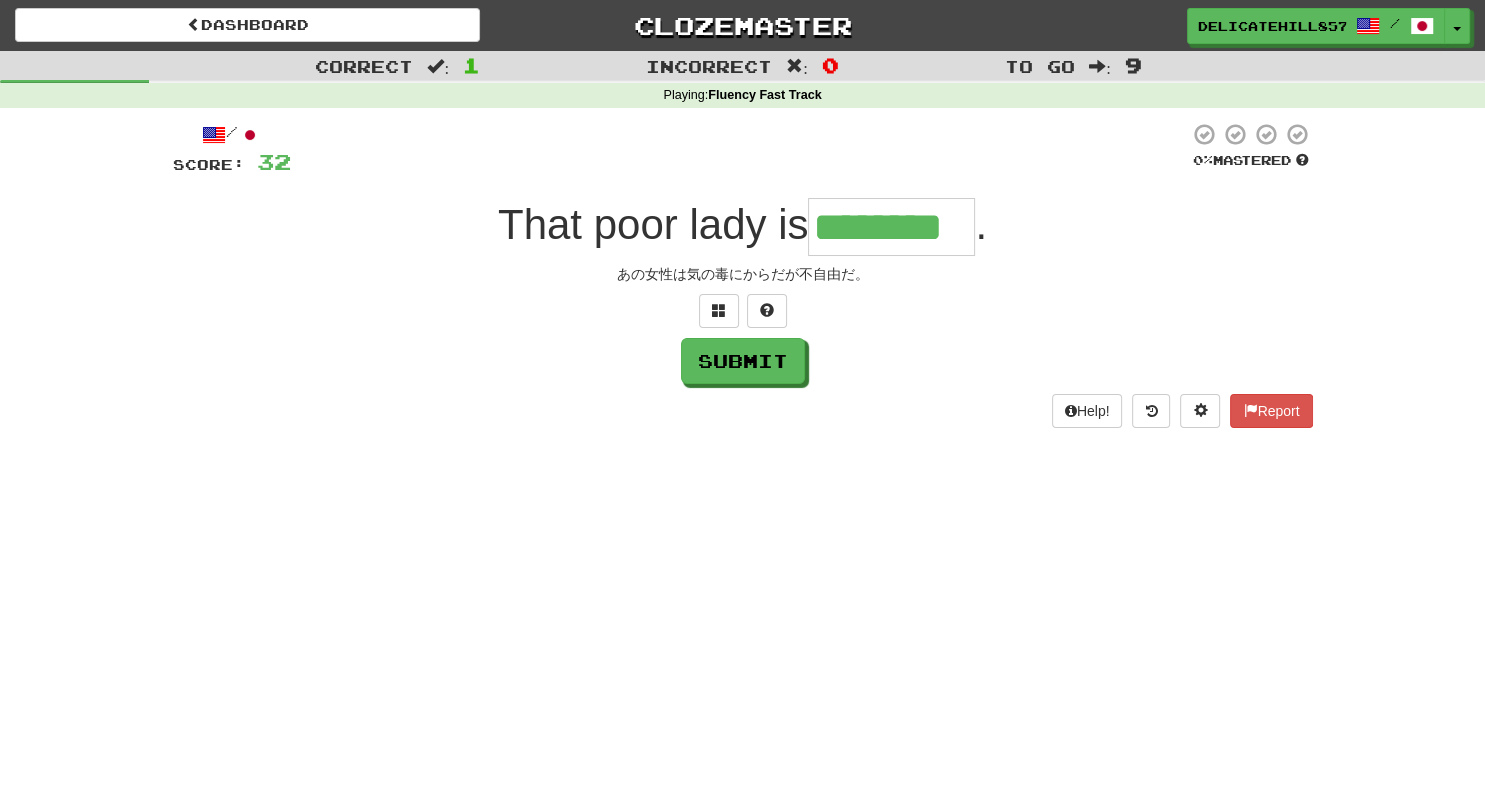 type on "********" 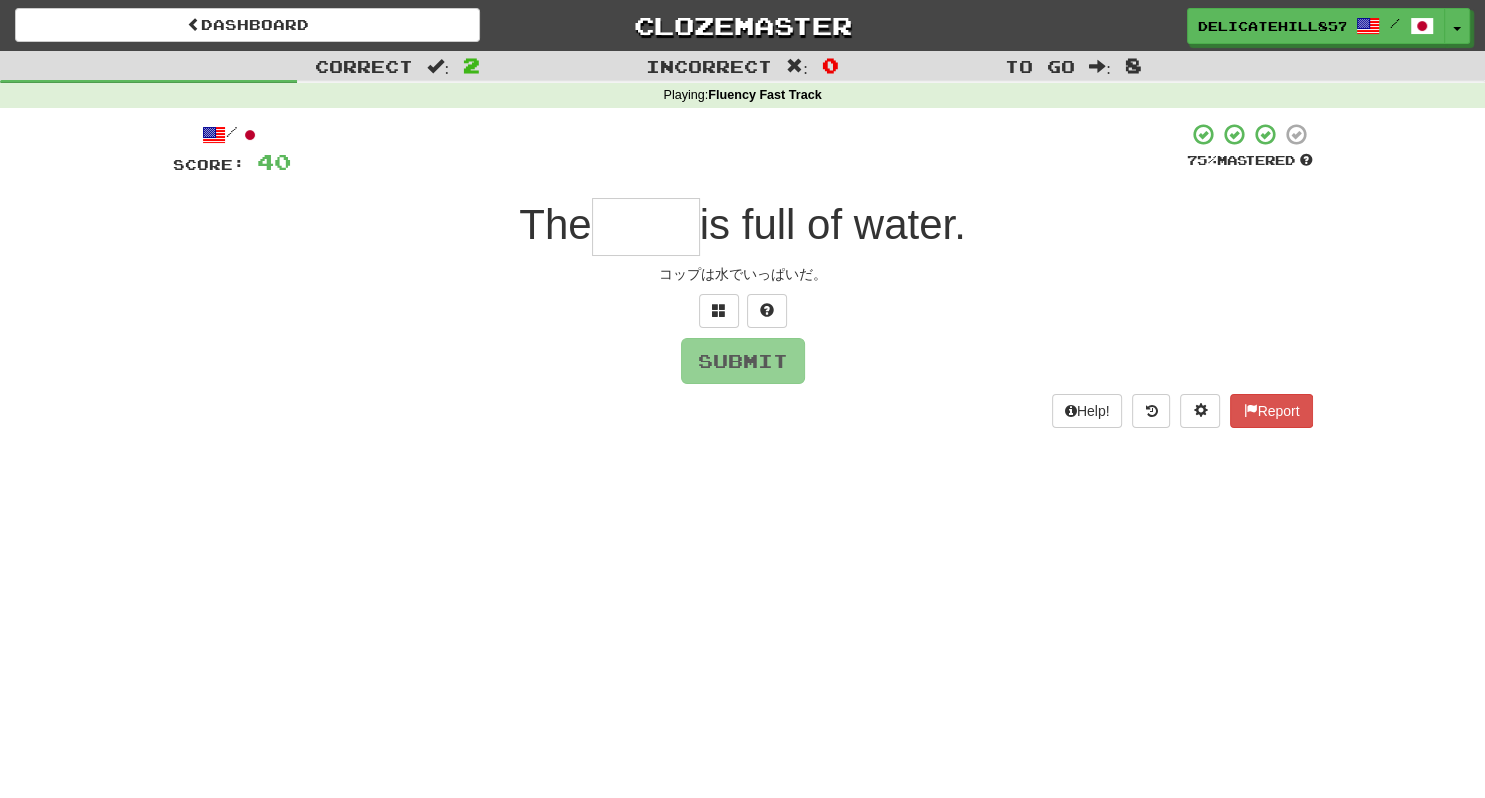 type on "*" 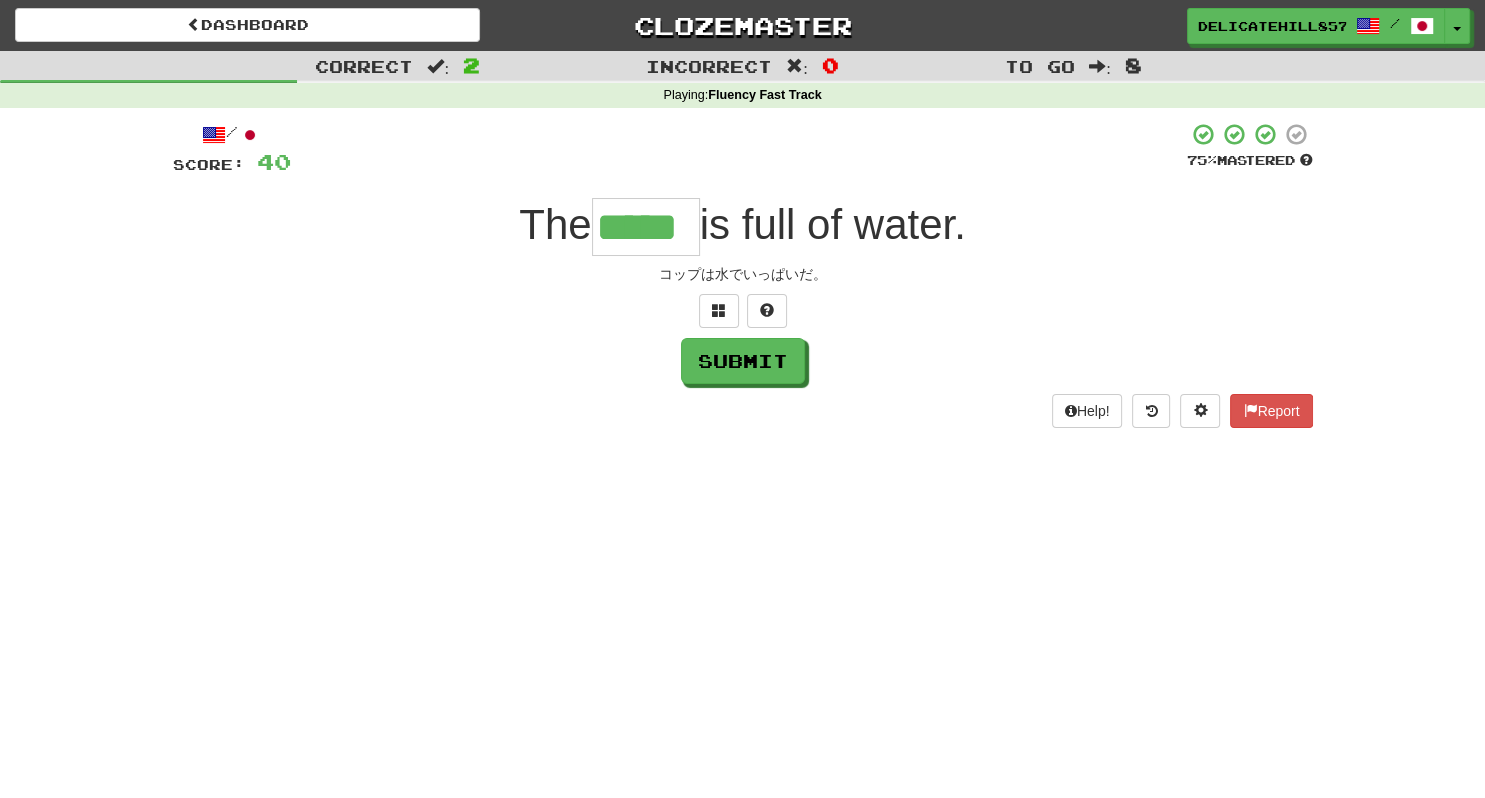 type on "*****" 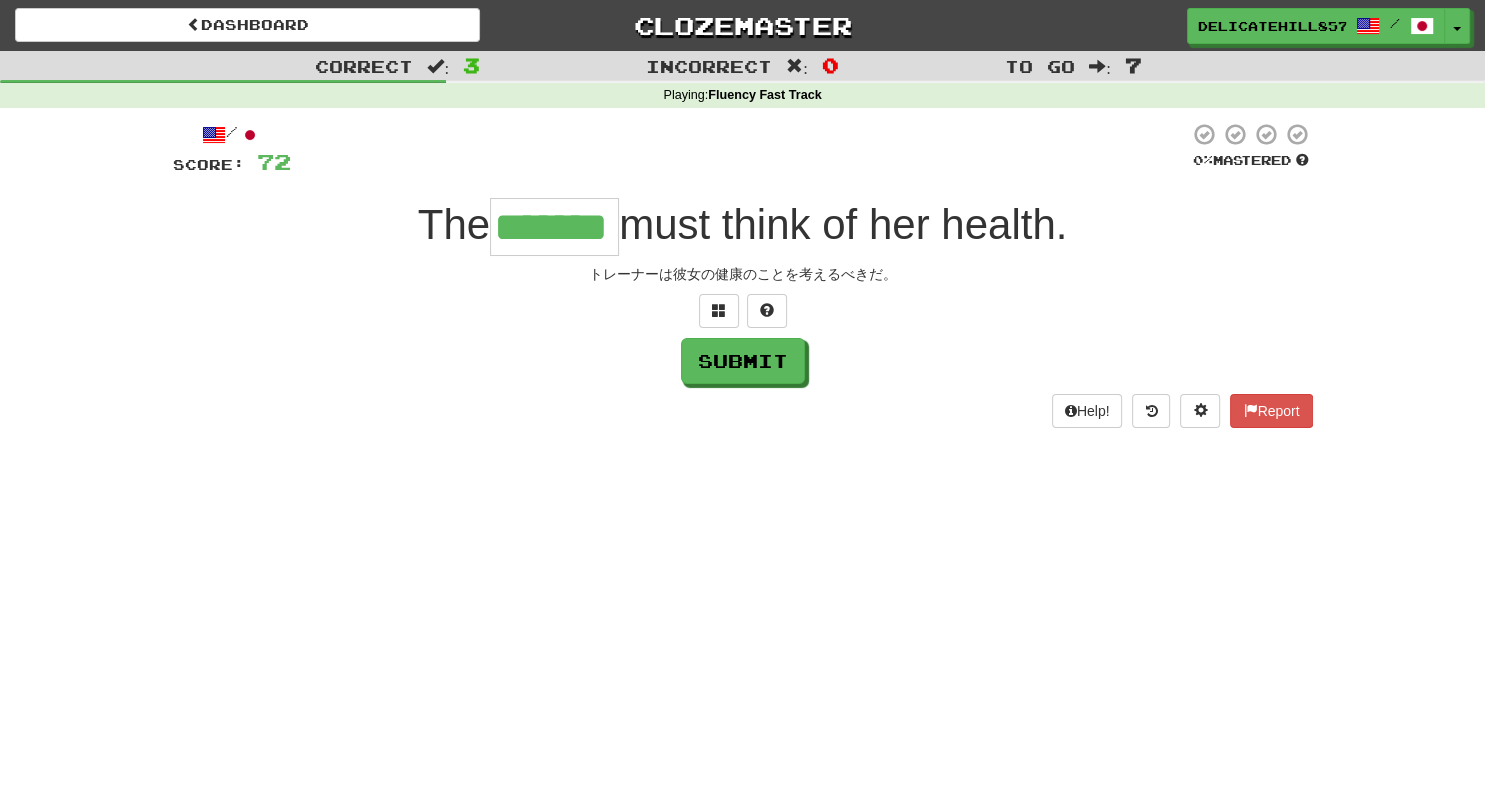 type on "*******" 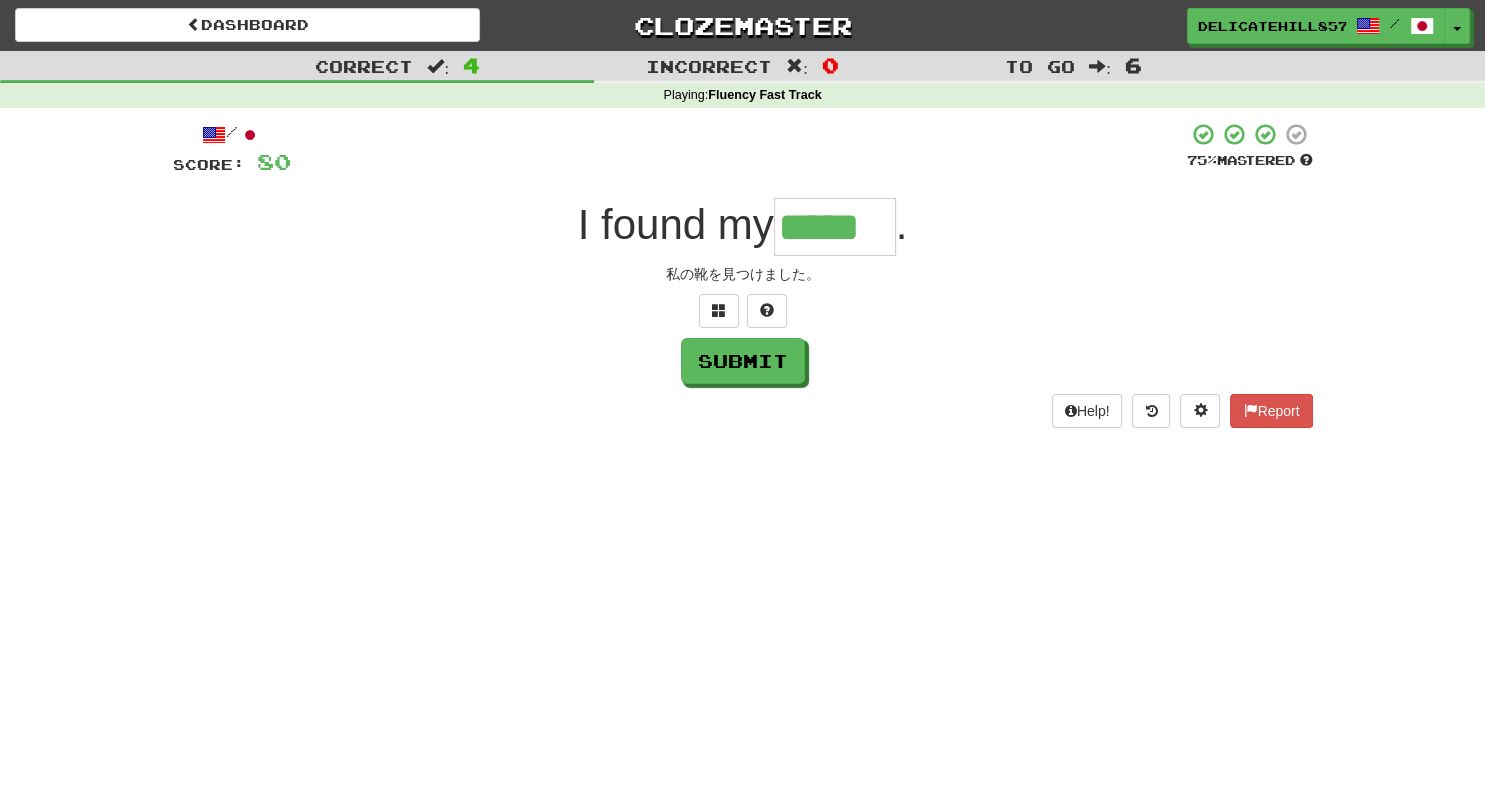 type on "*****" 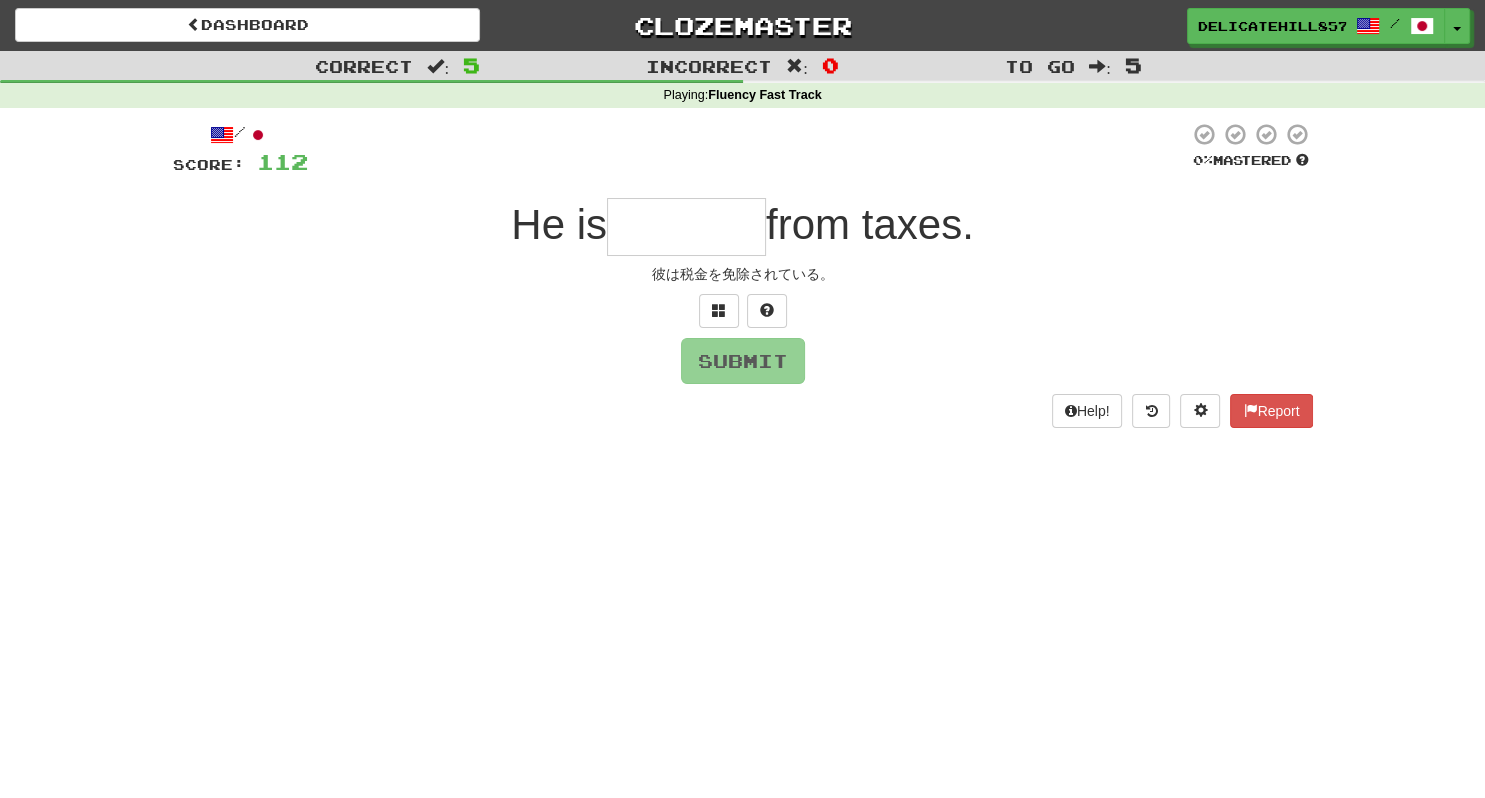 type on "******" 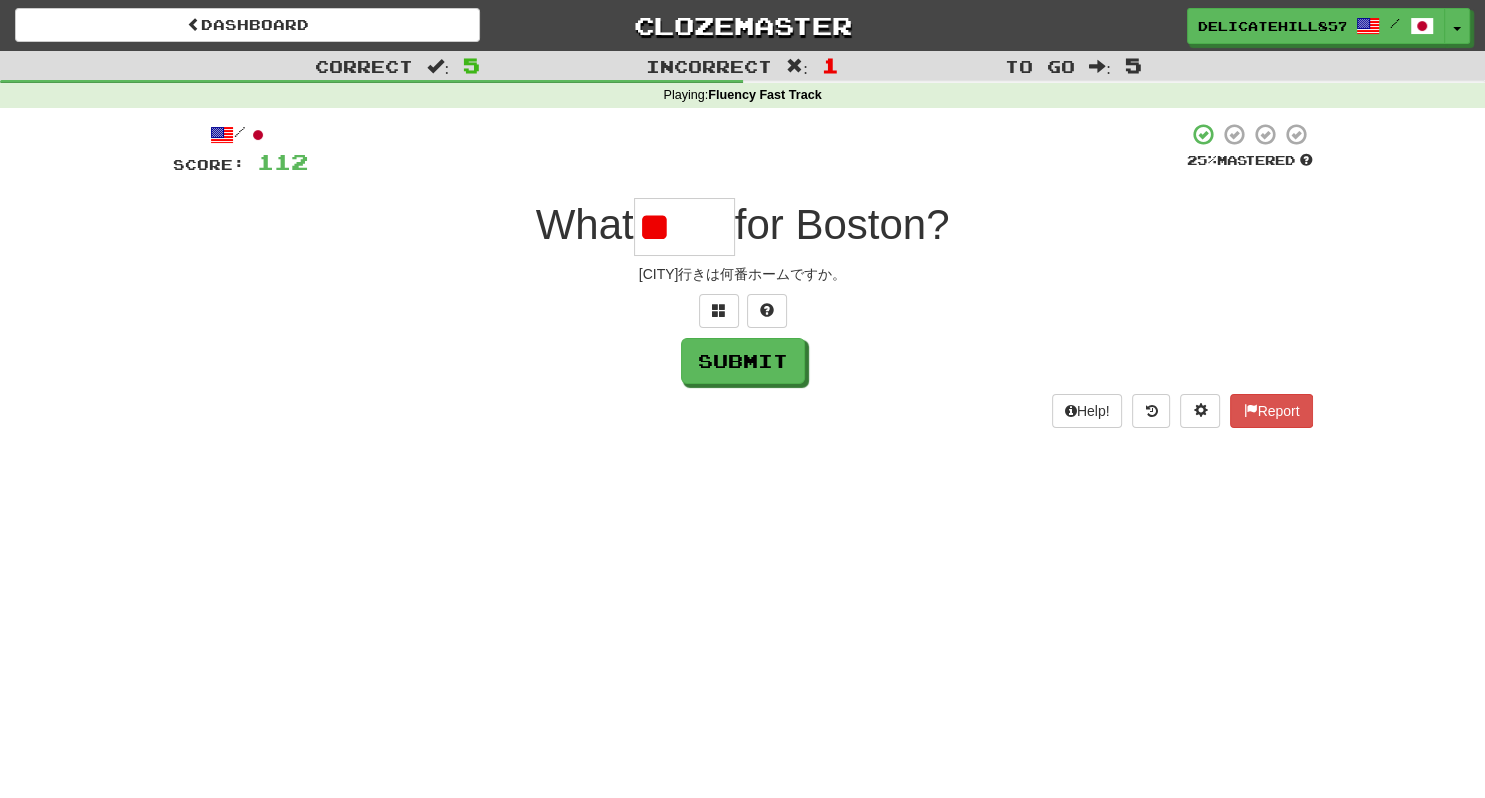 type on "*" 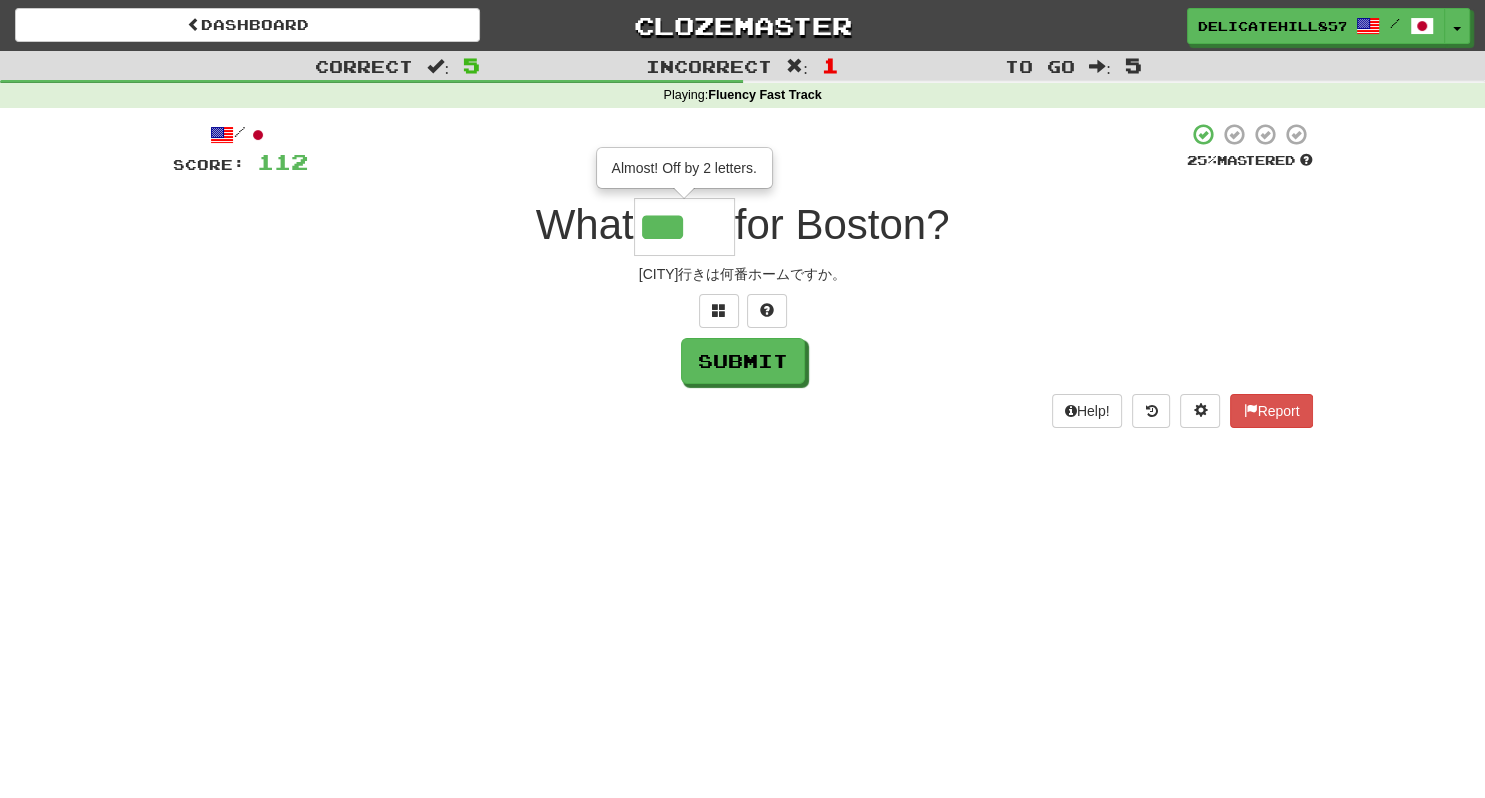 type on "*****" 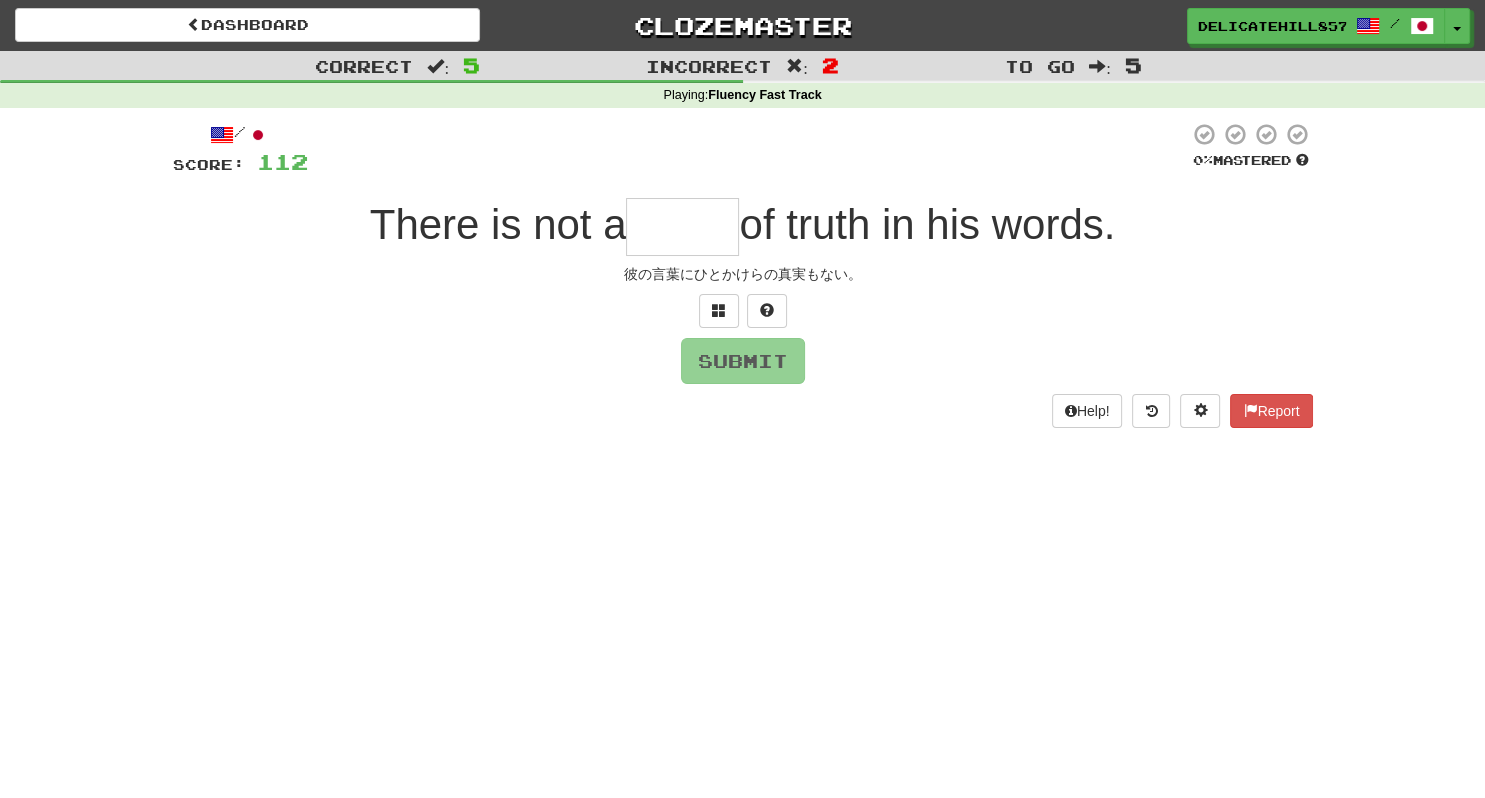 type on "*" 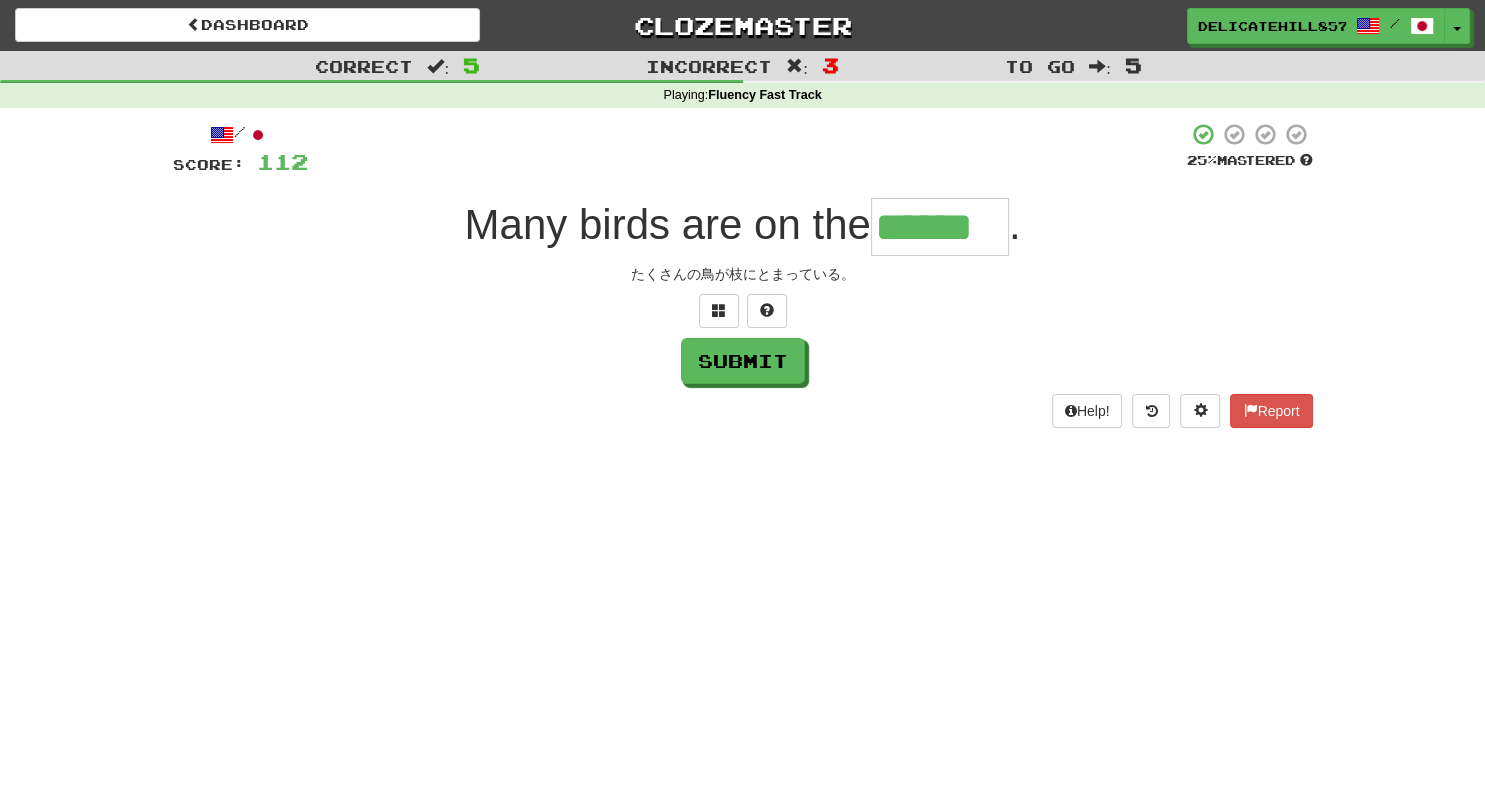 type on "******" 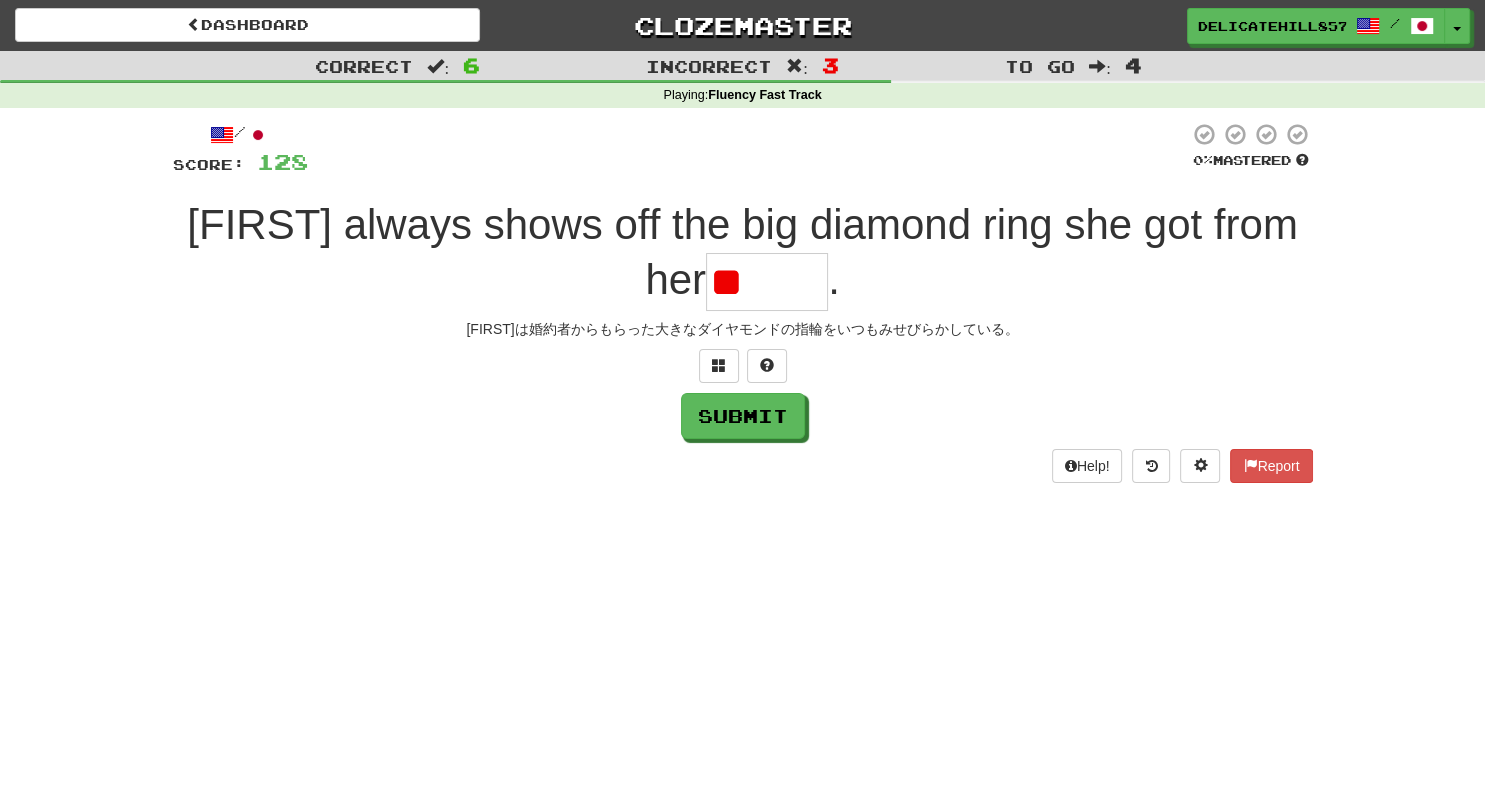 type on "*" 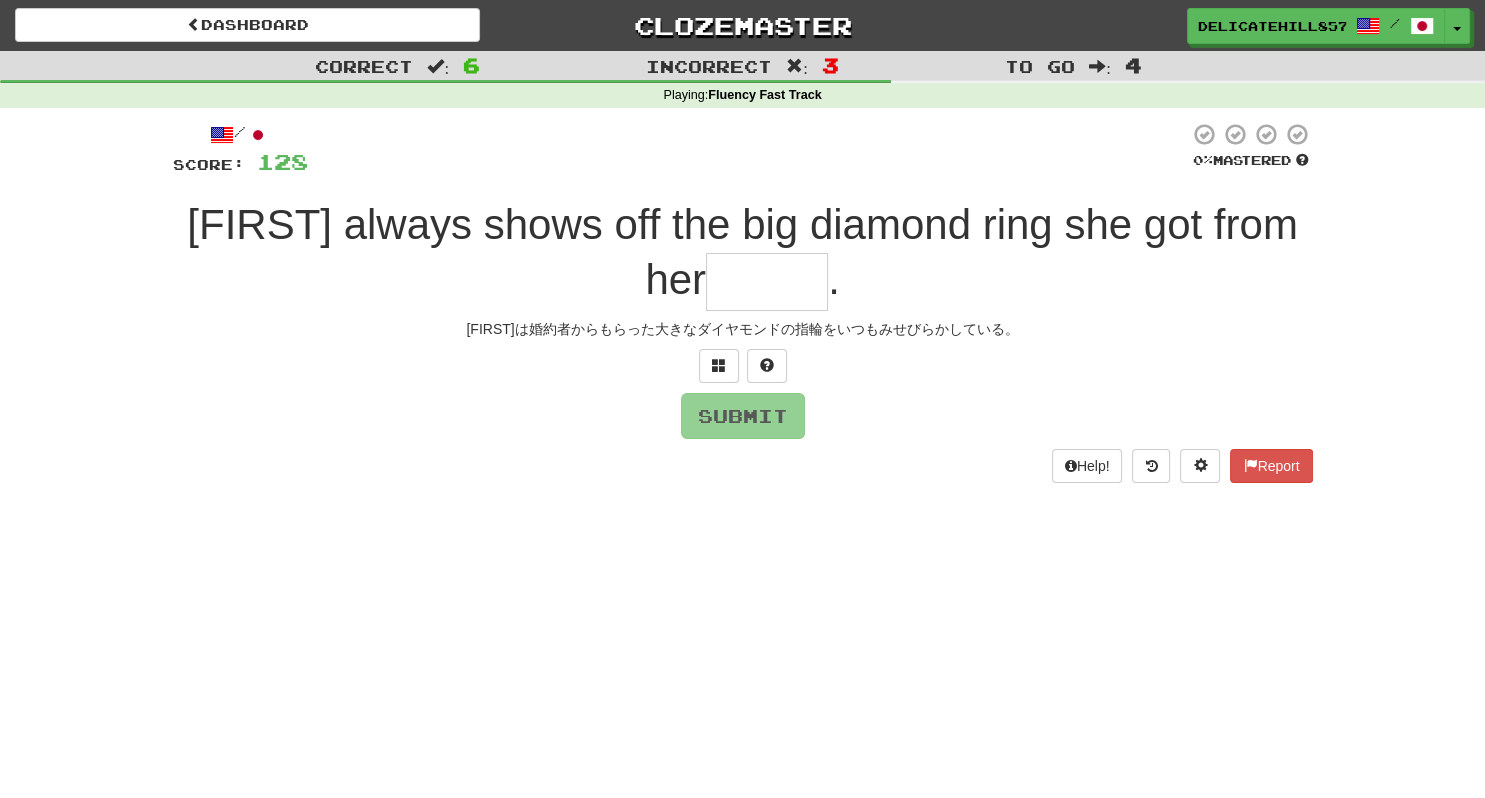 type on "******" 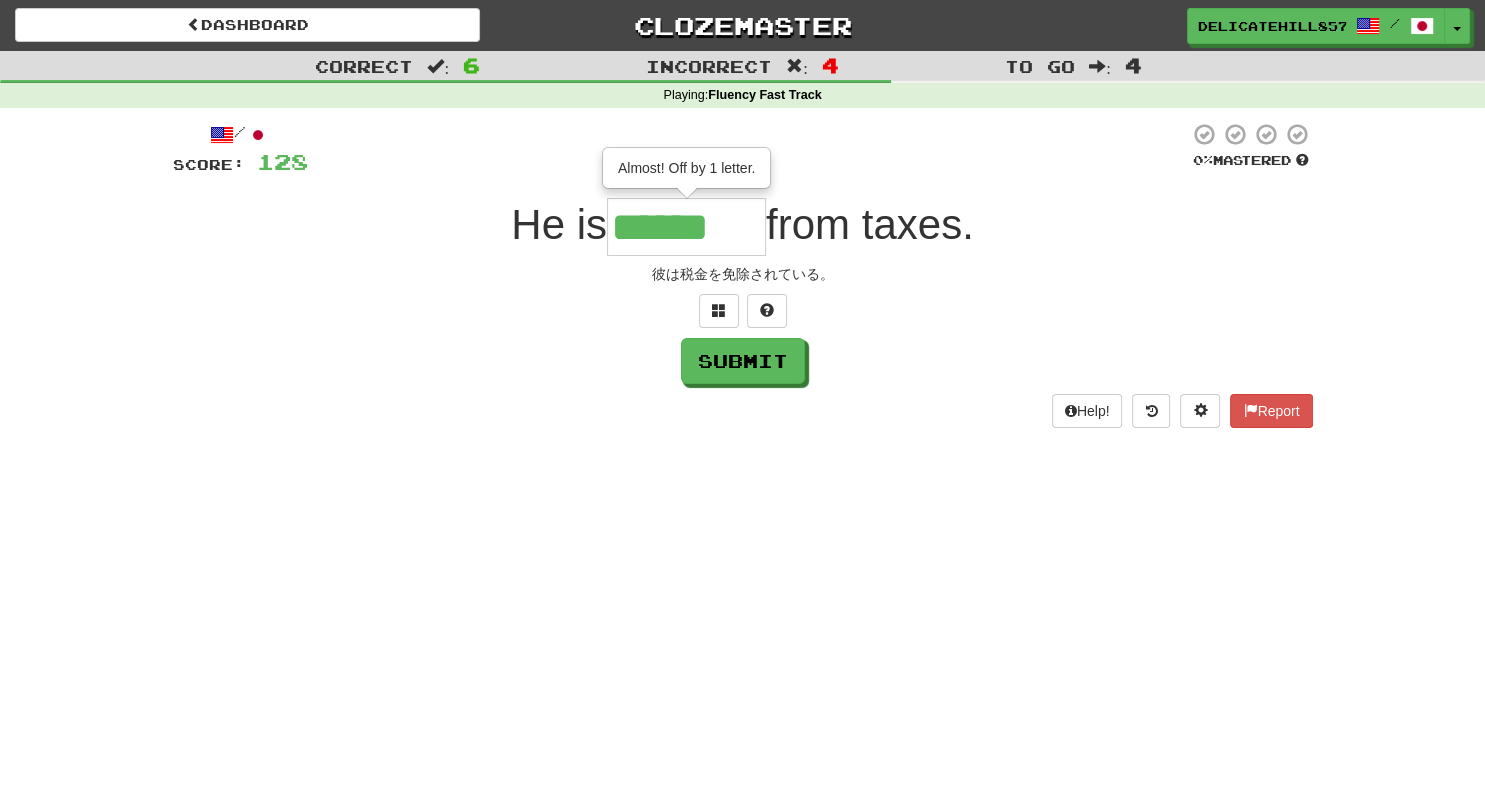 type on "******" 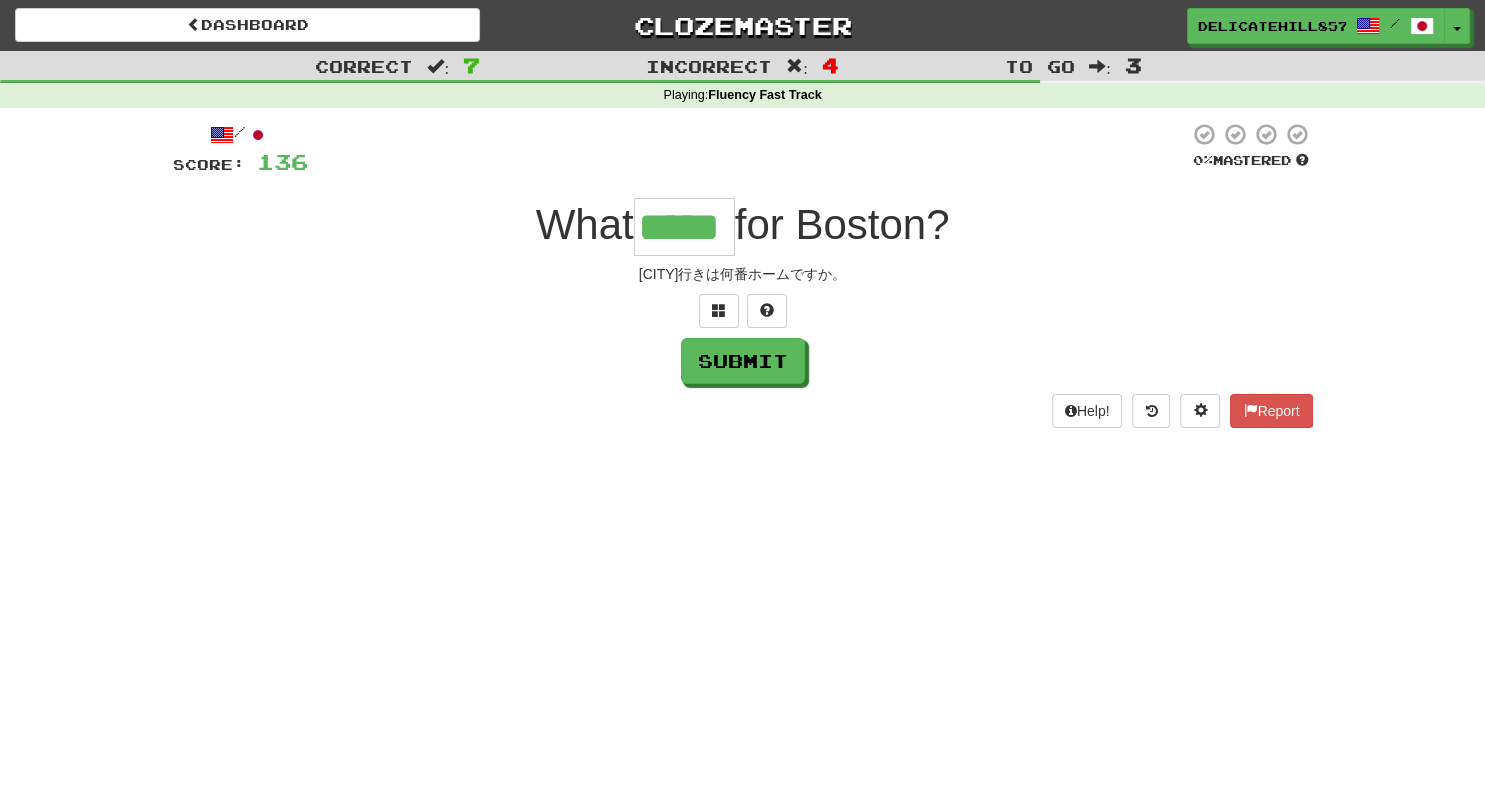 type on "*****" 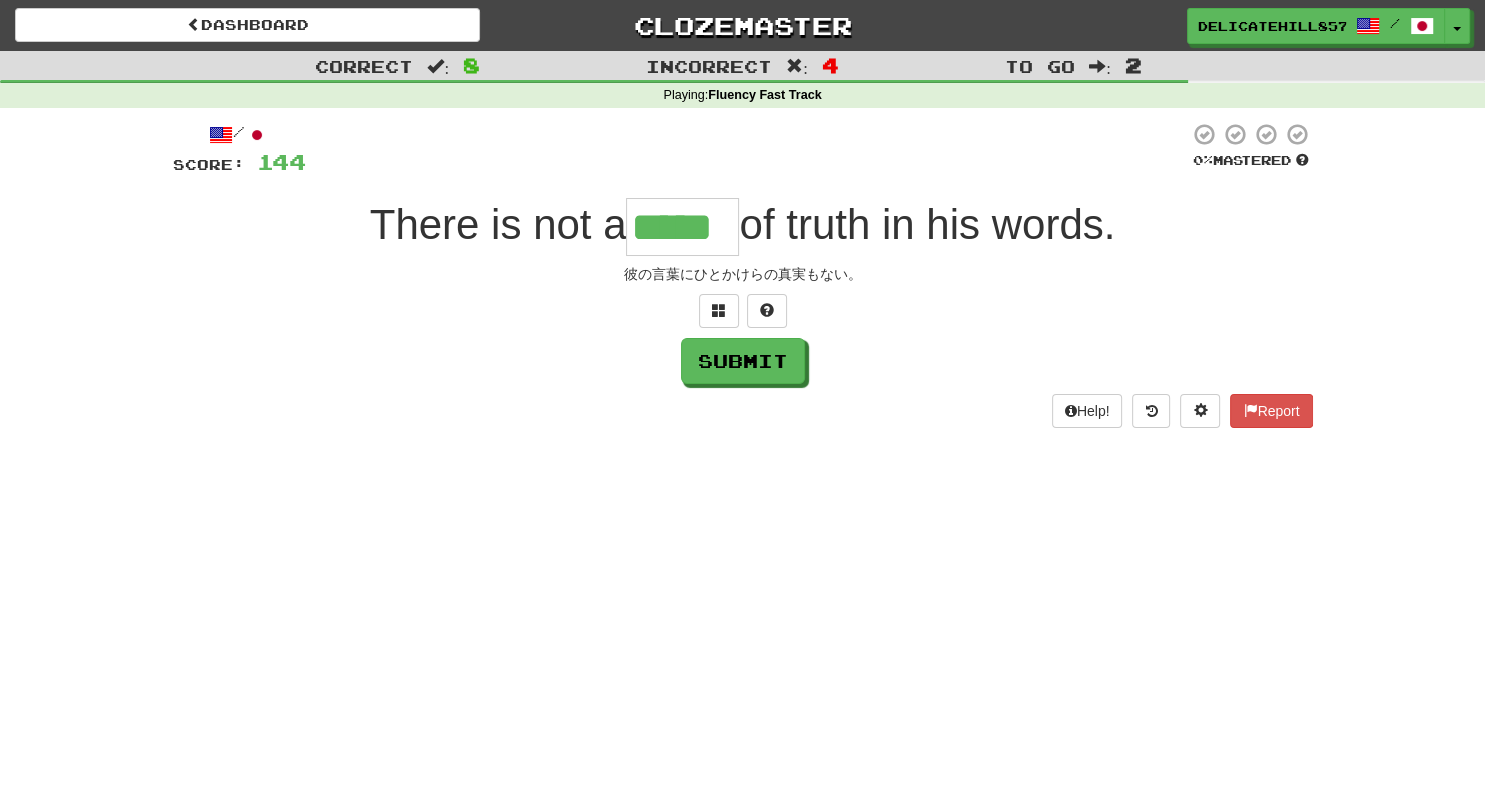 type on "*****" 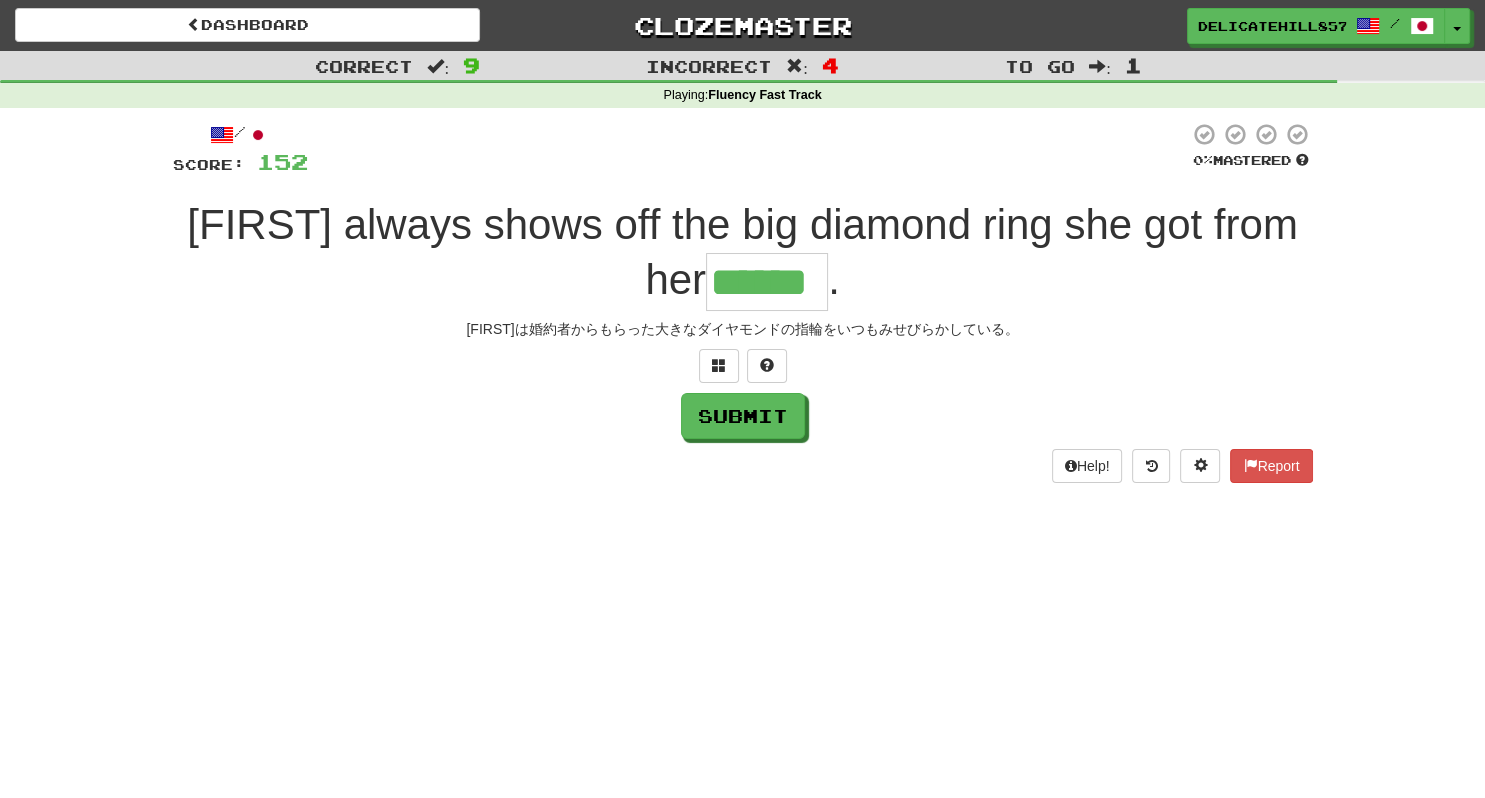 type on "******" 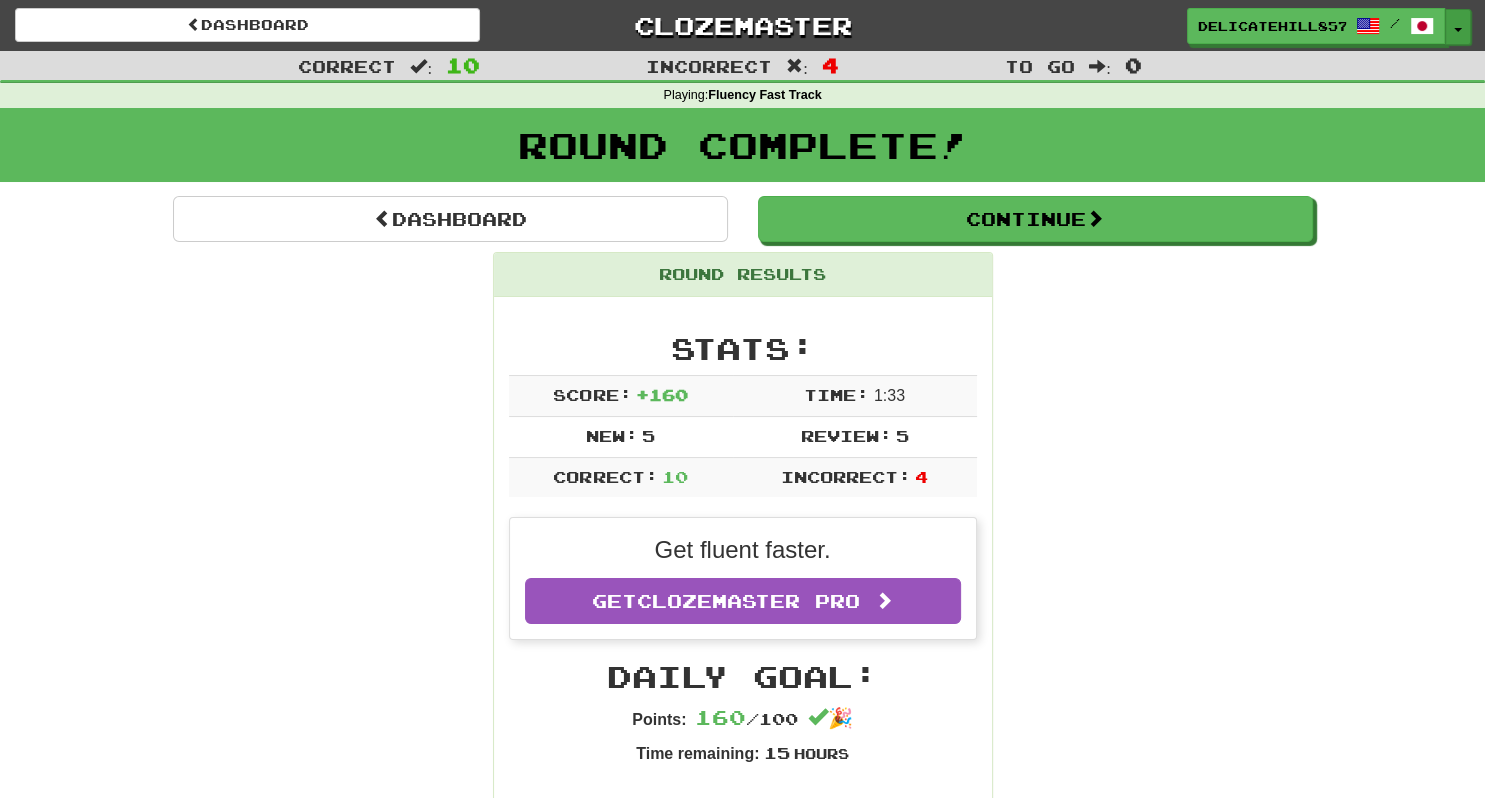 click on "Toggle Dropdown" at bounding box center (1458, 27) 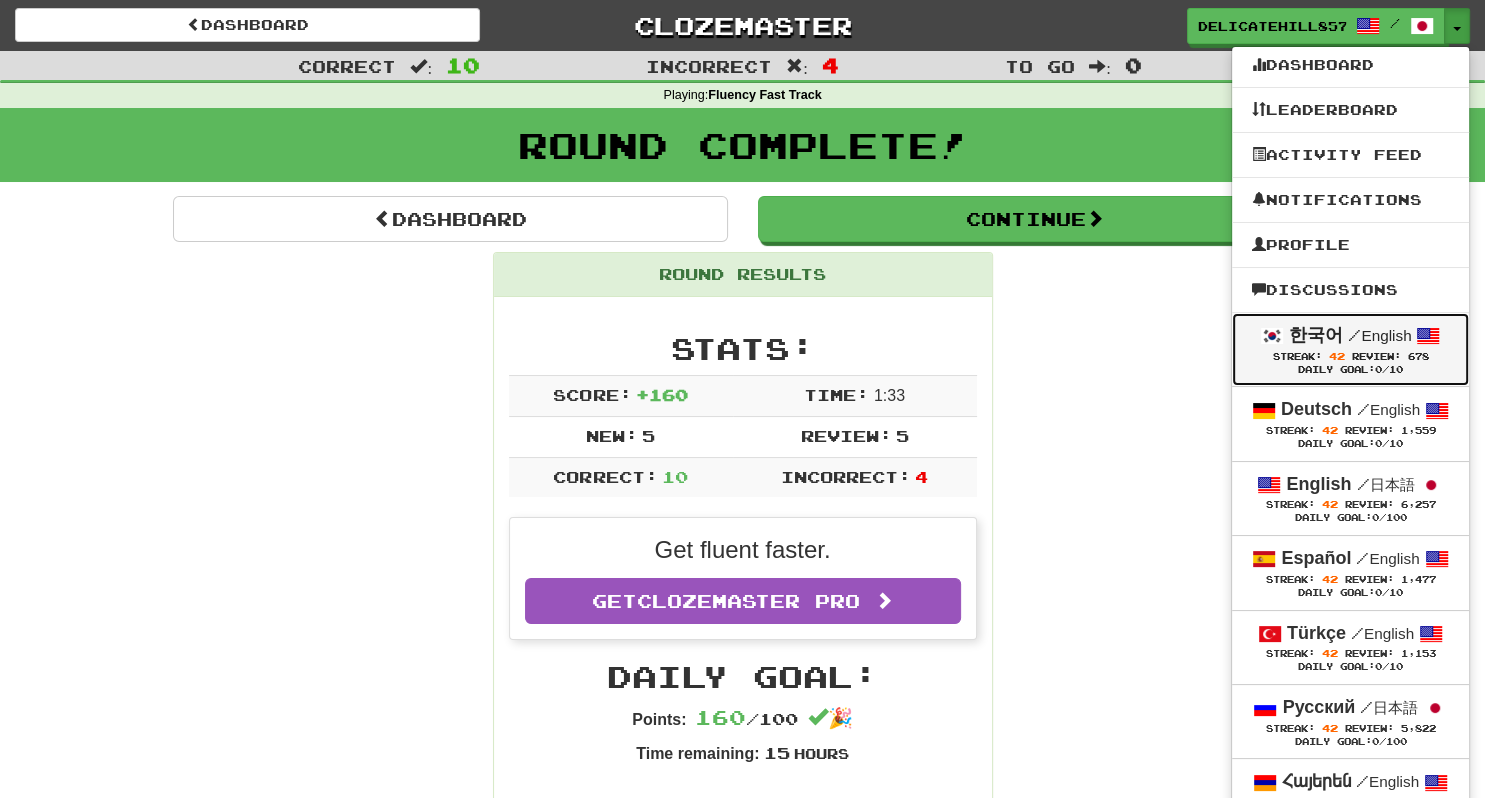 click on "한국어
/
English" at bounding box center [1350, 336] 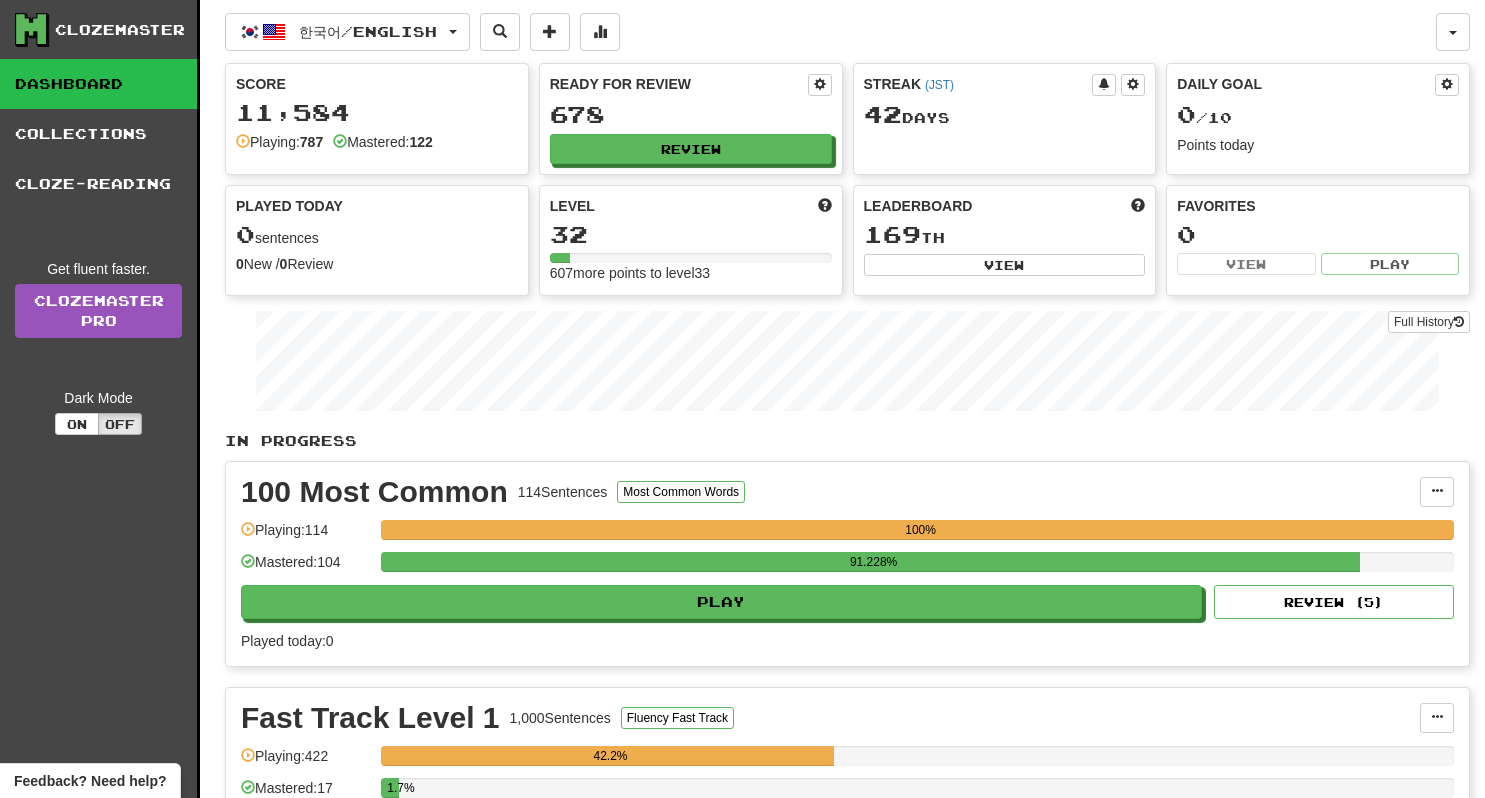 scroll, scrollTop: 0, scrollLeft: 0, axis: both 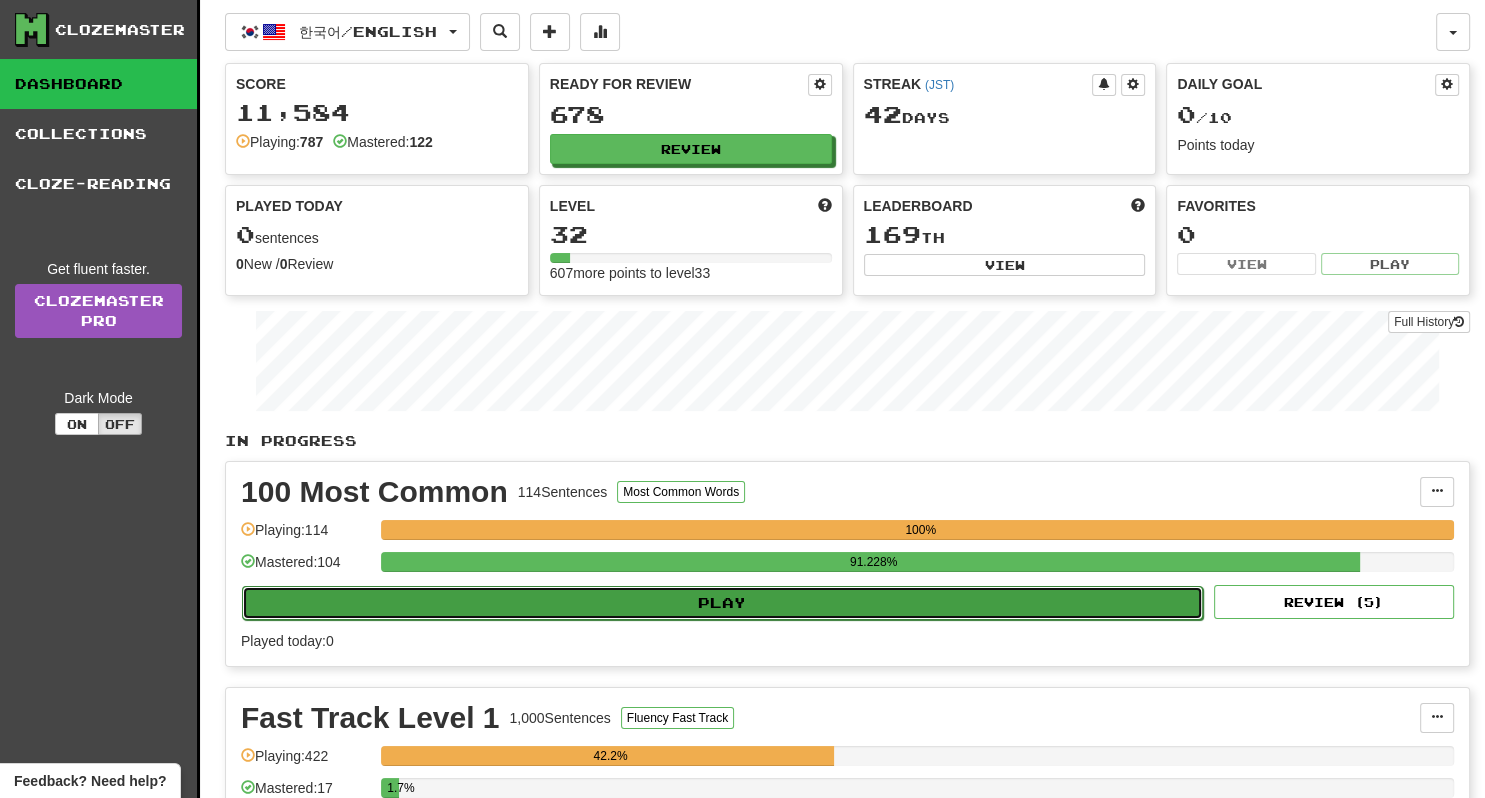 click on "Play" at bounding box center [722, 603] 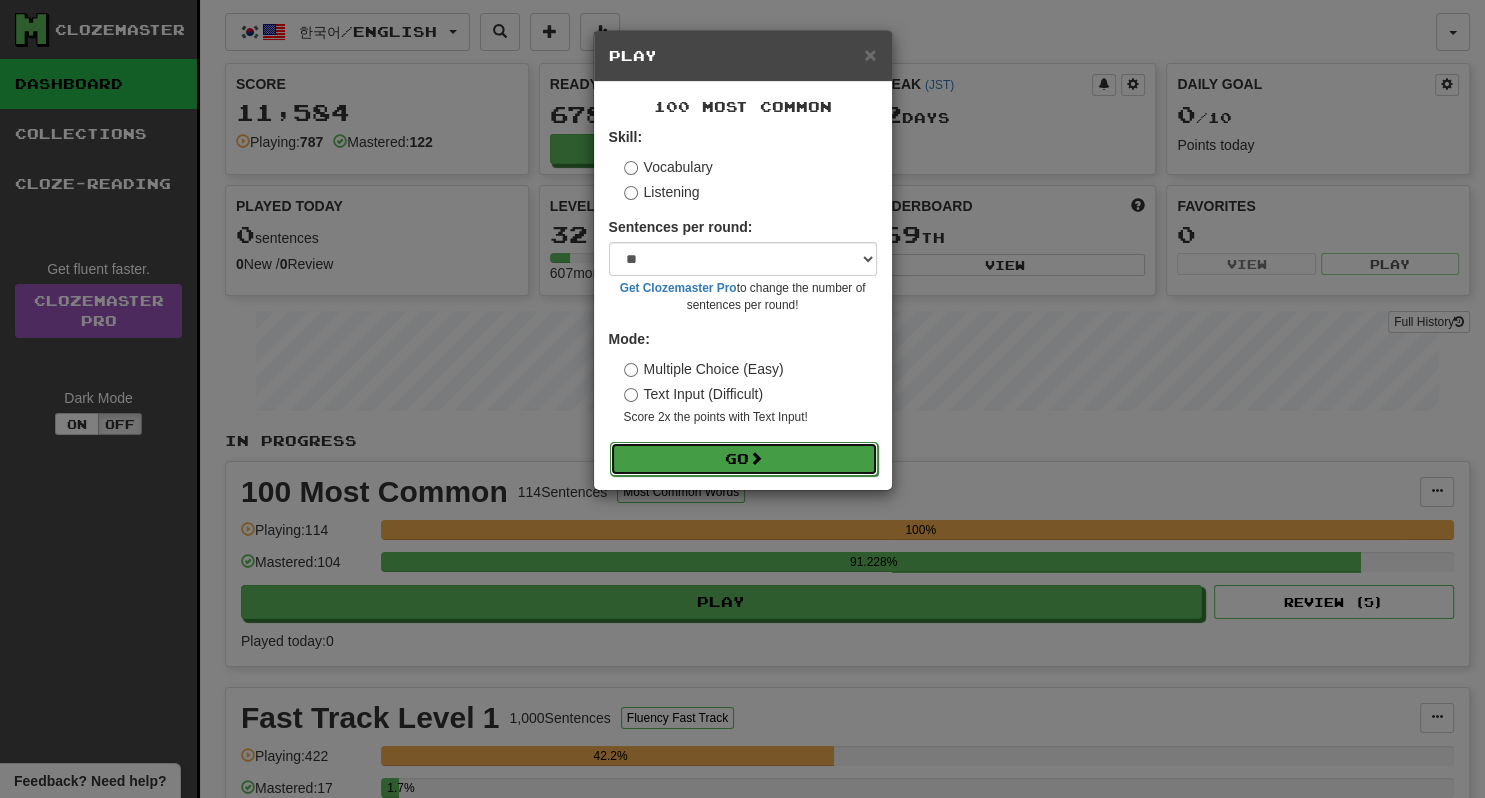 click on "Go" at bounding box center [744, 459] 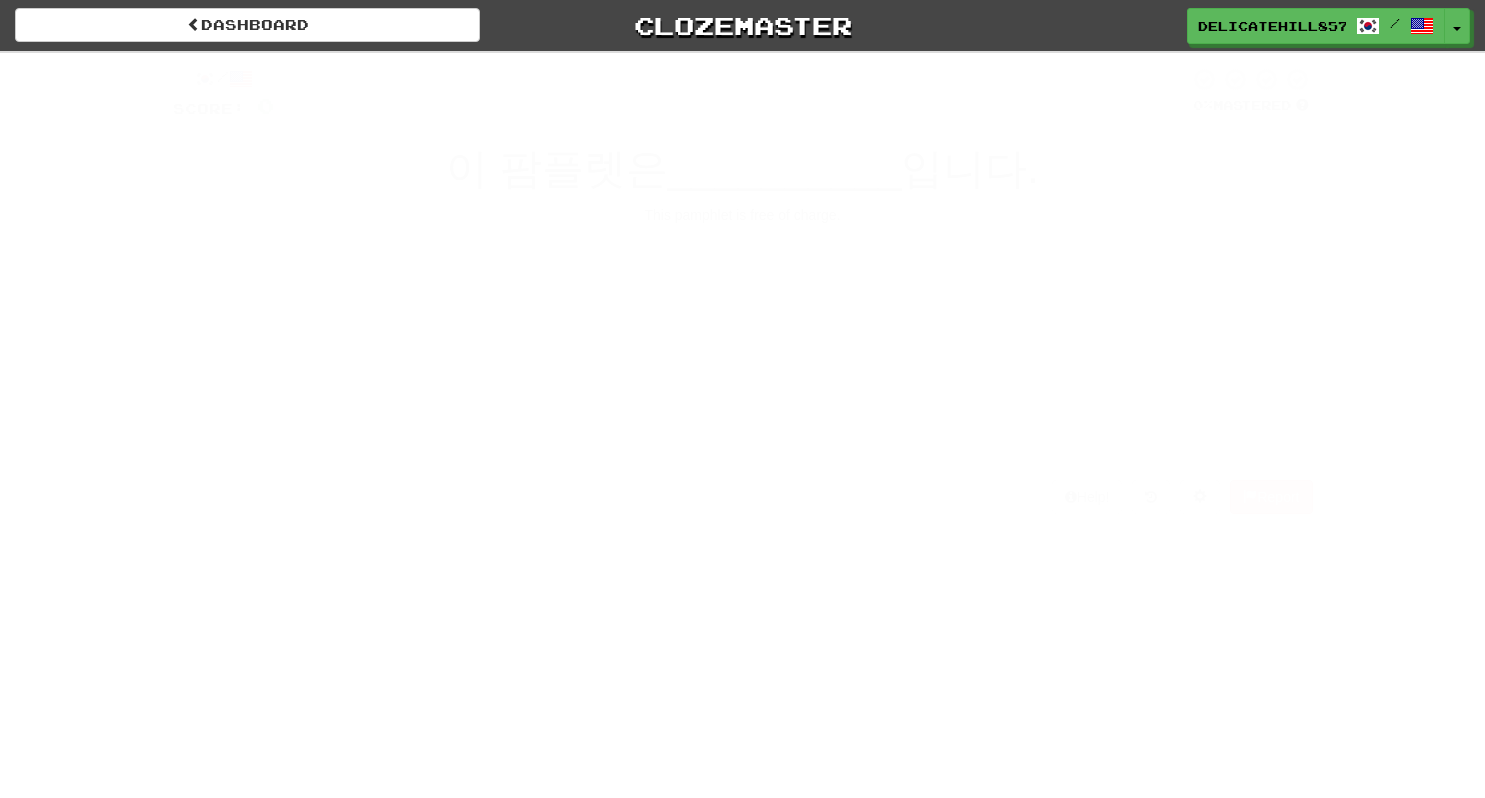 scroll, scrollTop: 0, scrollLeft: 0, axis: both 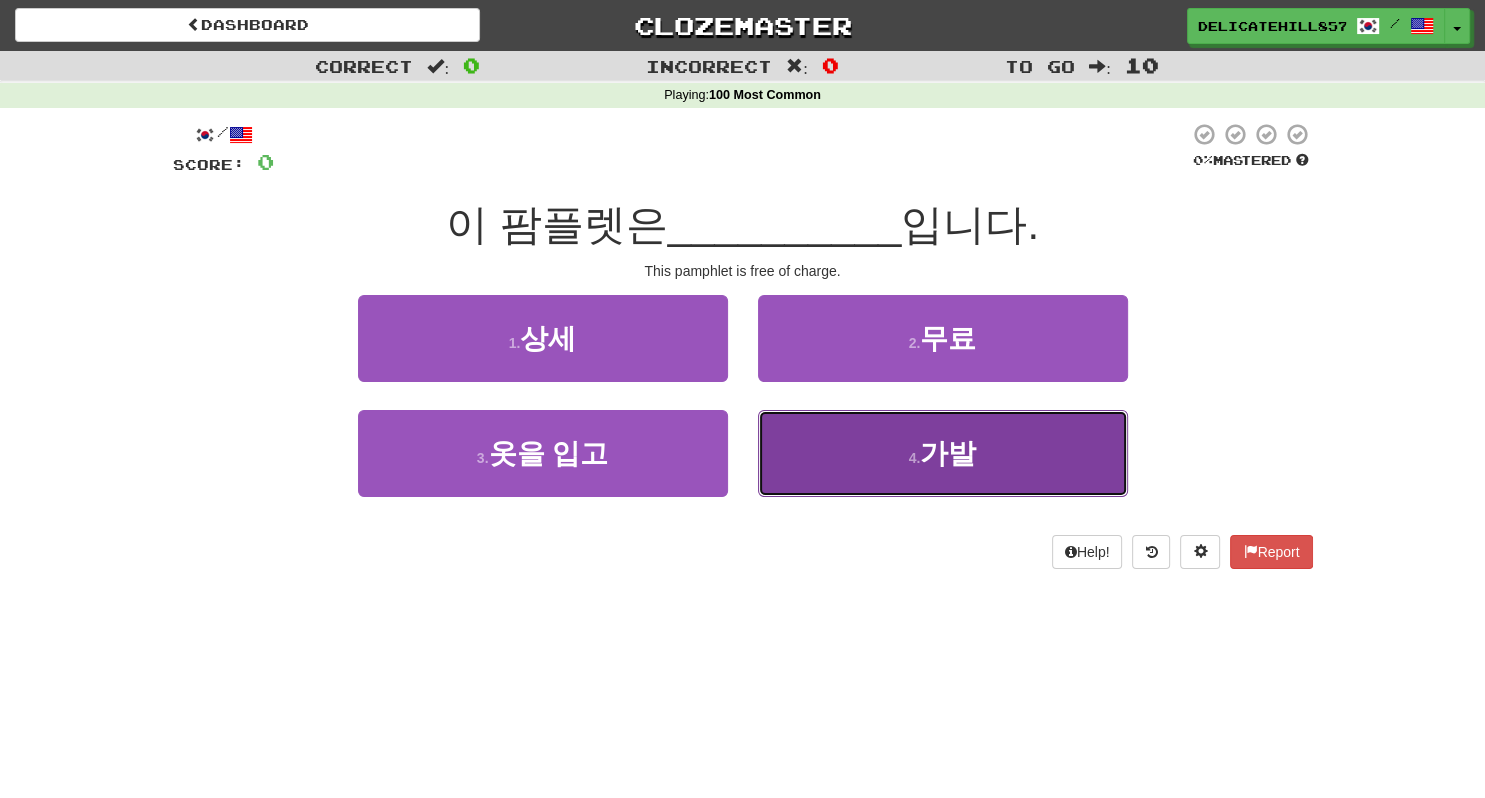 click on "4 .  가발" at bounding box center (943, 453) 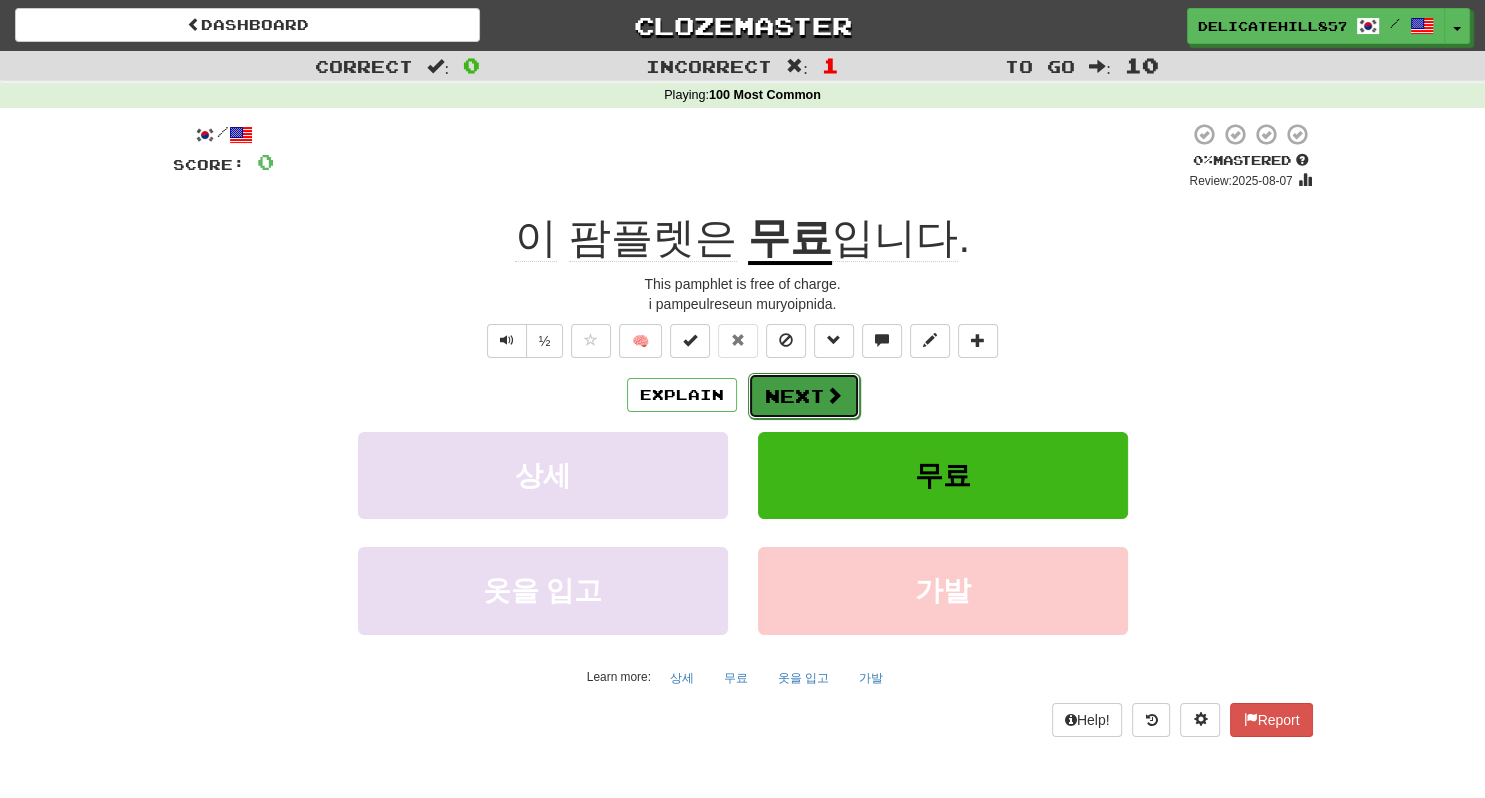 click on "Next" at bounding box center [804, 396] 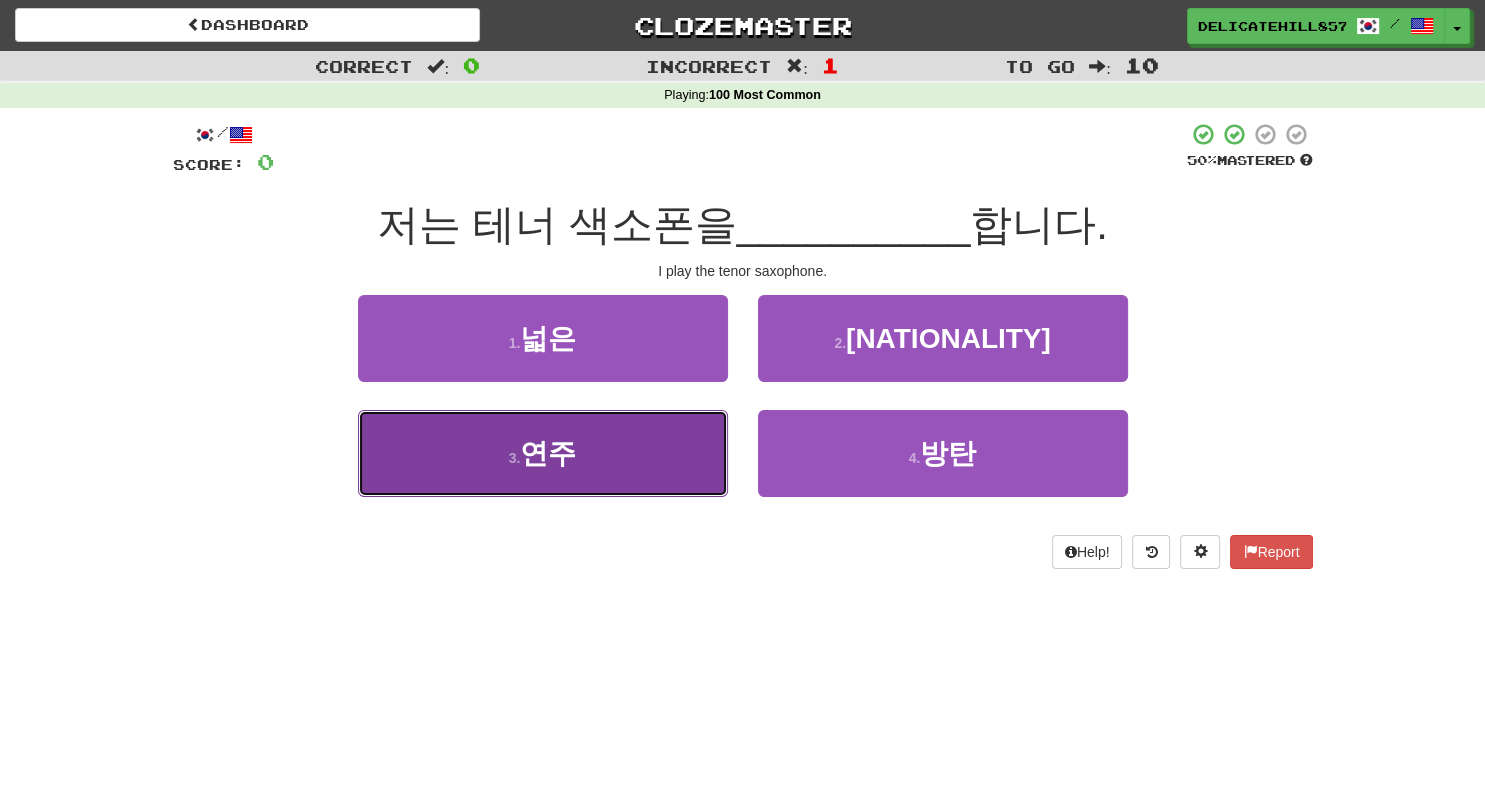 click on "3 .  연주" at bounding box center [543, 453] 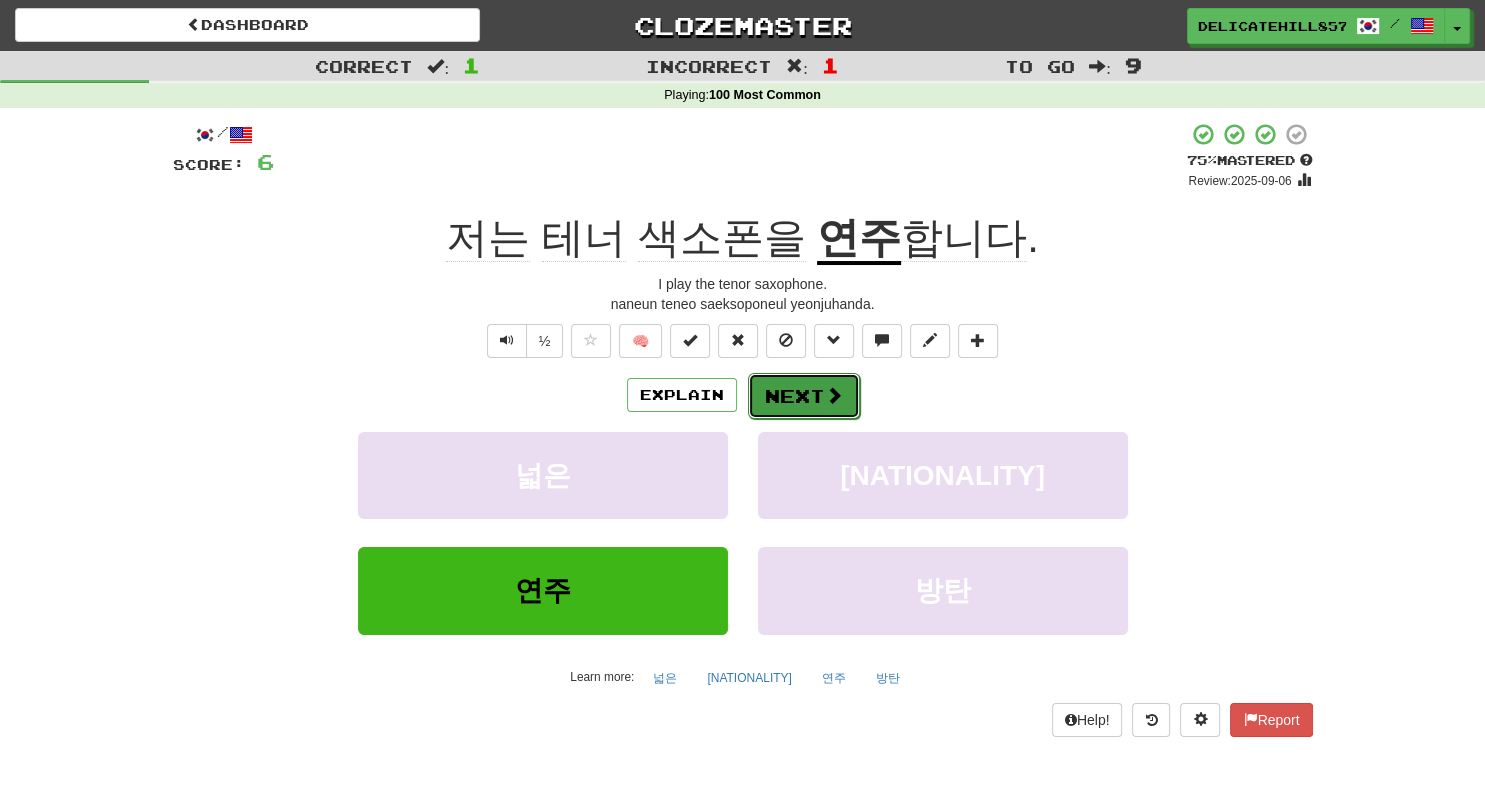 click on "Next" at bounding box center [804, 396] 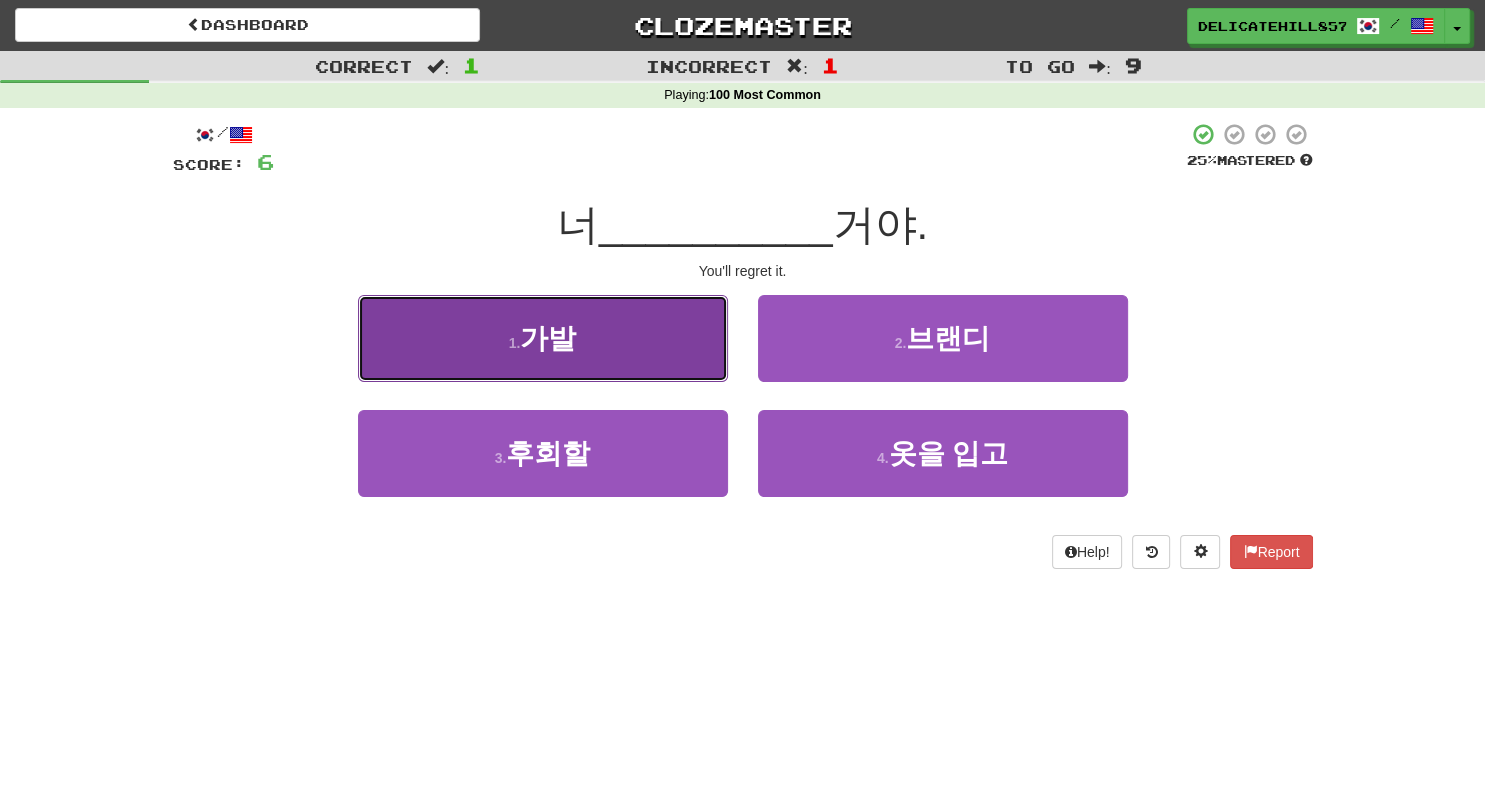 click on "1 .  가발" at bounding box center [543, 338] 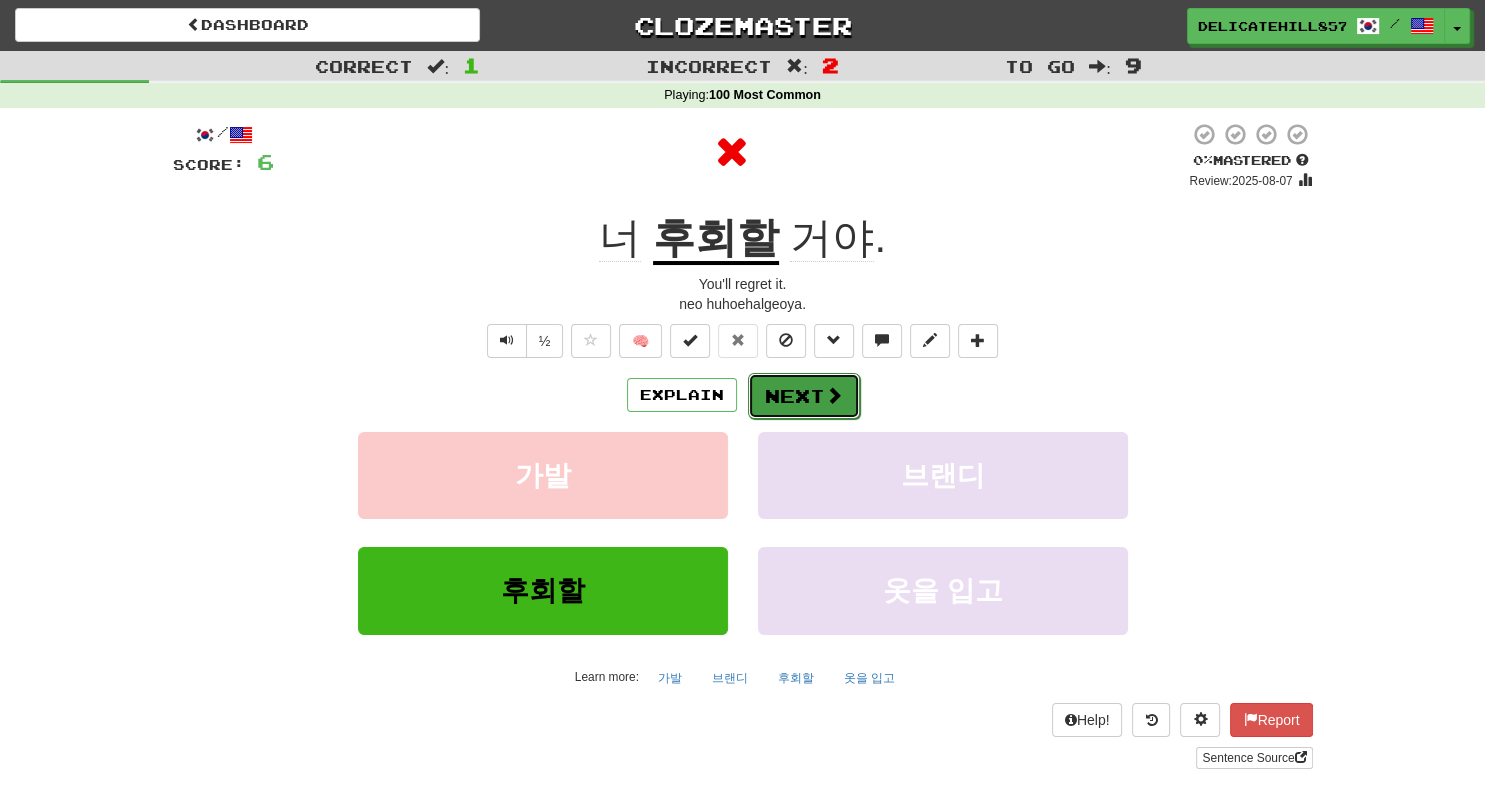 click on "Next" at bounding box center [804, 396] 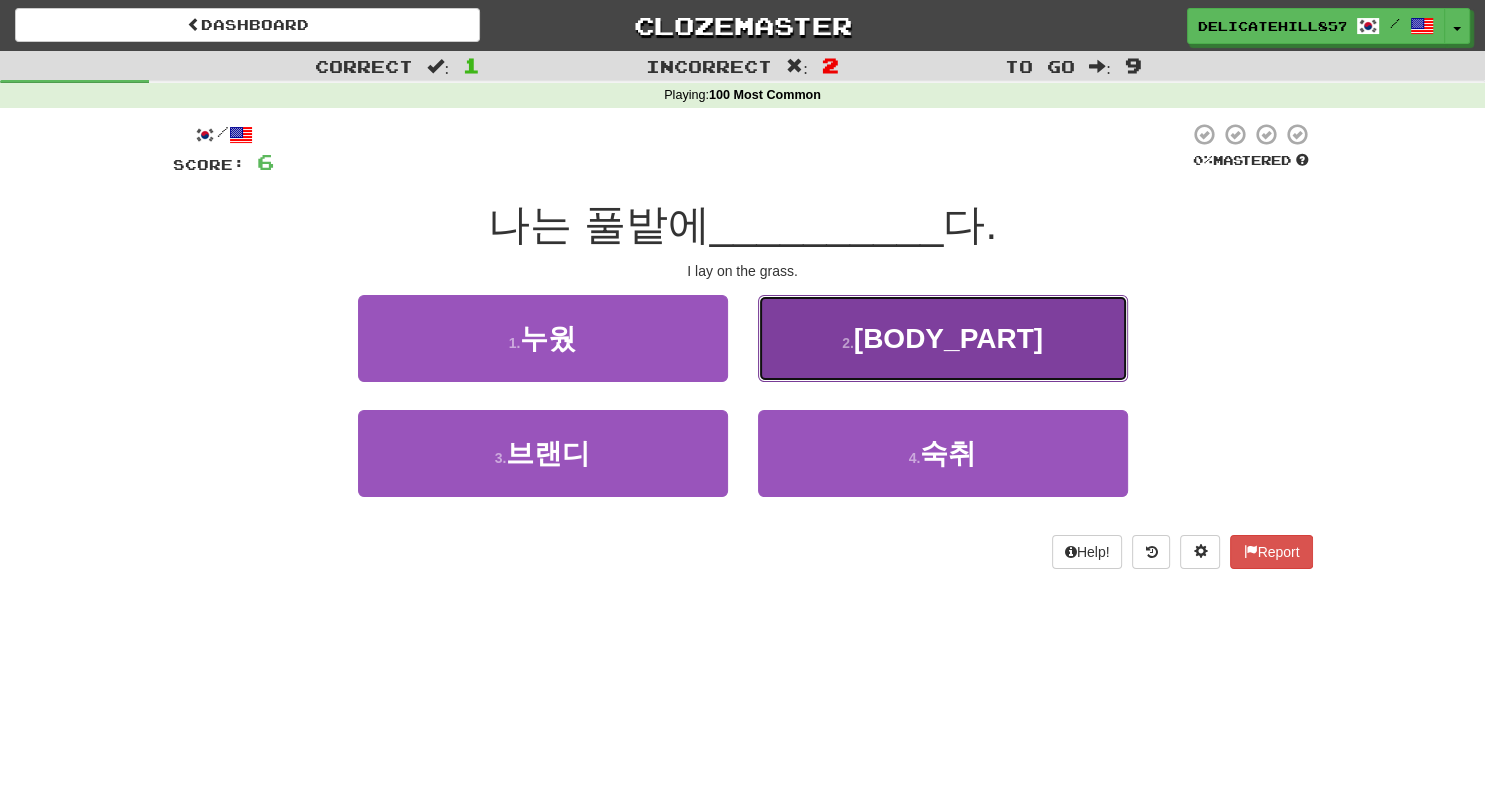 click on "2 .  이빨" at bounding box center (943, 338) 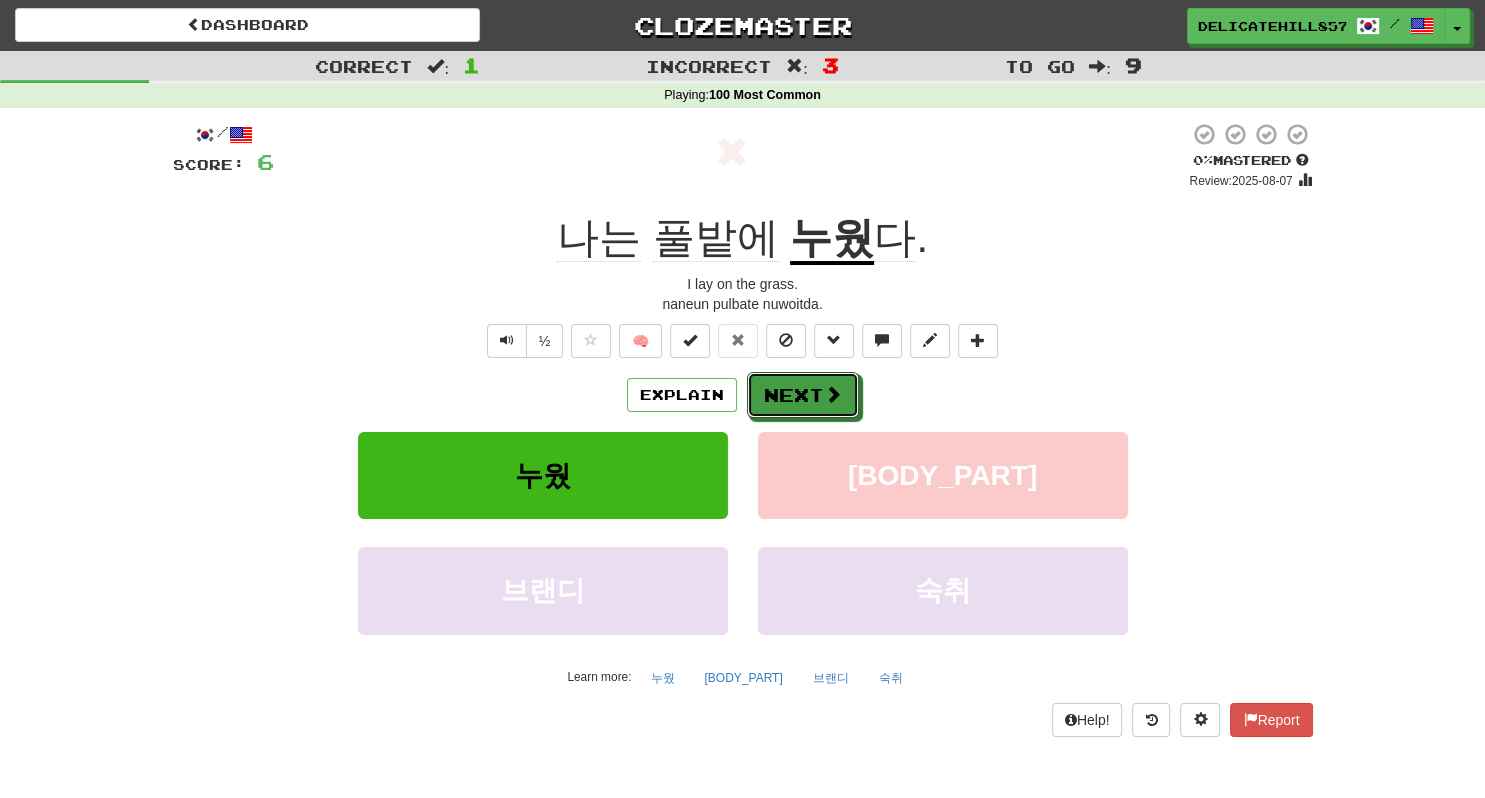 click on "Next" at bounding box center [803, 395] 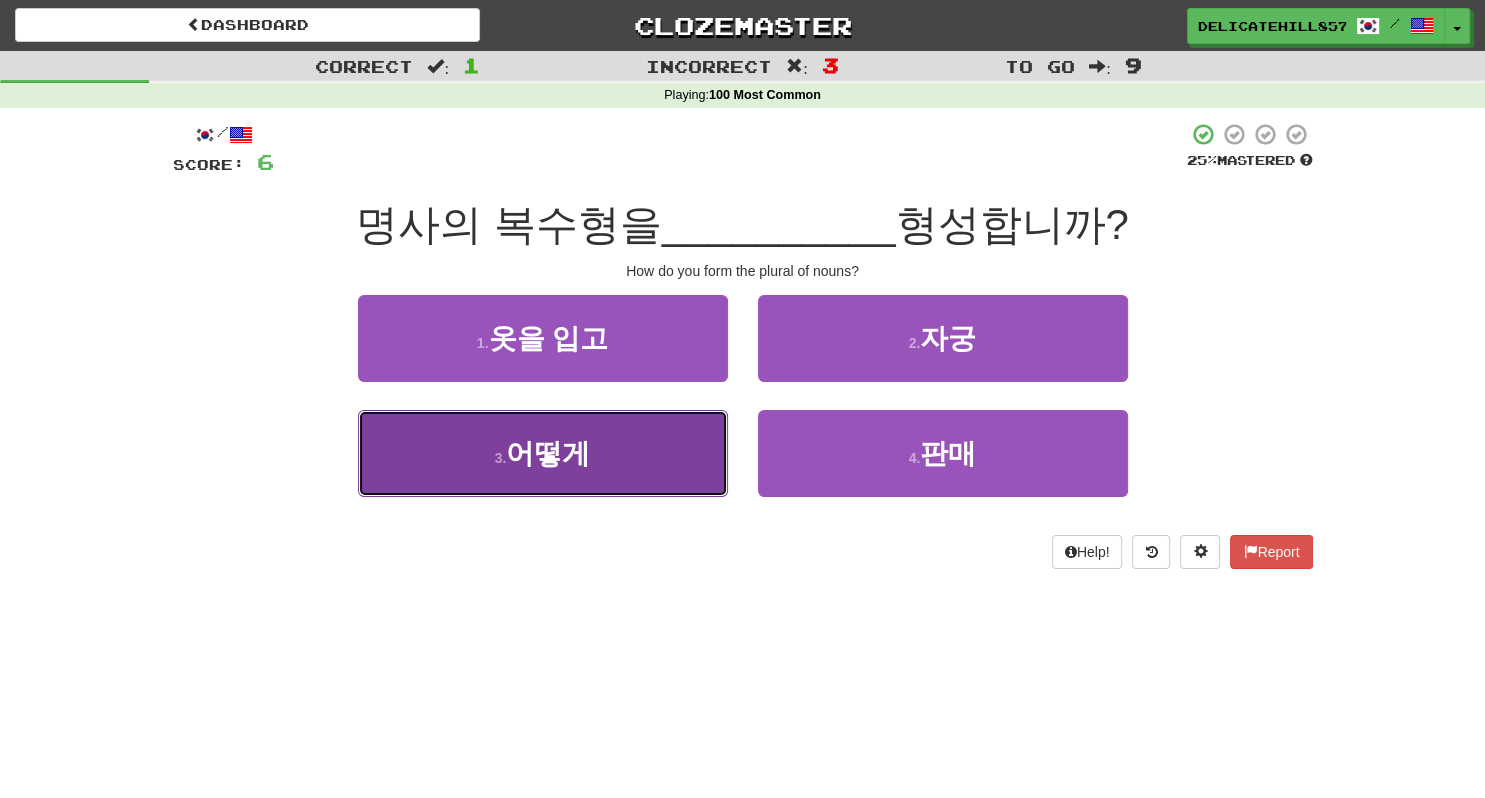 click on "어떻게" at bounding box center (548, 453) 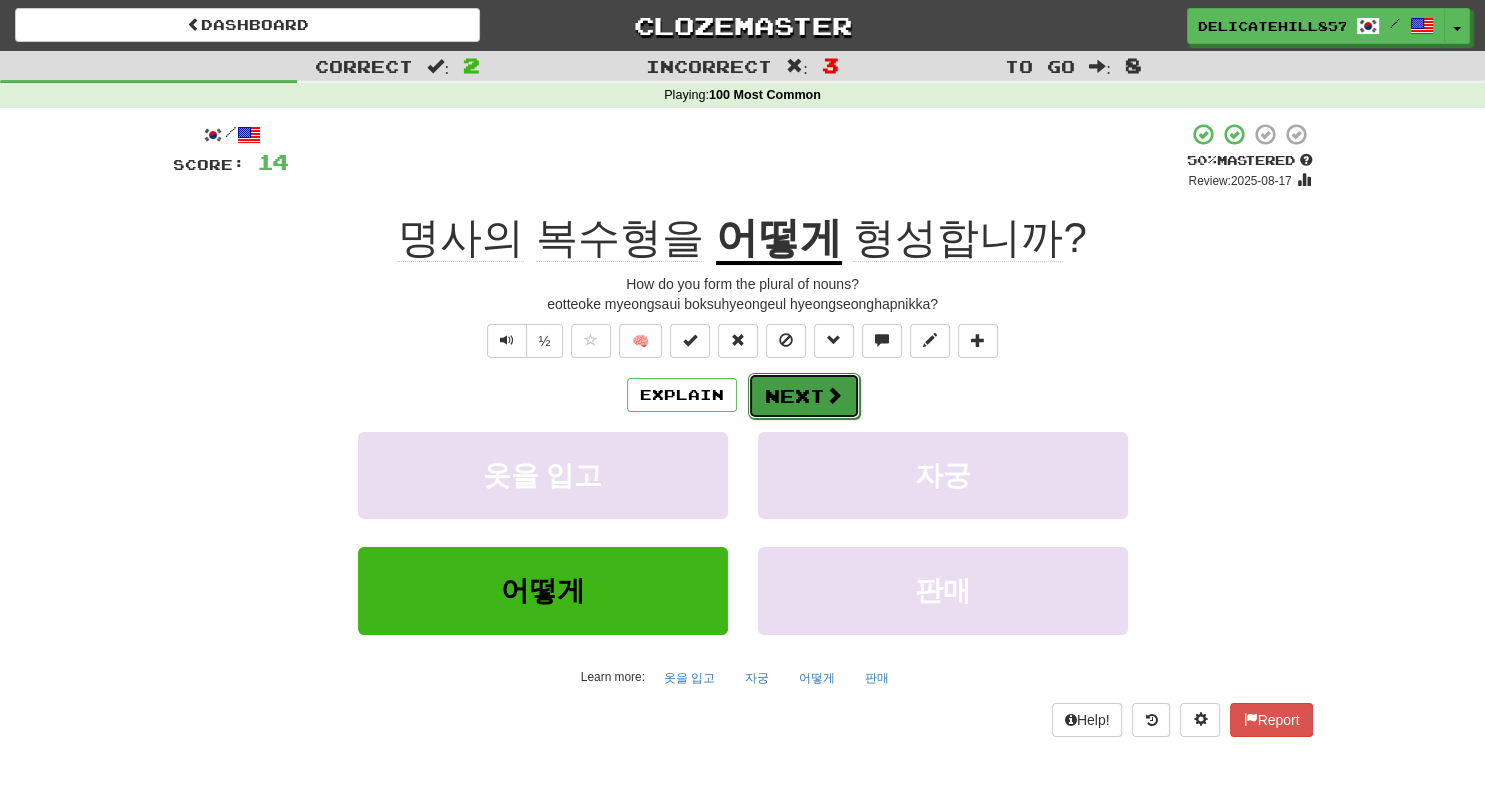 click on "Next" at bounding box center [804, 396] 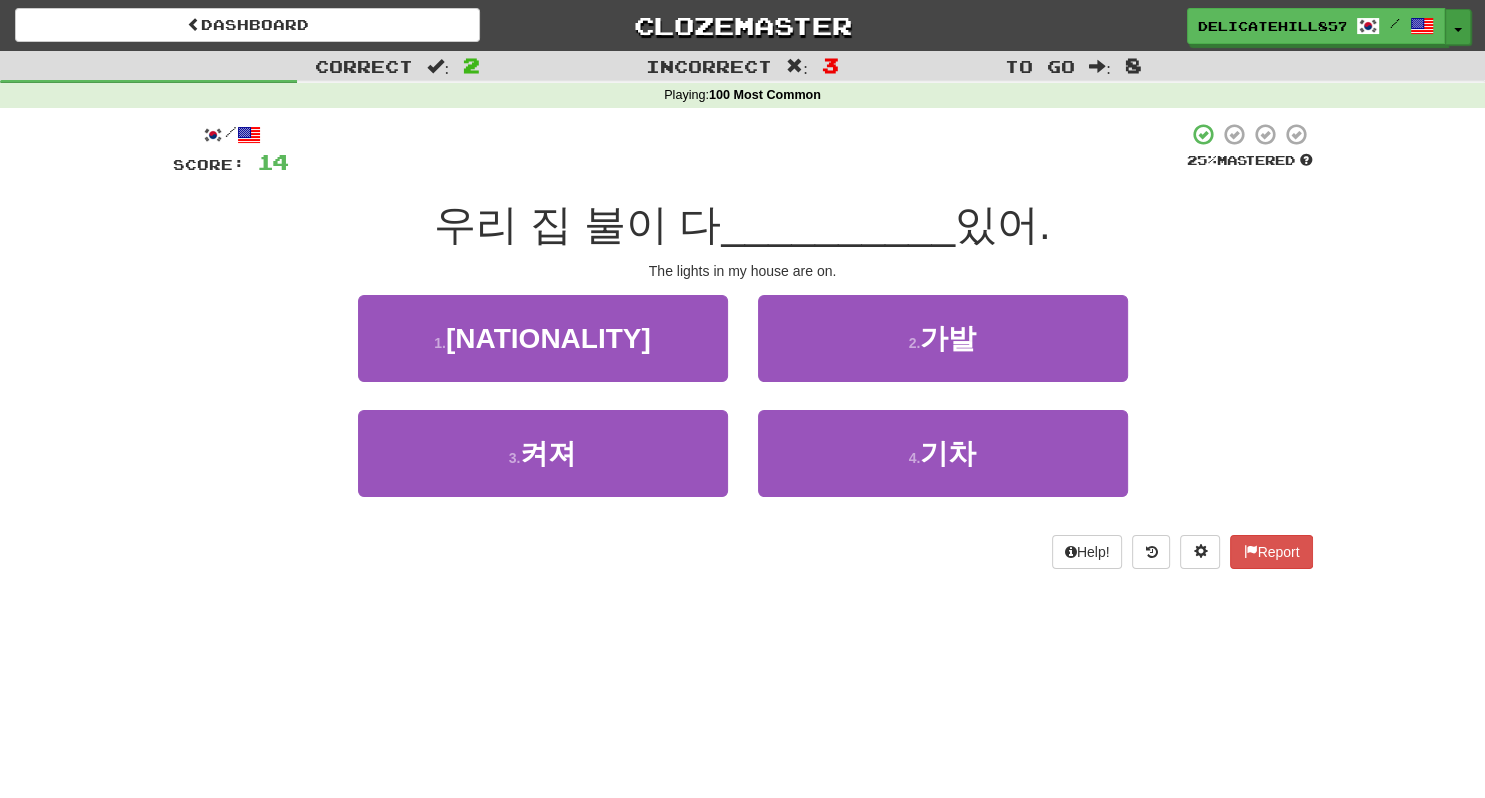 click on "Toggle Dropdown" at bounding box center [1458, 27] 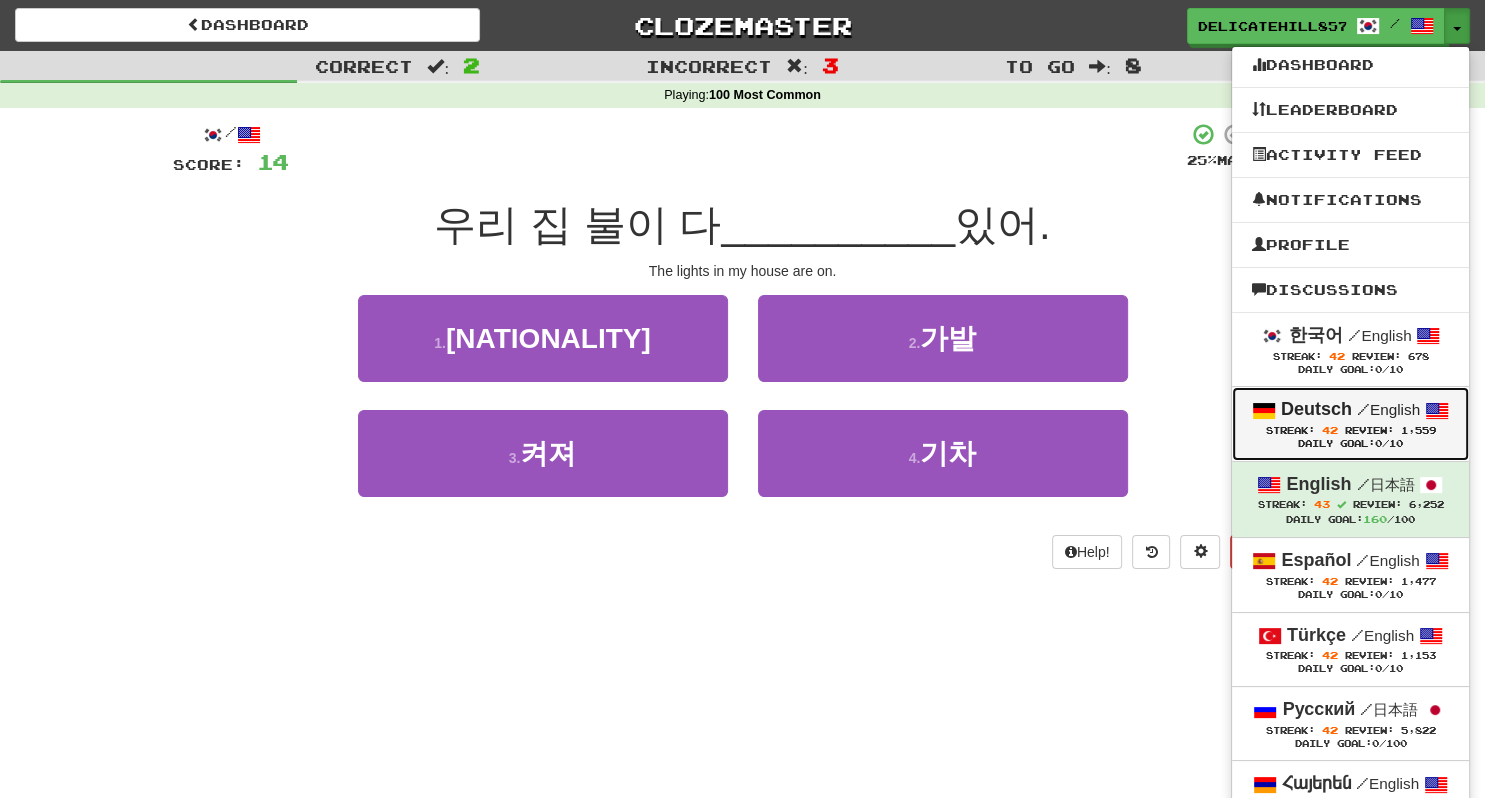 click on "Streak:
42
Review:
1,559" at bounding box center (1350, 430) 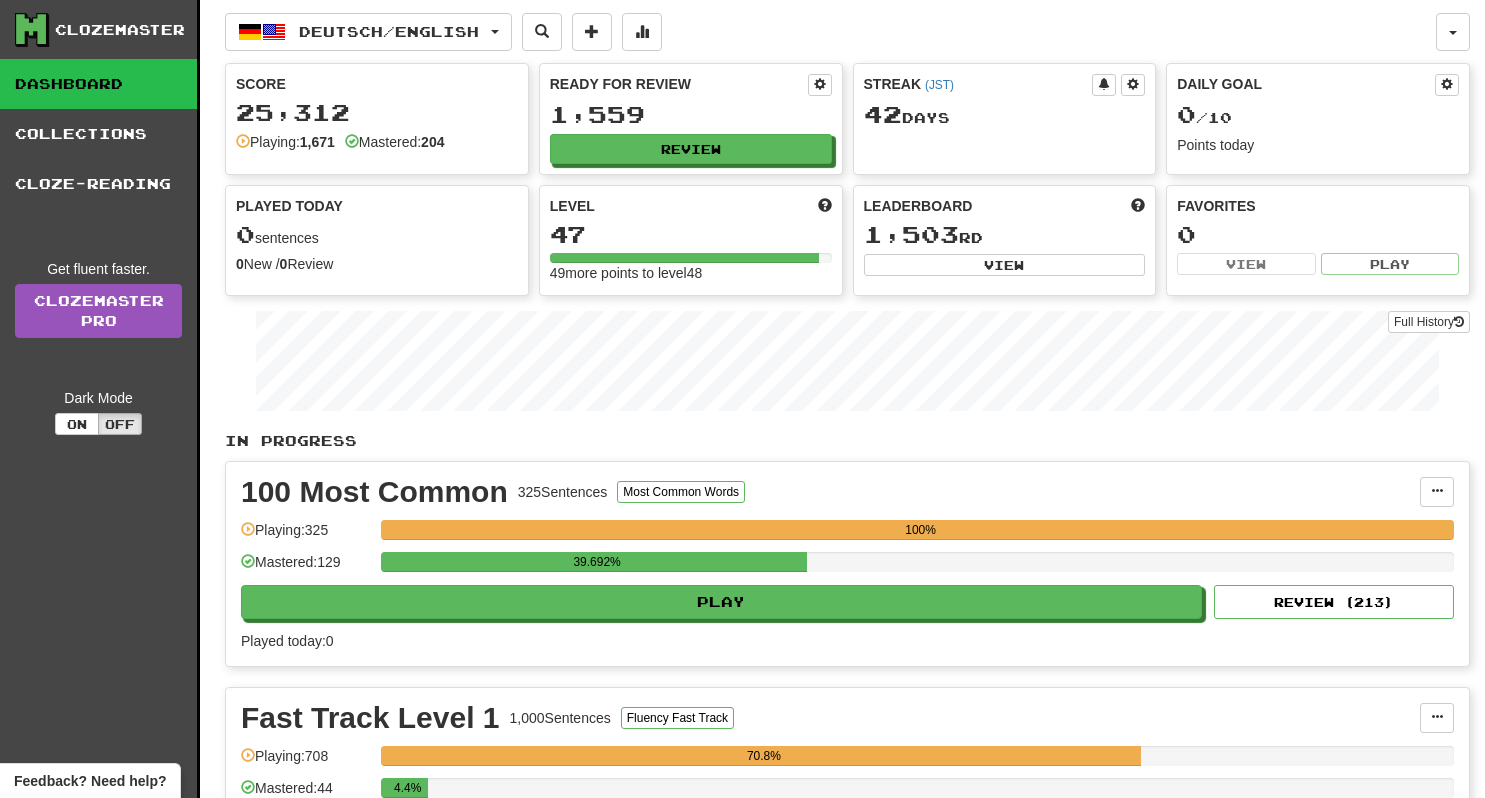 scroll, scrollTop: 0, scrollLeft: 0, axis: both 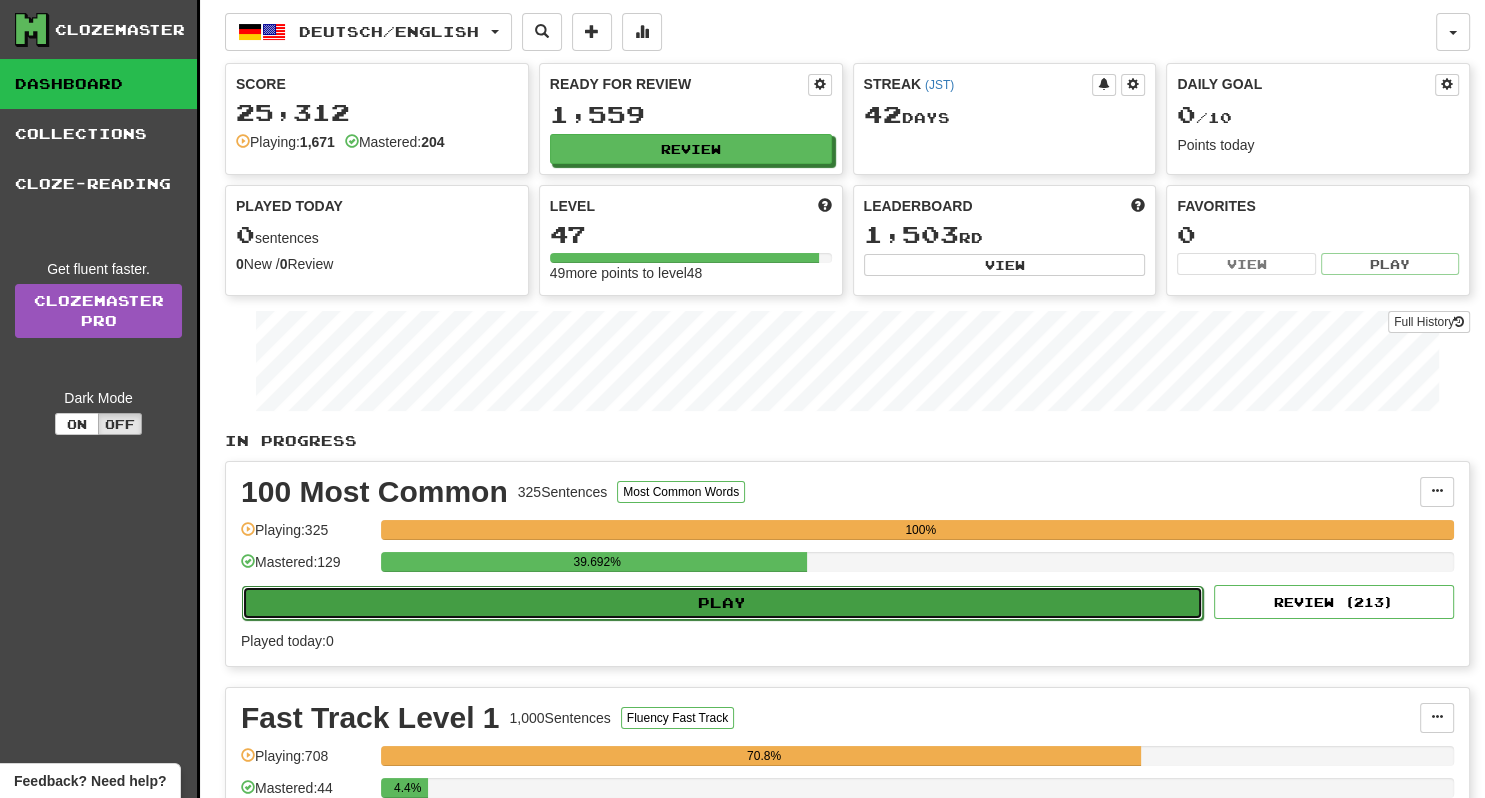 click on "Play" at bounding box center (722, 603) 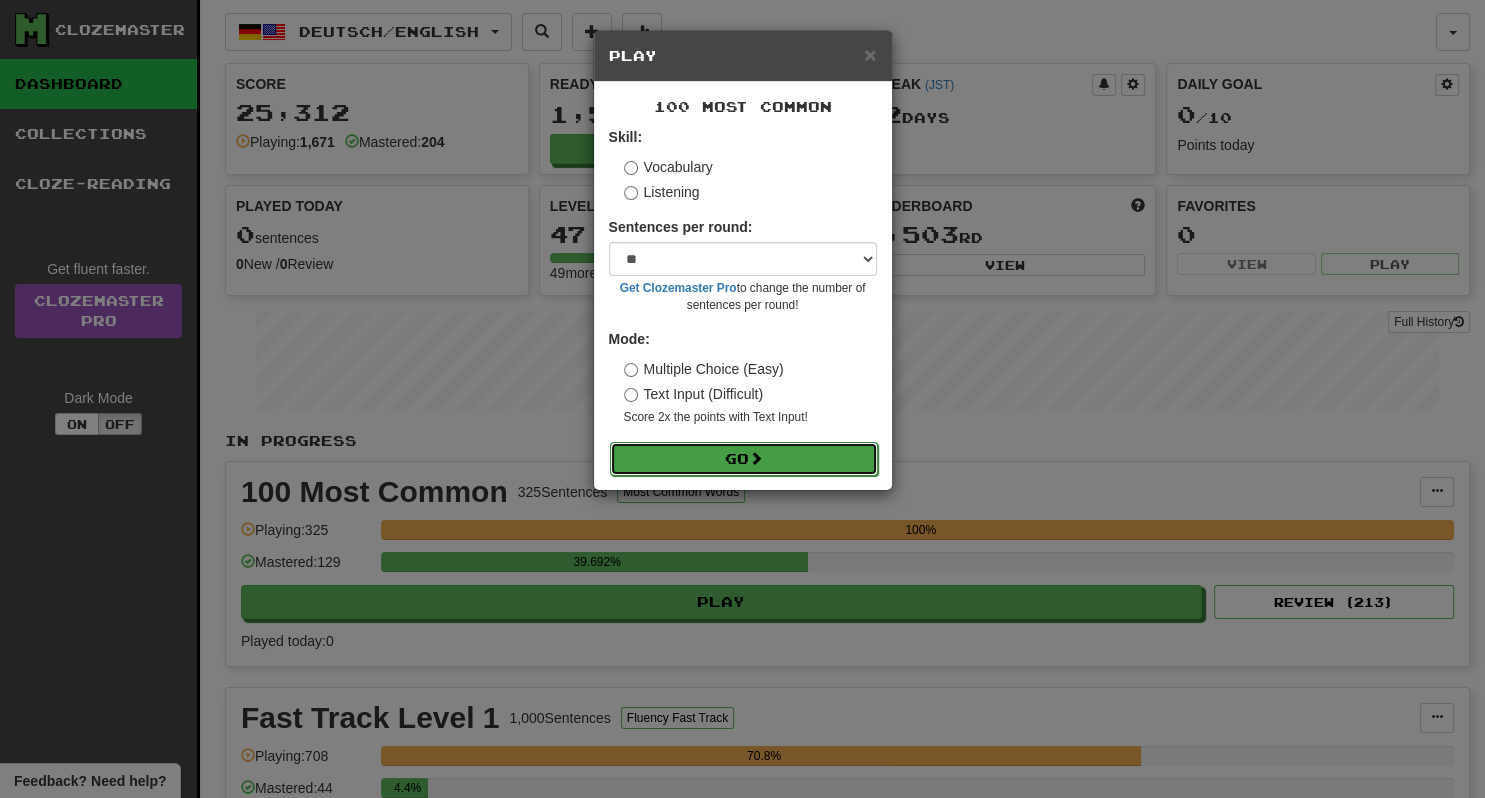 click on "Go" at bounding box center (744, 459) 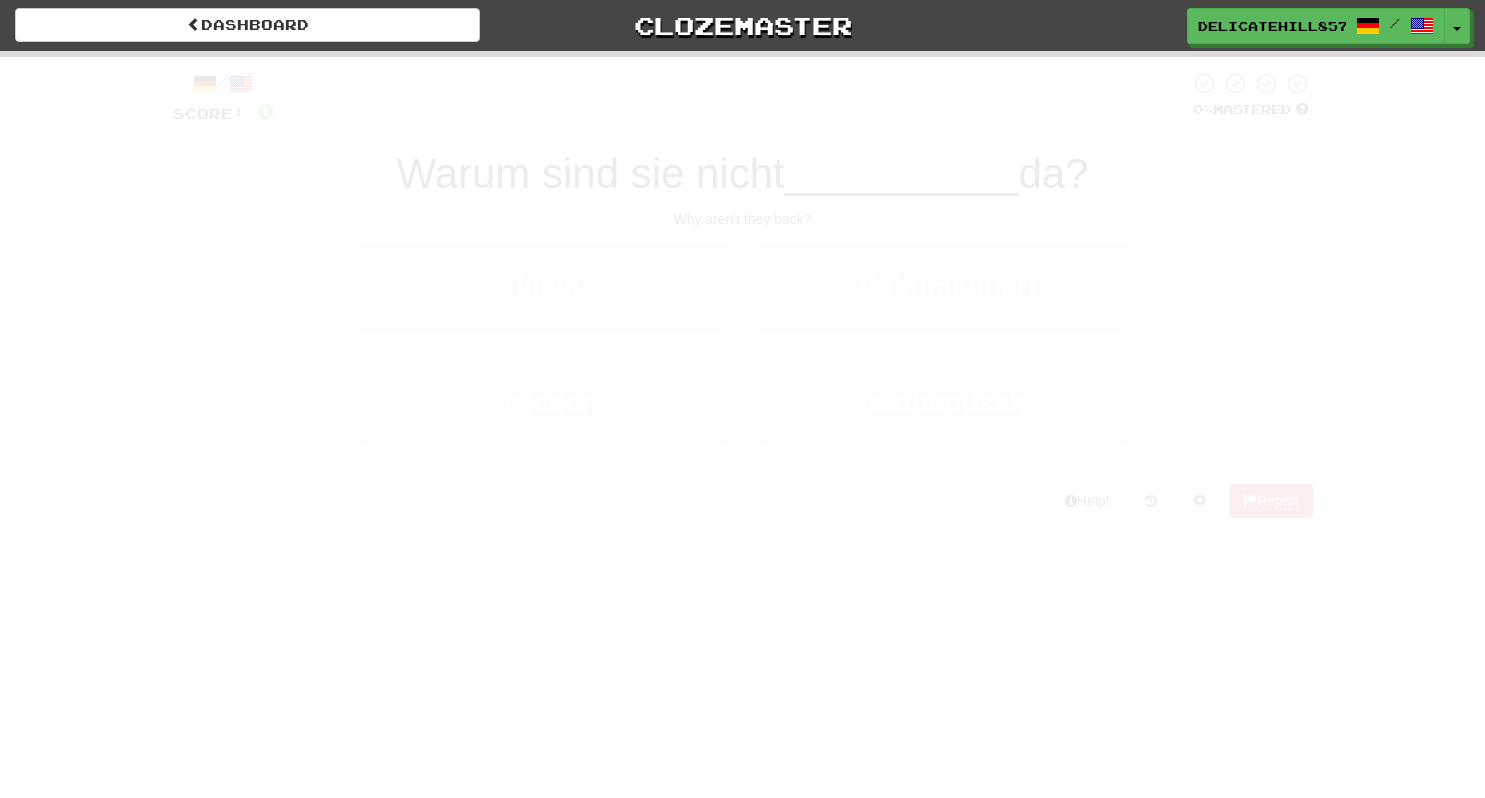 scroll, scrollTop: 0, scrollLeft: 0, axis: both 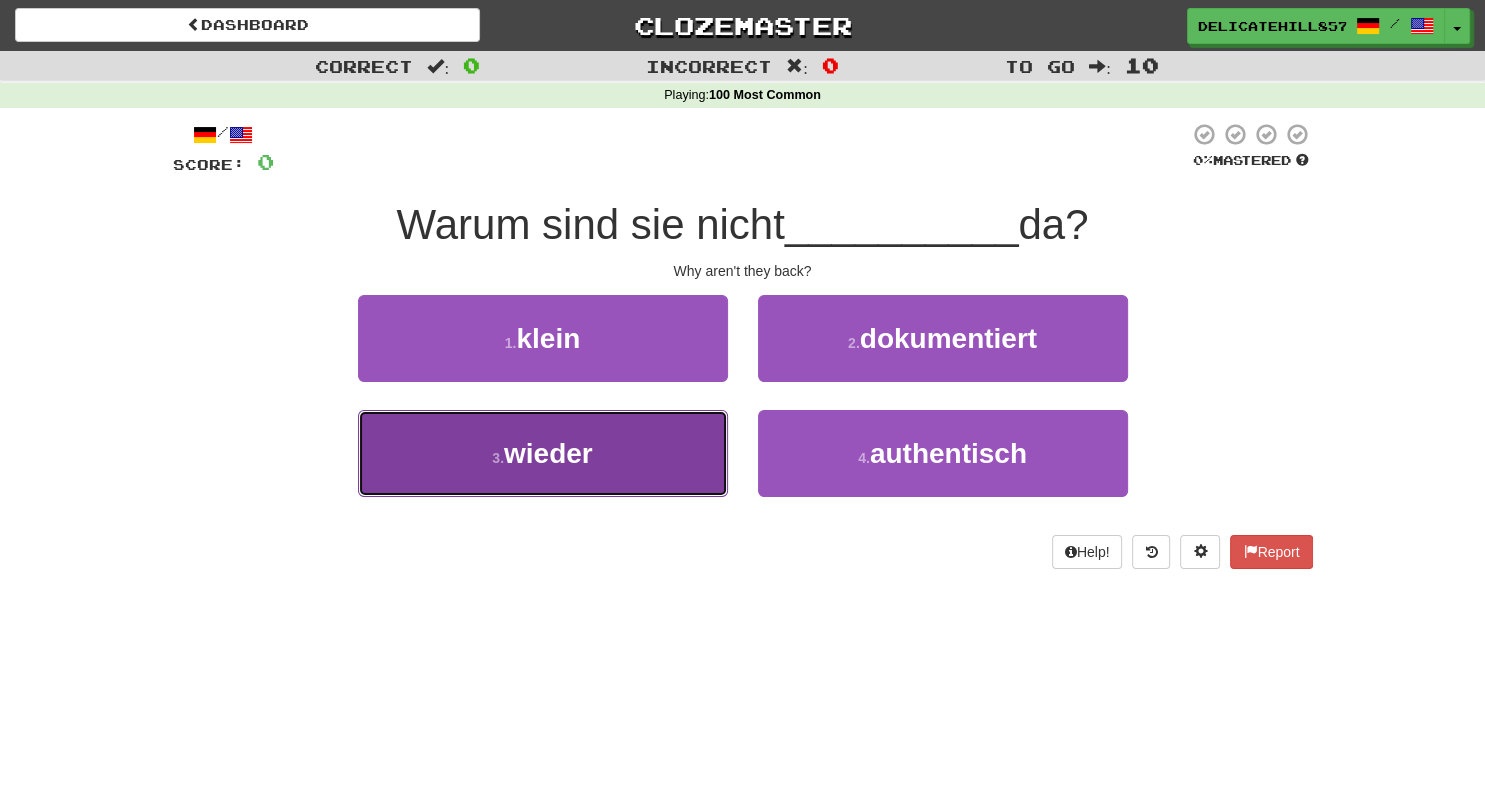 click on "3 .  wieder" at bounding box center (543, 453) 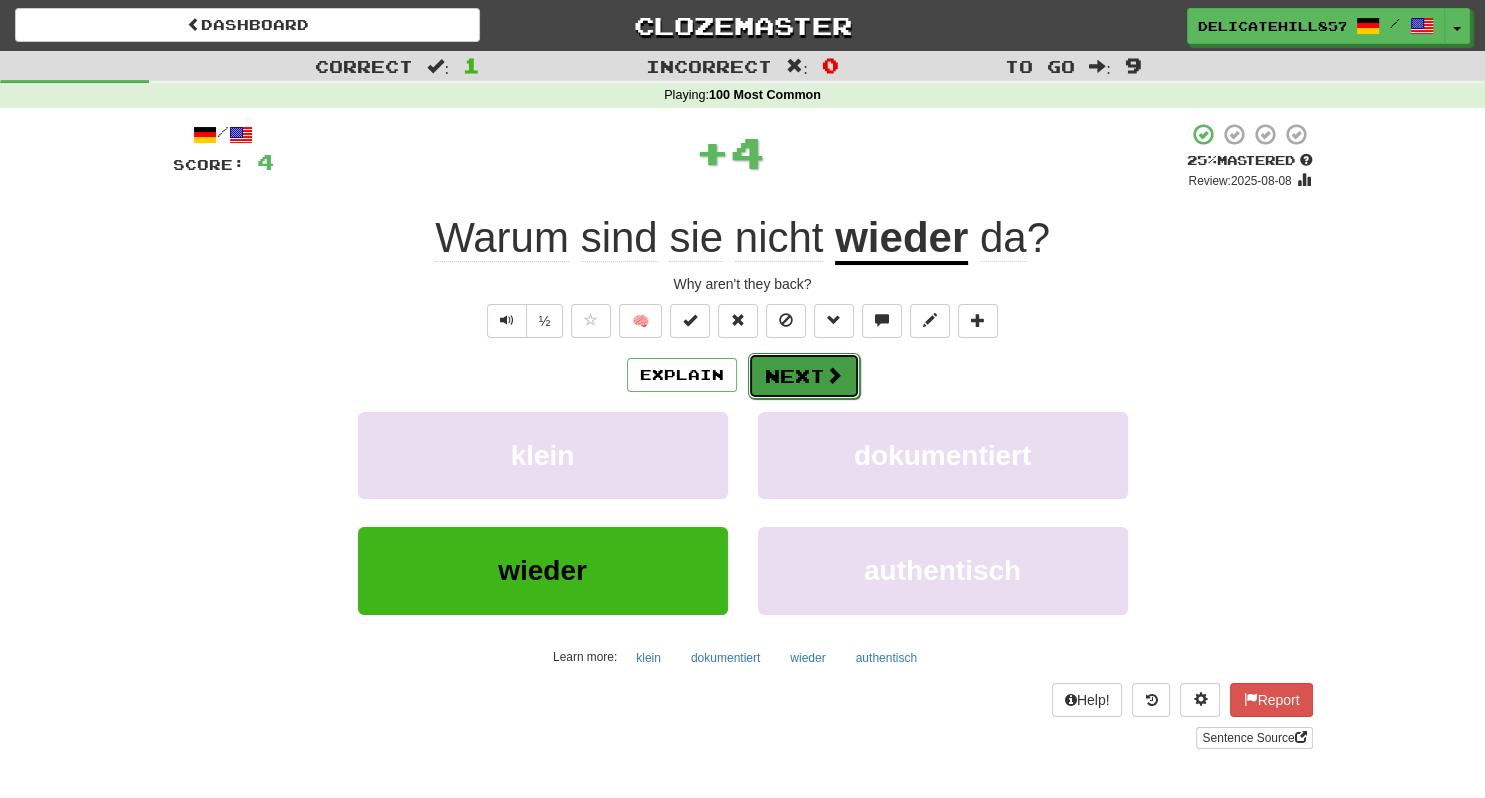 click on "Next" at bounding box center [804, 376] 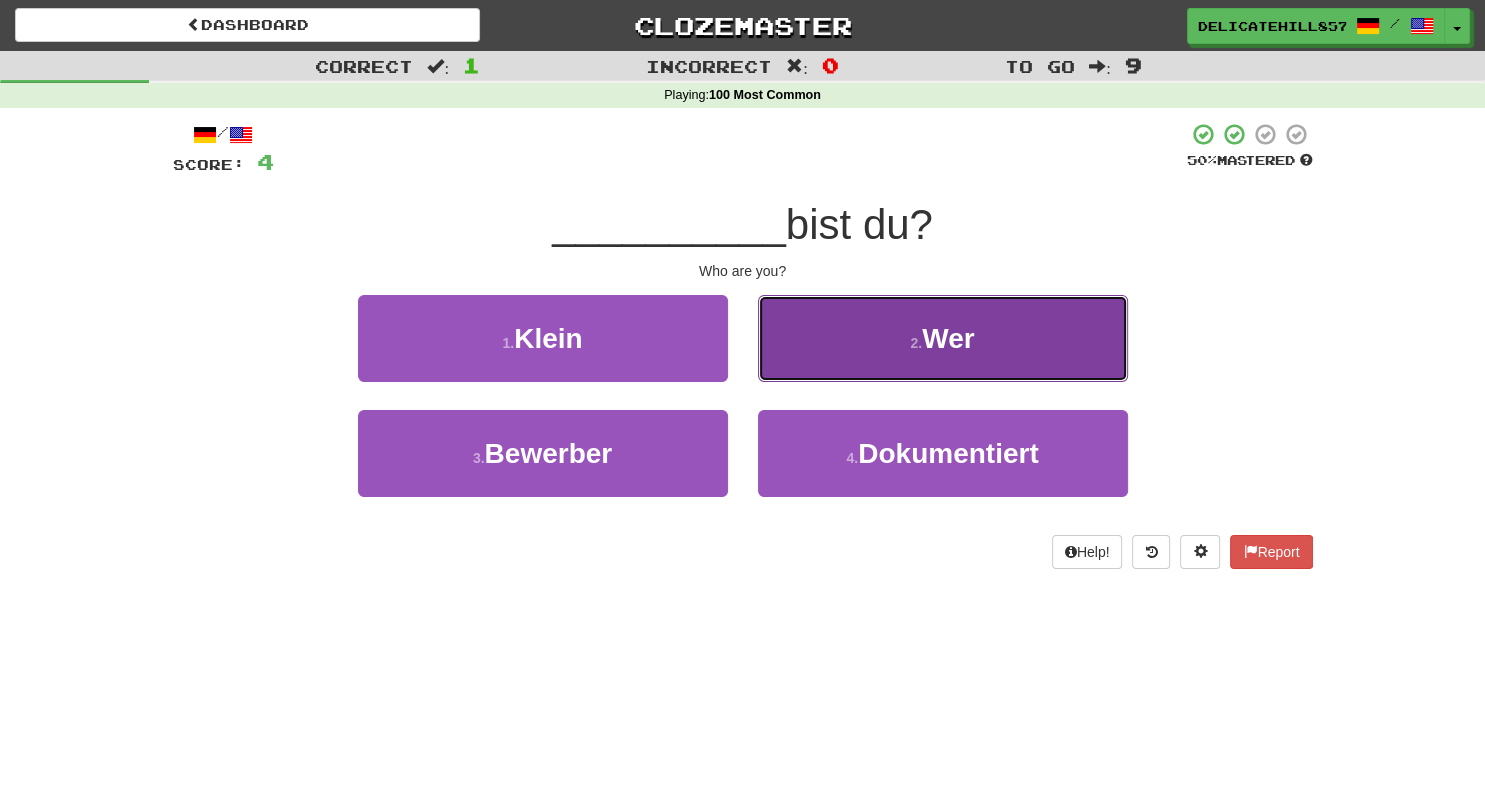 click on "2 .  Wer" at bounding box center [943, 338] 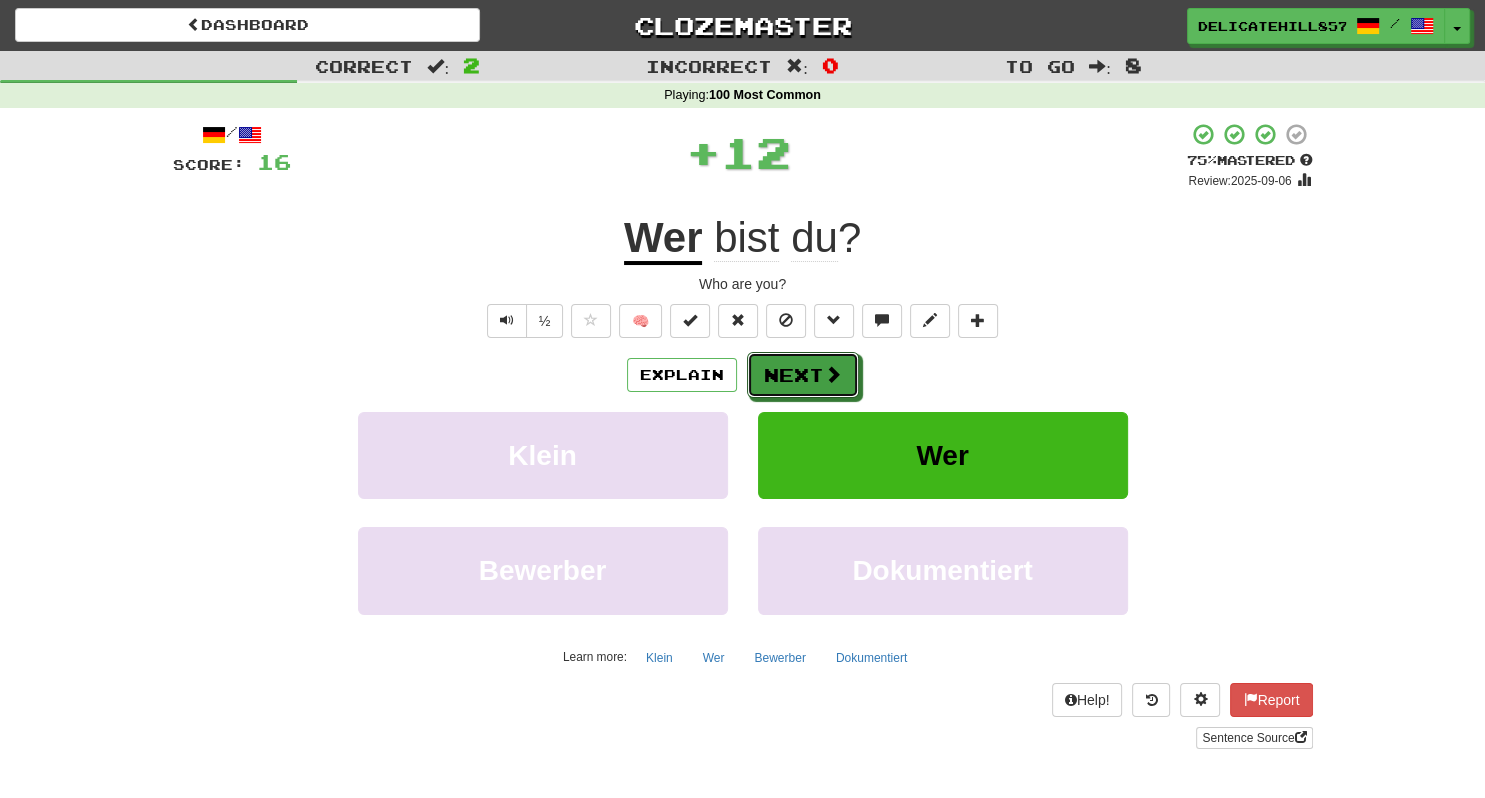 click on "Next" at bounding box center (803, 375) 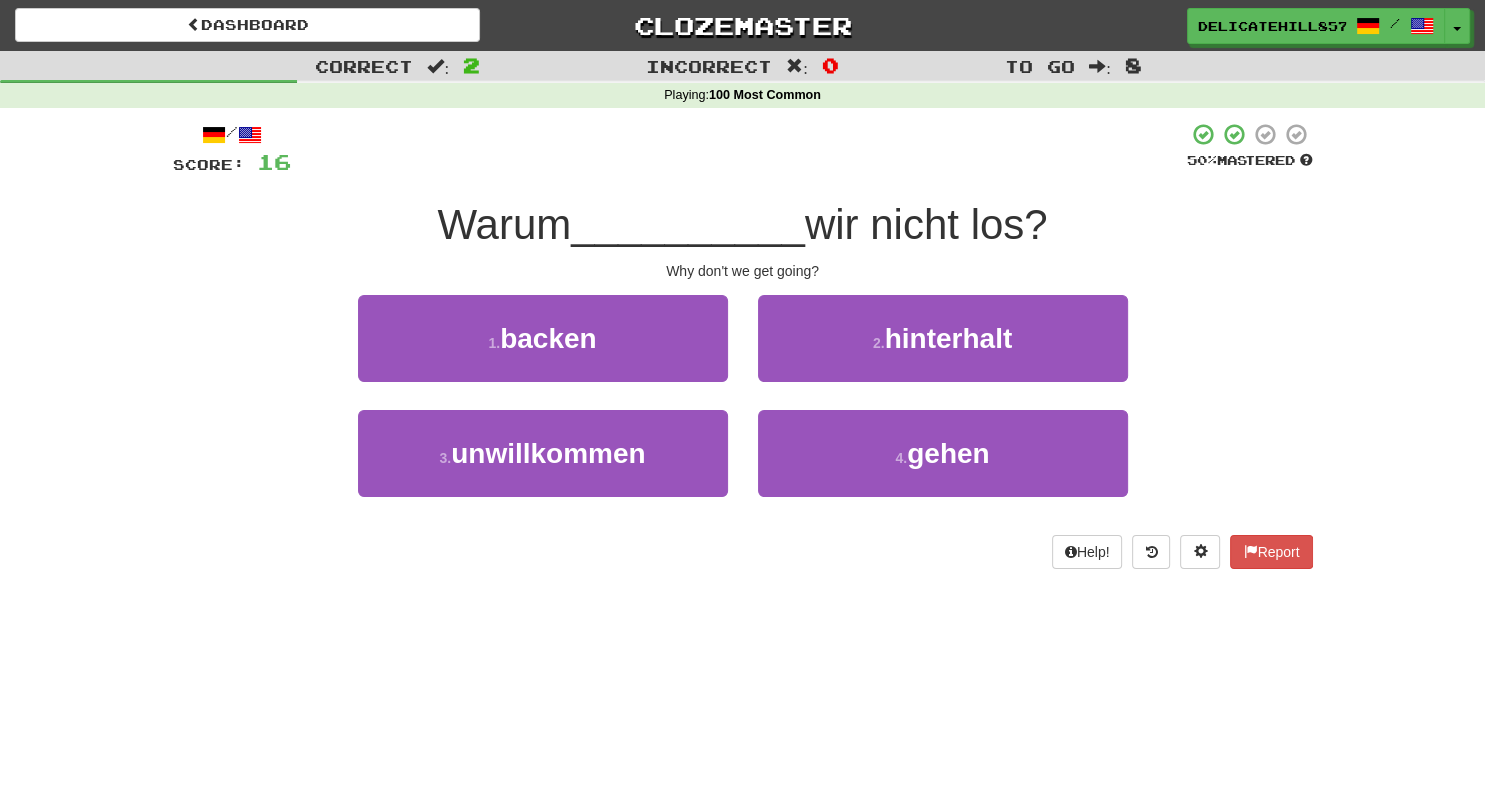 click on "Dashboard
Clozemaster
[USERNAME]
/
Toggle Dropdown
Dashboard
Leaderboard
Activity Feed
Notifications
Profile
Discussions
한국어
/
English
Streak:
43
Review:
677
Daily Goal:  14 /10
Deutsch
/
English
Streak:
42
Review:
1,559
Daily Goal:  0 /10
English
/
日本語
Streak:
43
Review:
6,252
Daily Goal:  160 /100
Español
/
English
Streak:
42
Review:
1,477
Daily Goal:  0 /10
Türkçe
/
English
Streak:
42
Review:
1,153
Daily Goal:  0 /10
Русский
/
日本語
Streak:
42
Review:
5,822
Daily Goal:  0 /100
Հայերեն
/
English
Streak:
0
Review:
1" at bounding box center (742, 25) 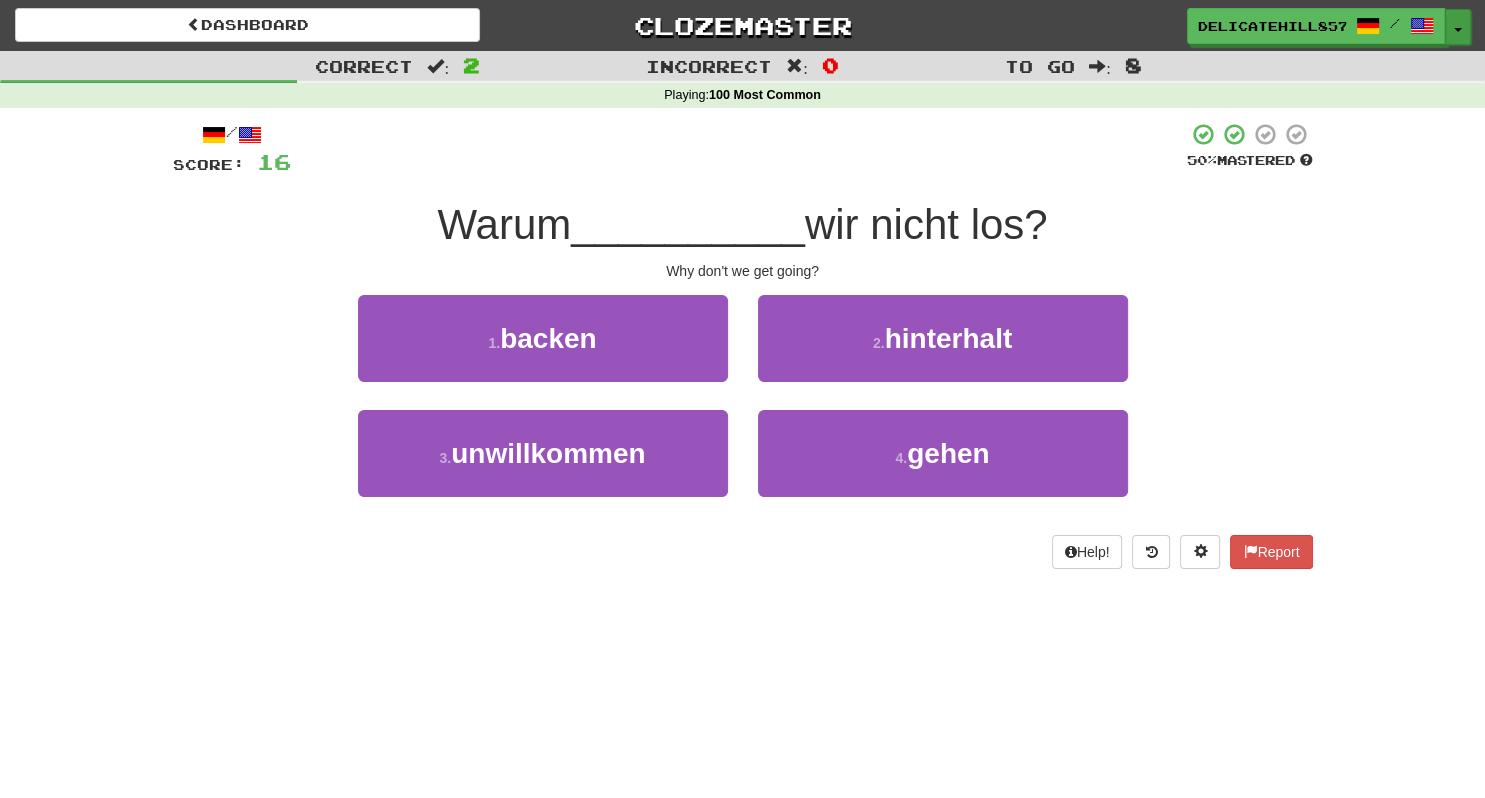click on "Toggle Dropdown" at bounding box center [1458, 27] 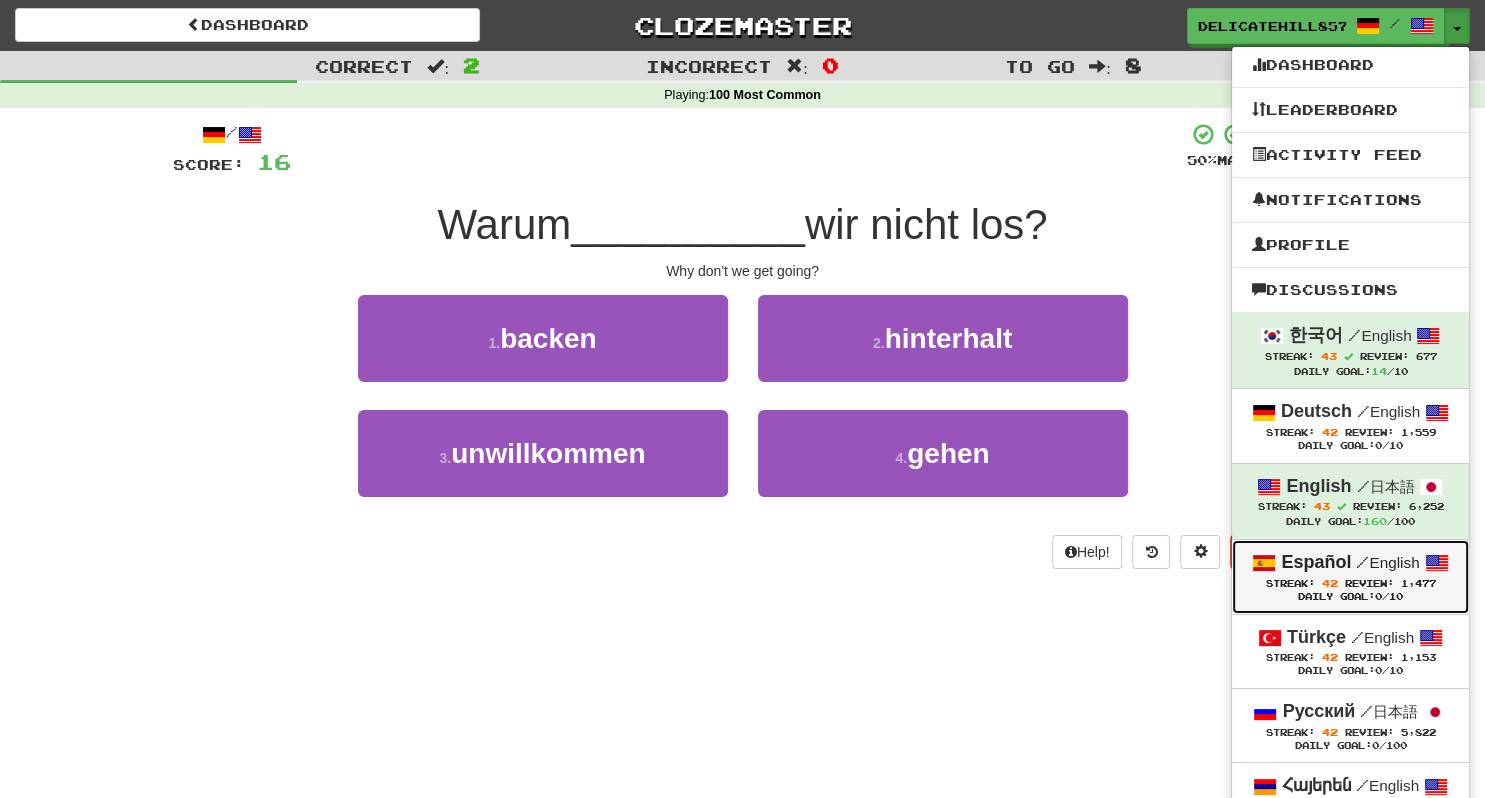 click on "Español" at bounding box center (1316, 562) 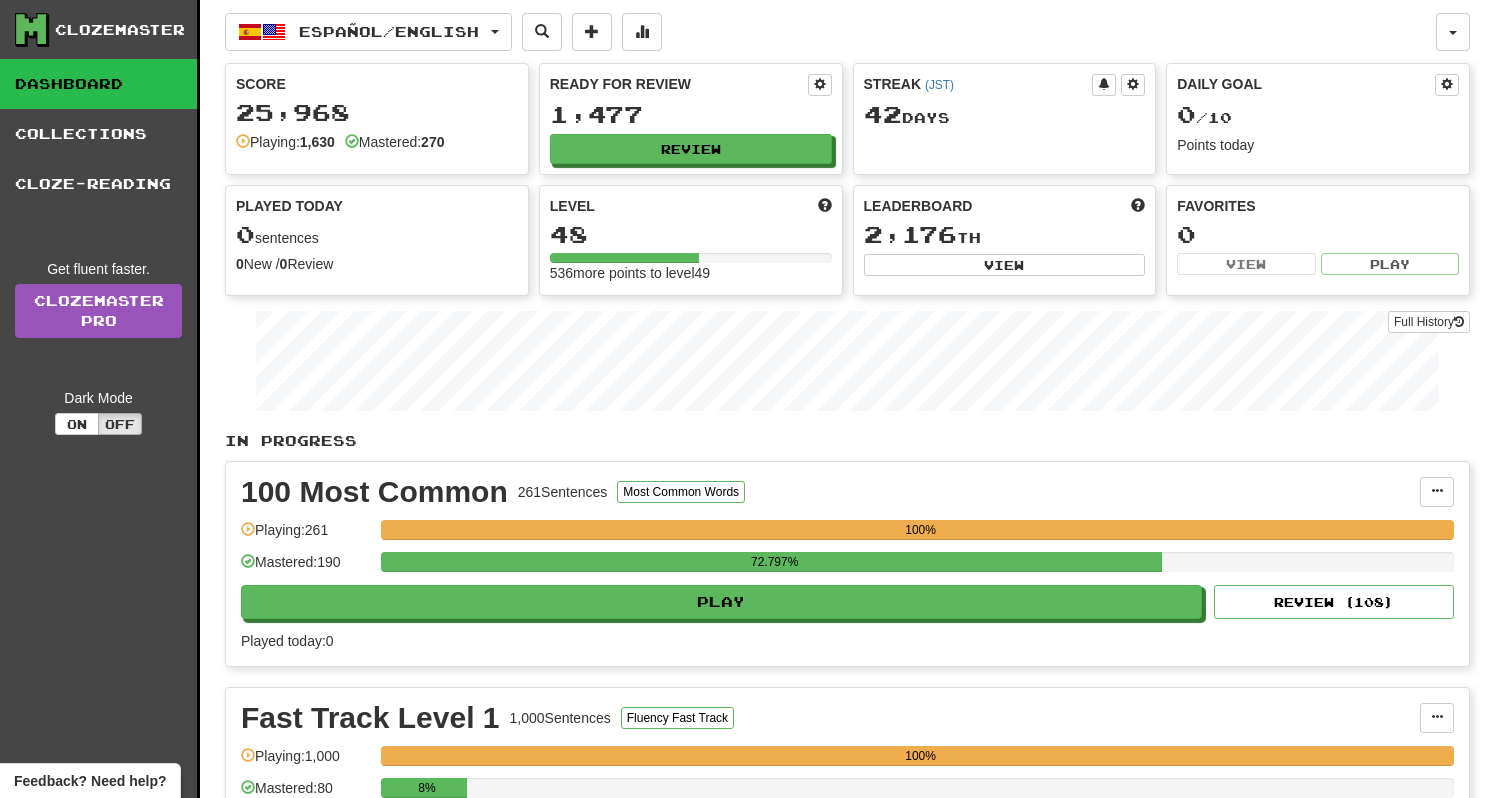 scroll, scrollTop: 0, scrollLeft: 0, axis: both 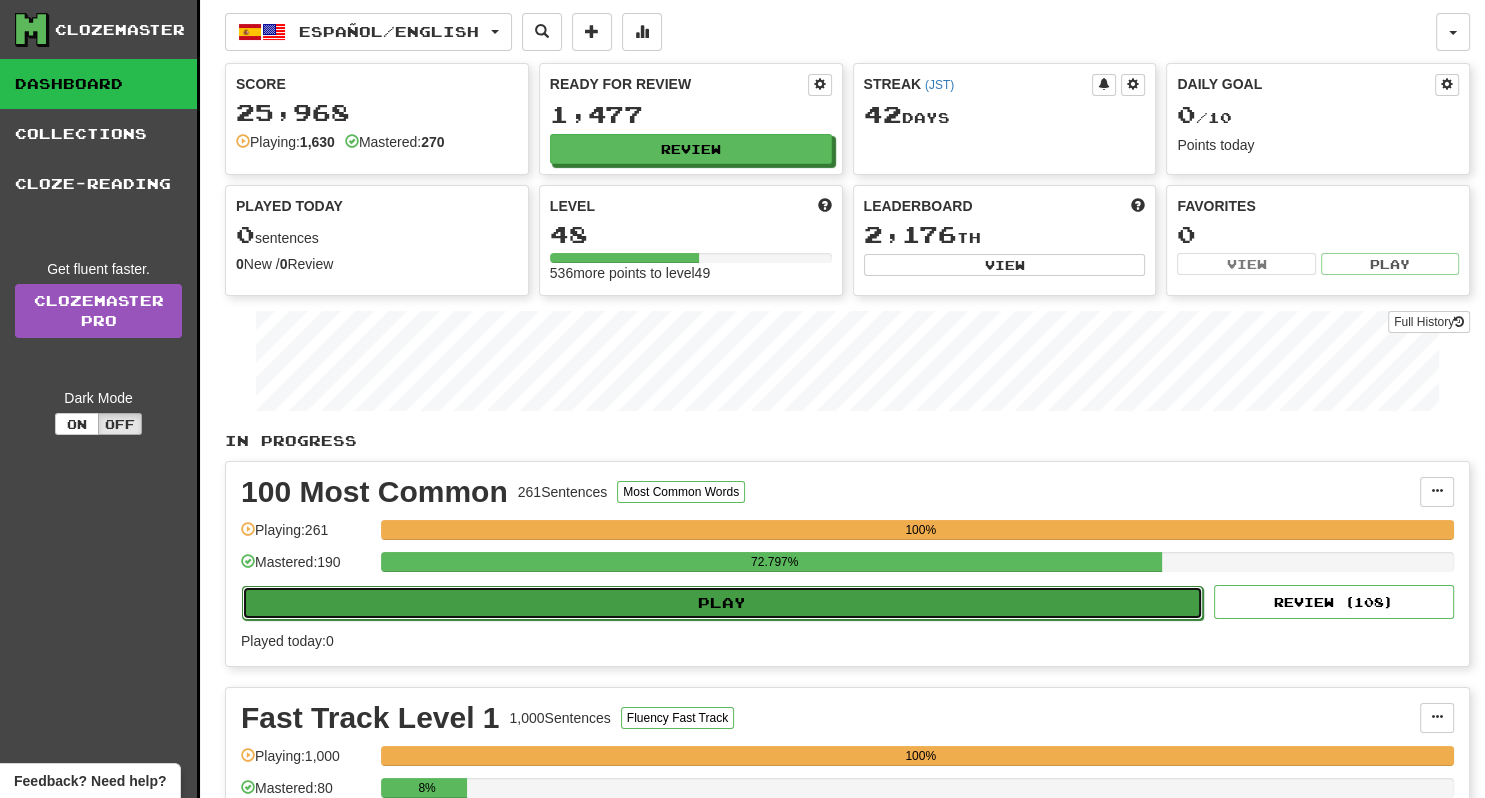 click on "Play" at bounding box center [722, 603] 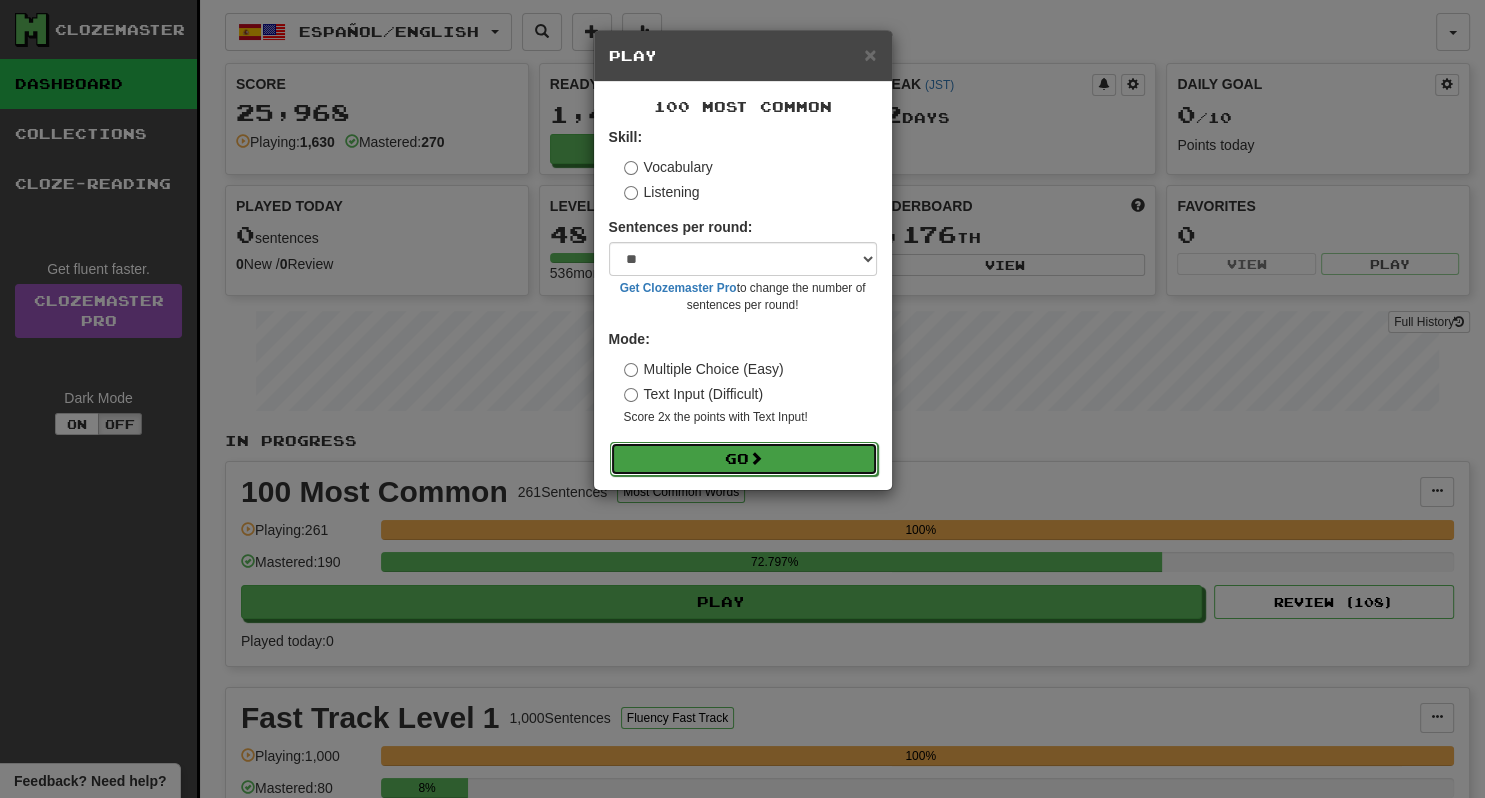 click on "Go" at bounding box center (744, 459) 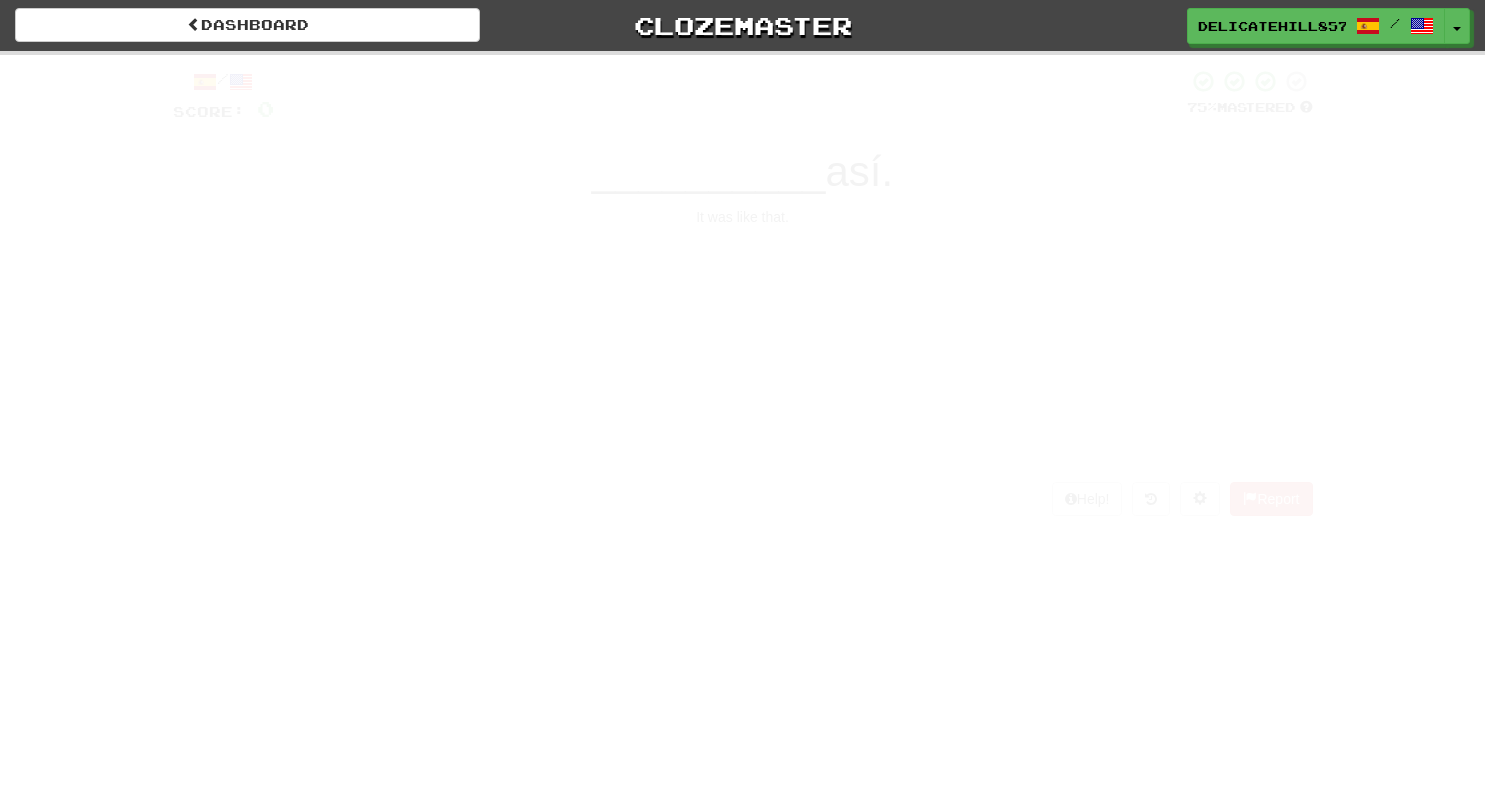 scroll, scrollTop: 0, scrollLeft: 0, axis: both 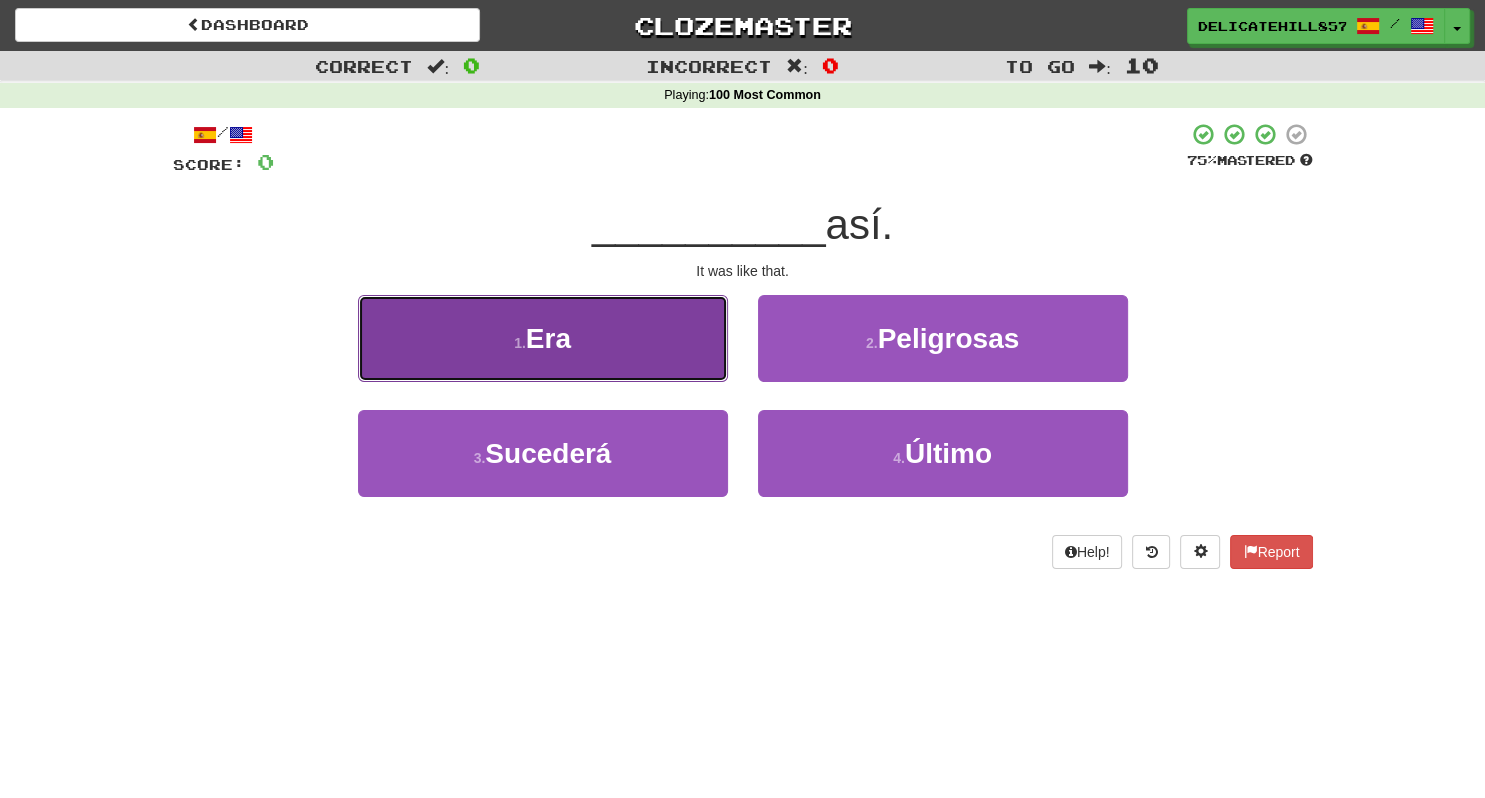 click on "1 .  Era" at bounding box center [543, 338] 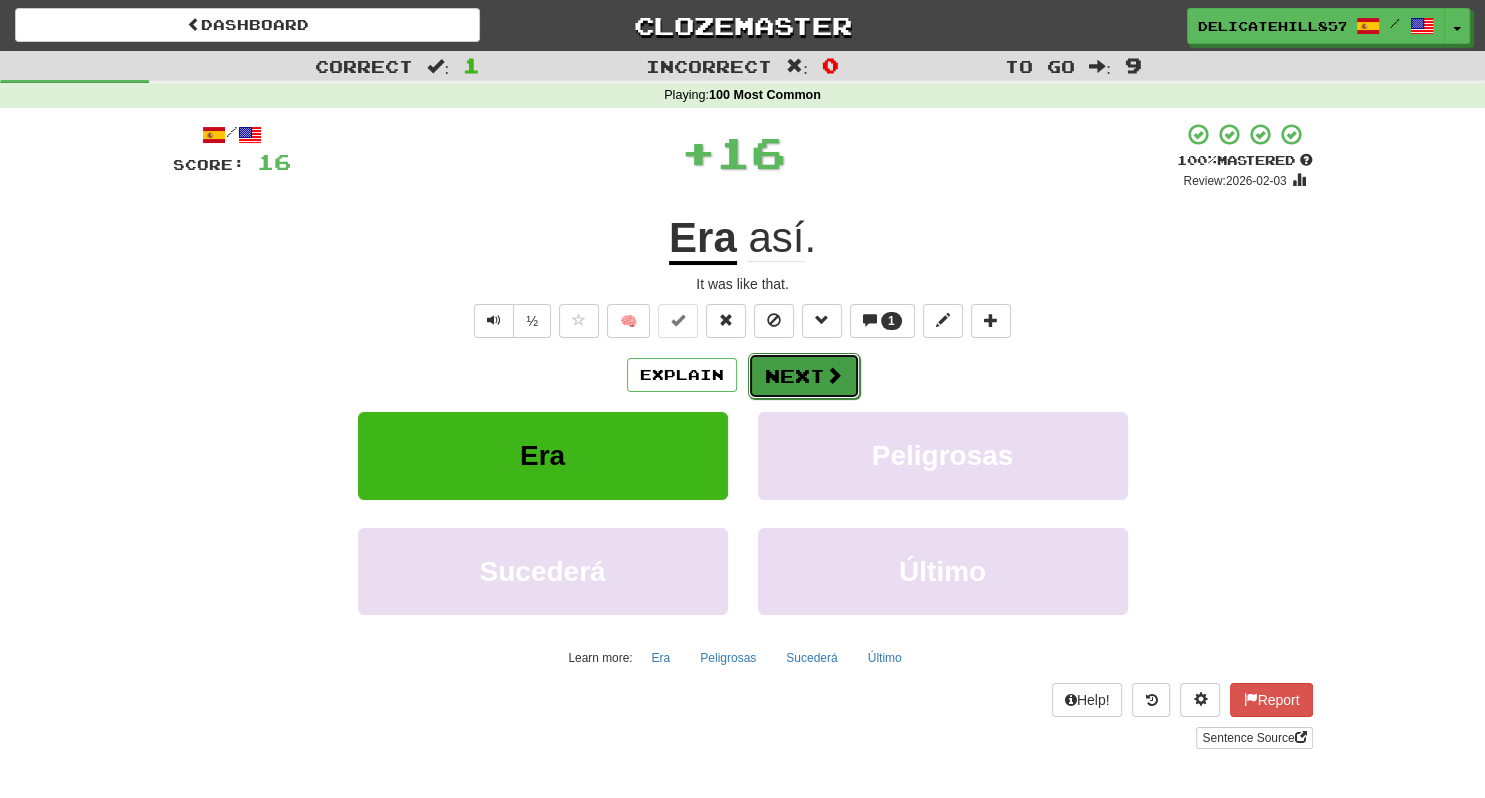 click on "Next" at bounding box center (804, 376) 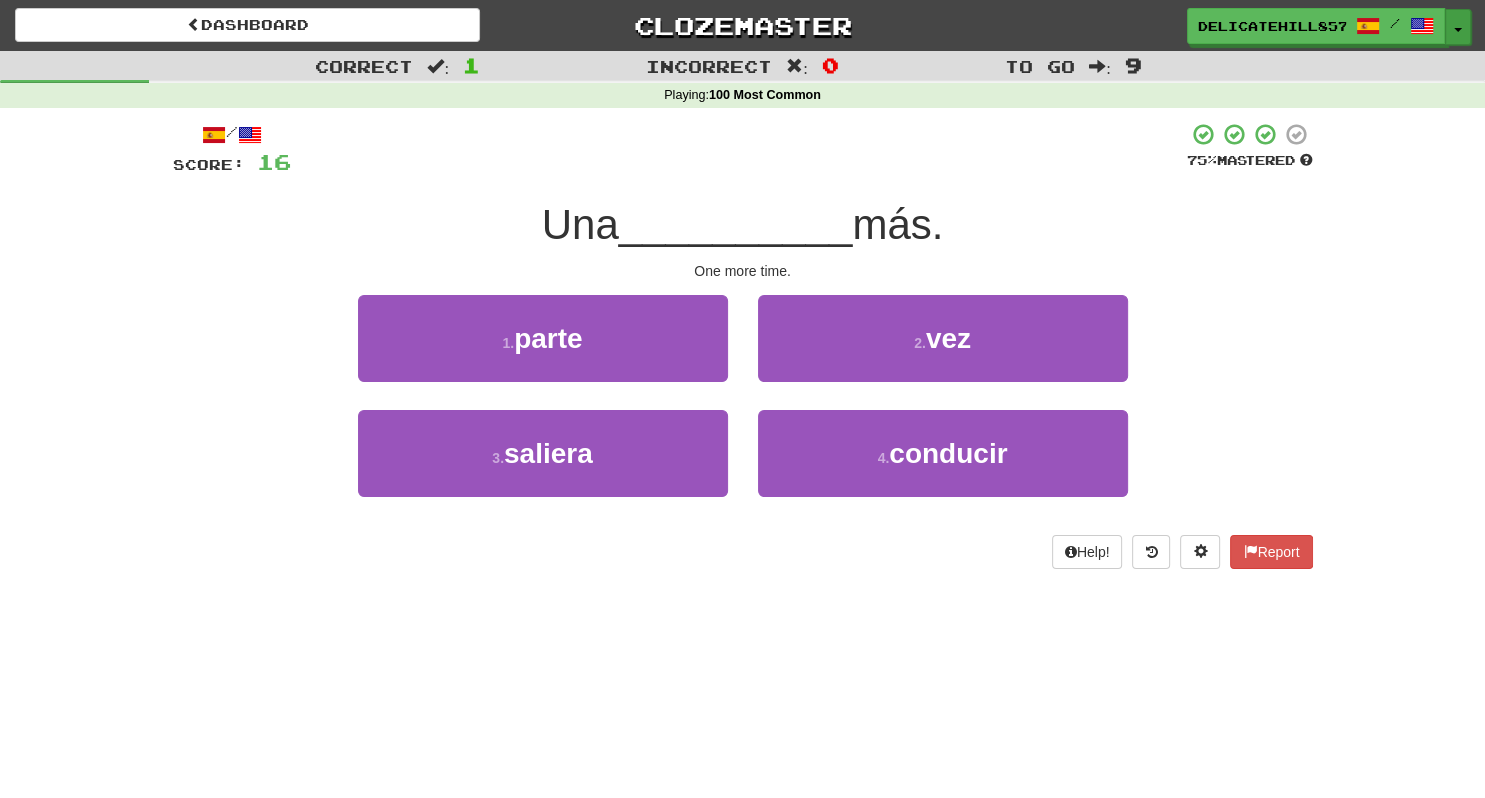 click on "Toggle Dropdown" at bounding box center (1458, 27) 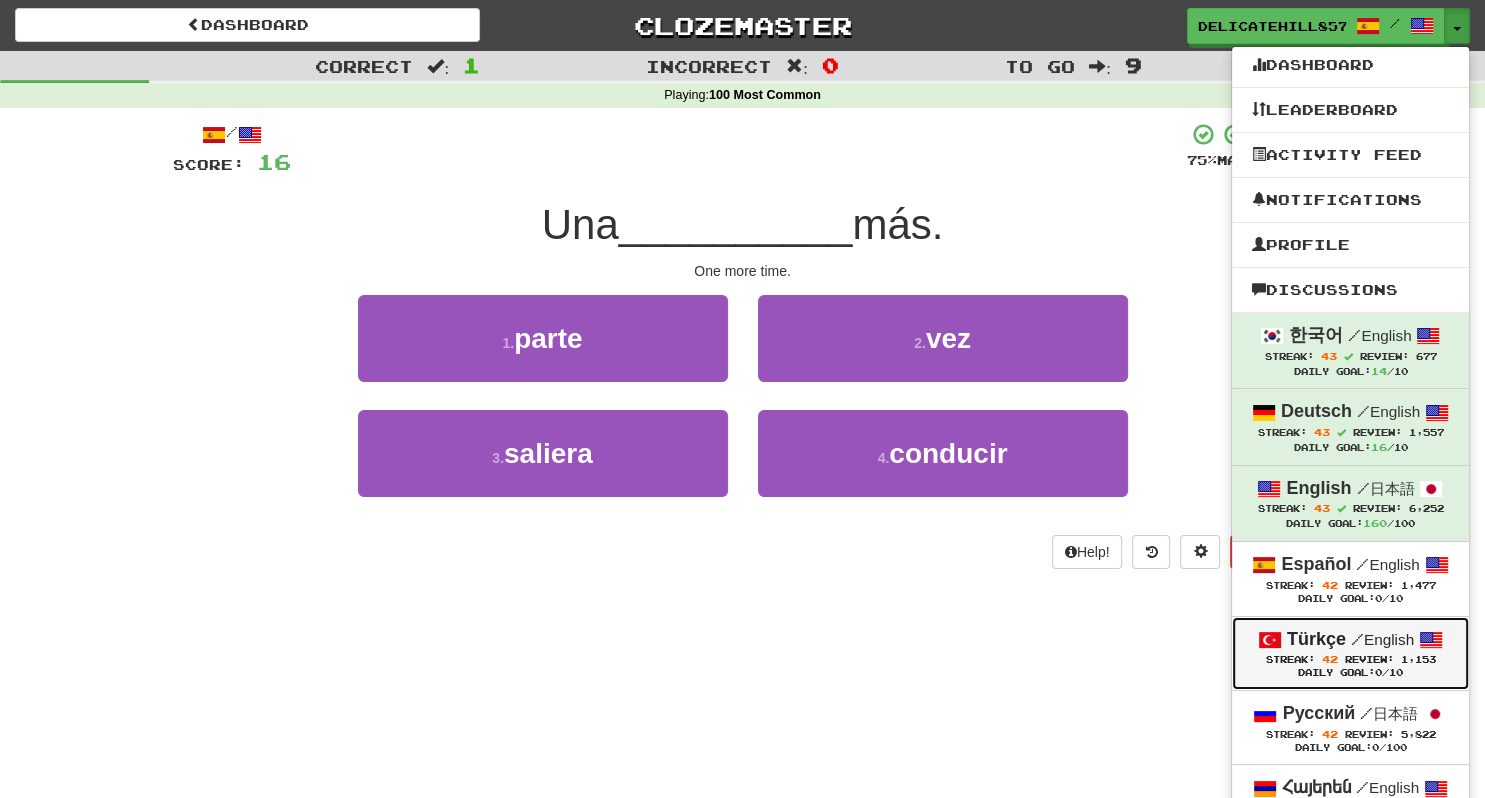 click on "Streak:" at bounding box center (1289, 659) 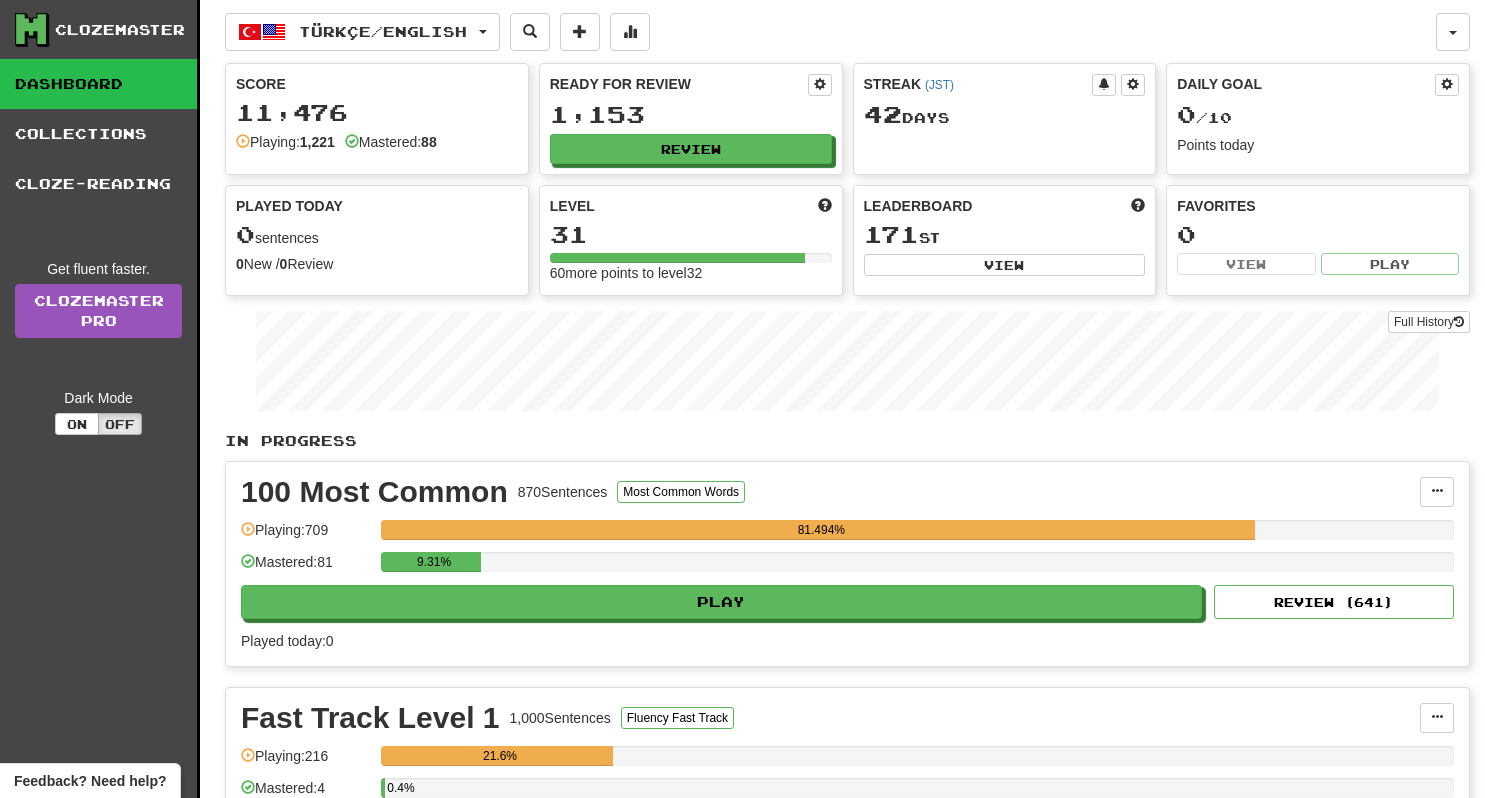 scroll, scrollTop: 0, scrollLeft: 0, axis: both 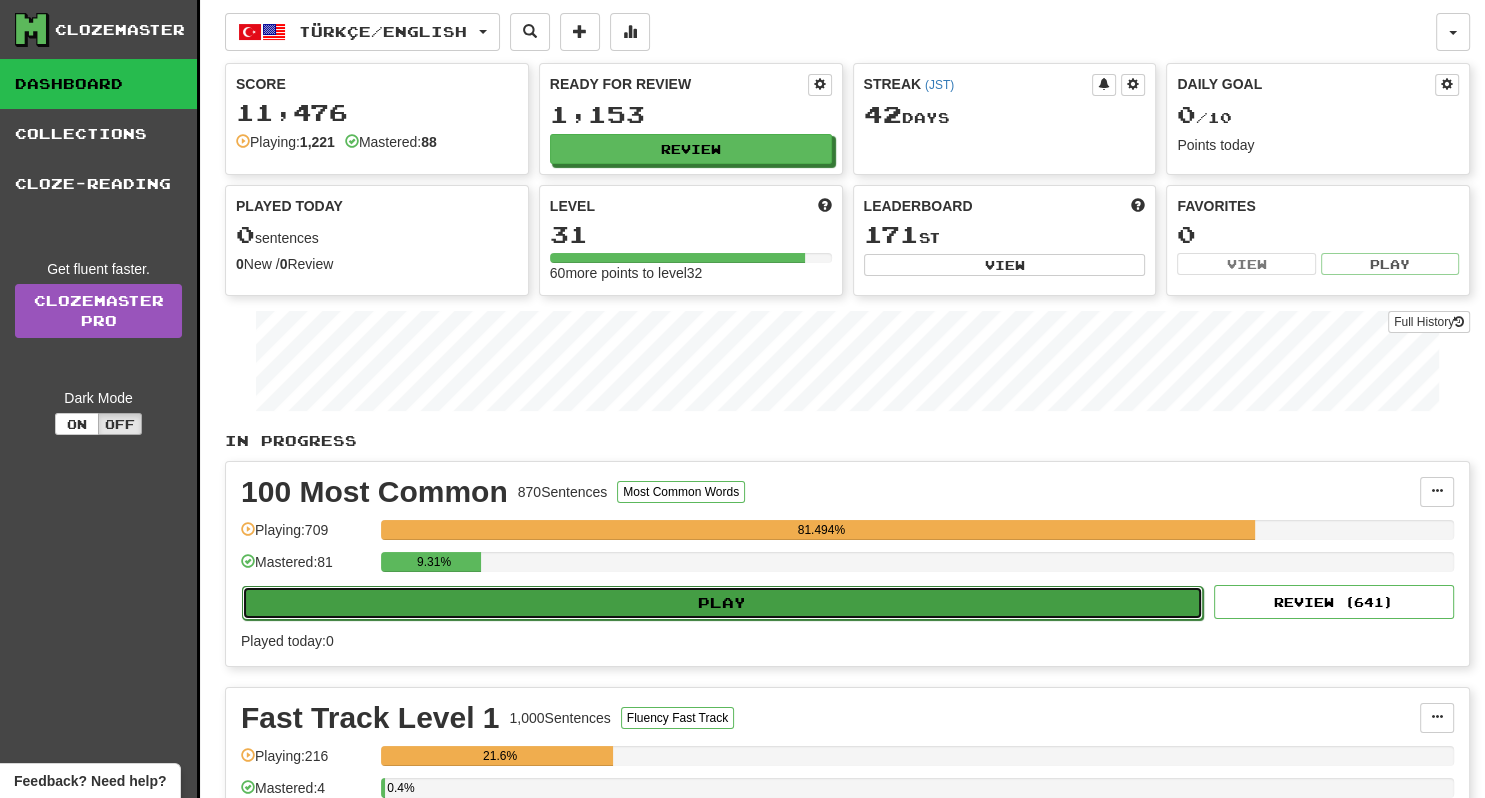 click on "Play" at bounding box center (722, 603) 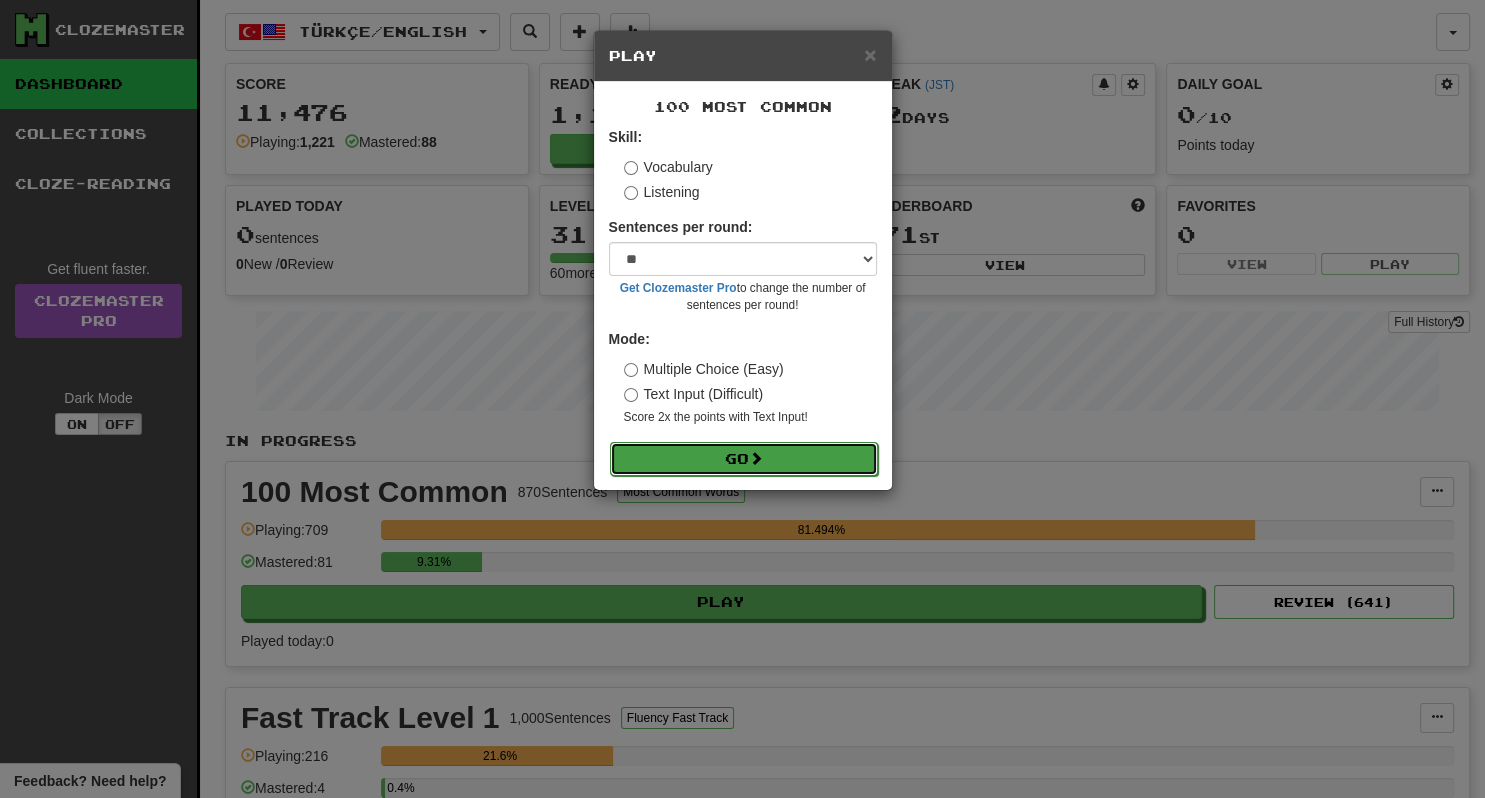 click on "Go" at bounding box center (744, 459) 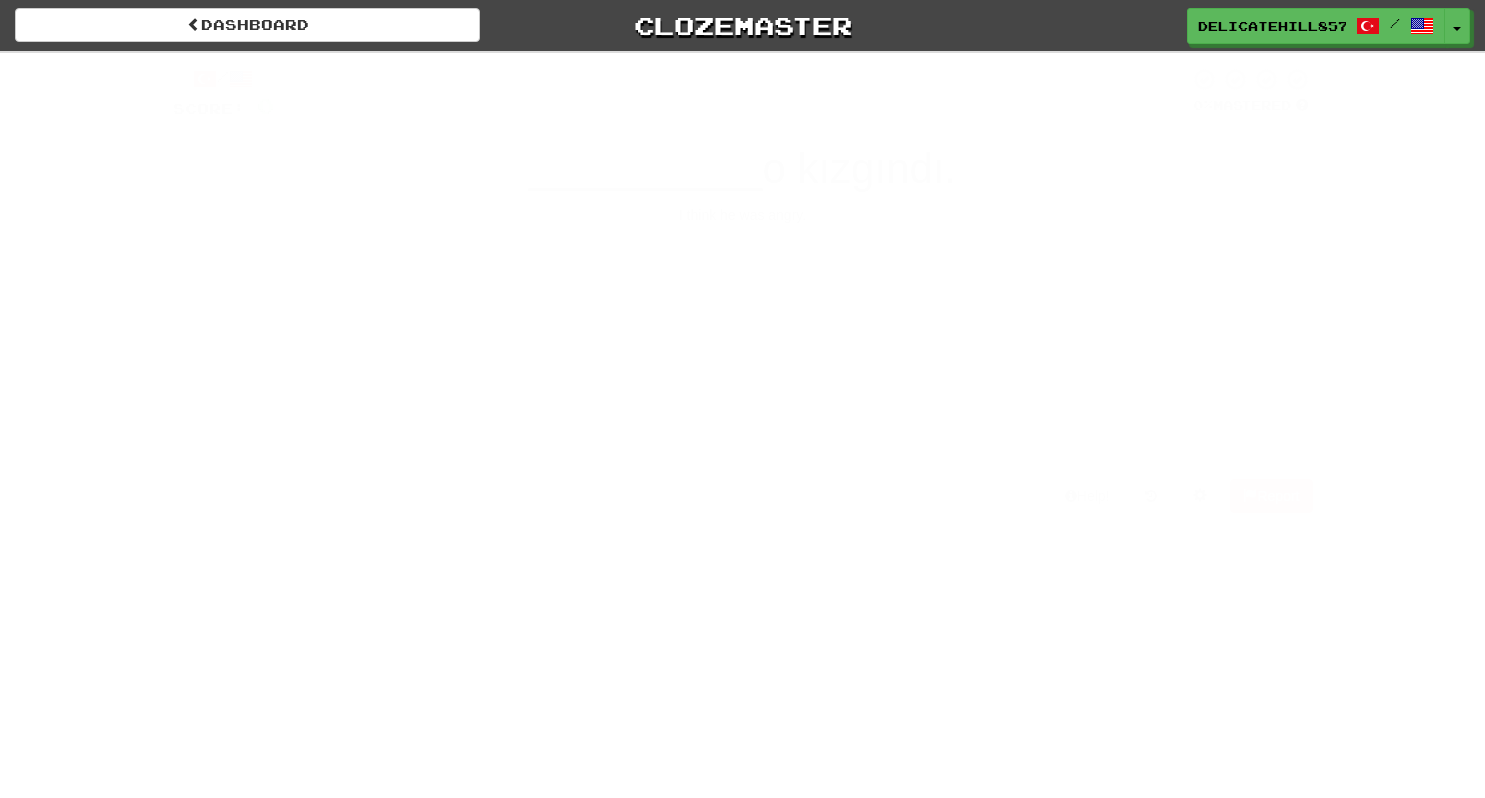 scroll, scrollTop: 0, scrollLeft: 0, axis: both 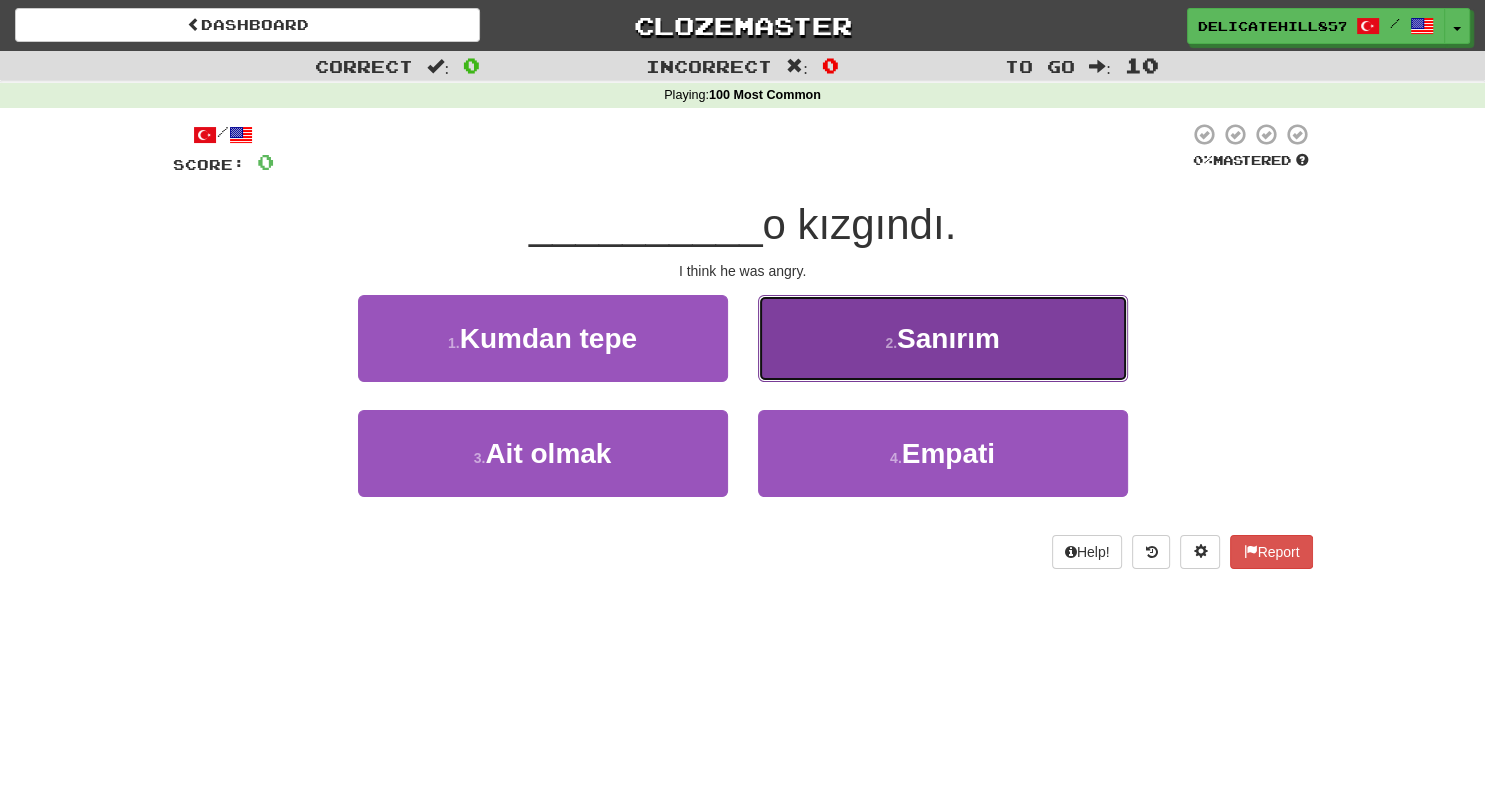 click on "2 .  Sanırım" at bounding box center (943, 338) 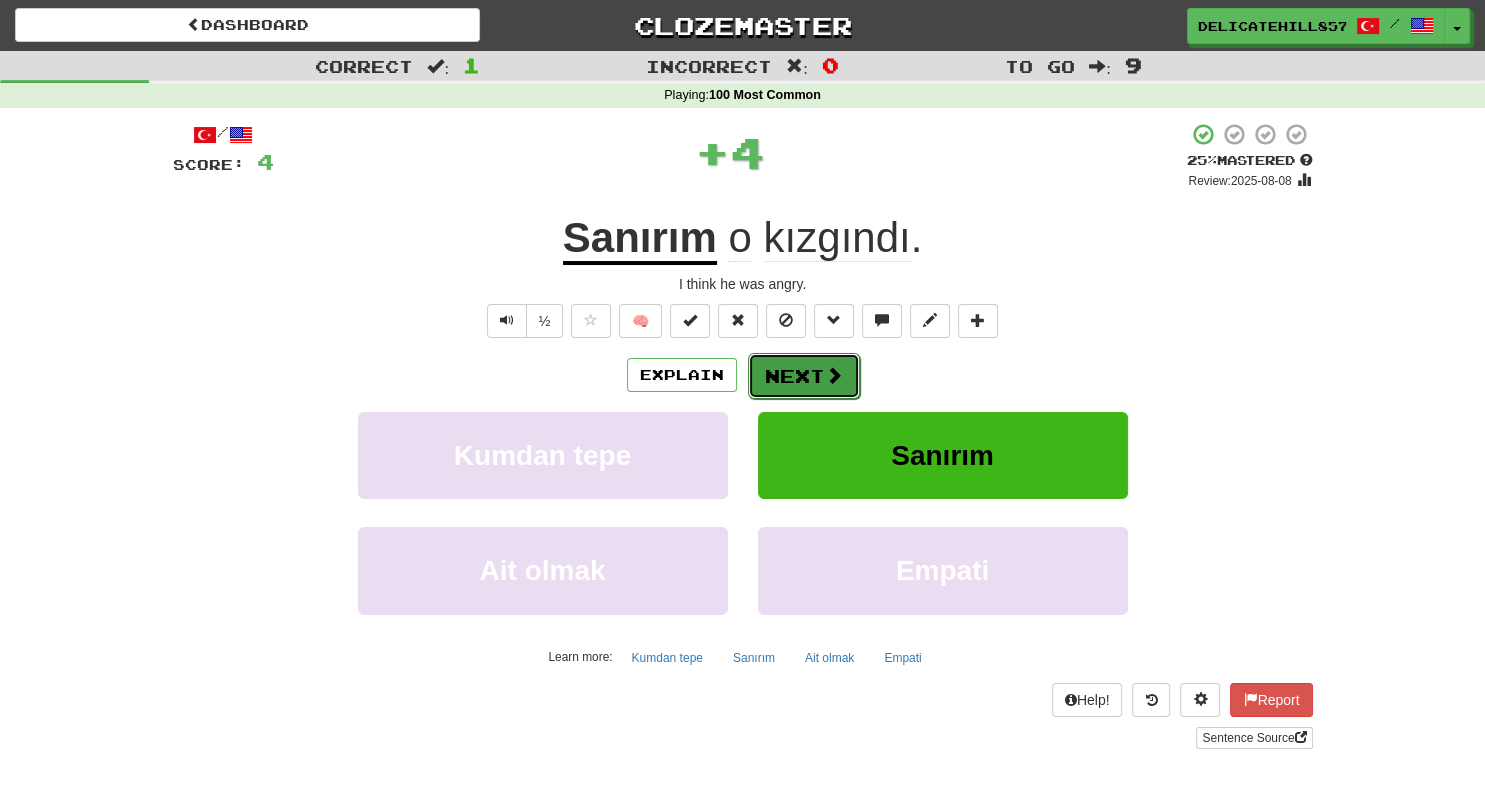 click on "Next" at bounding box center (804, 376) 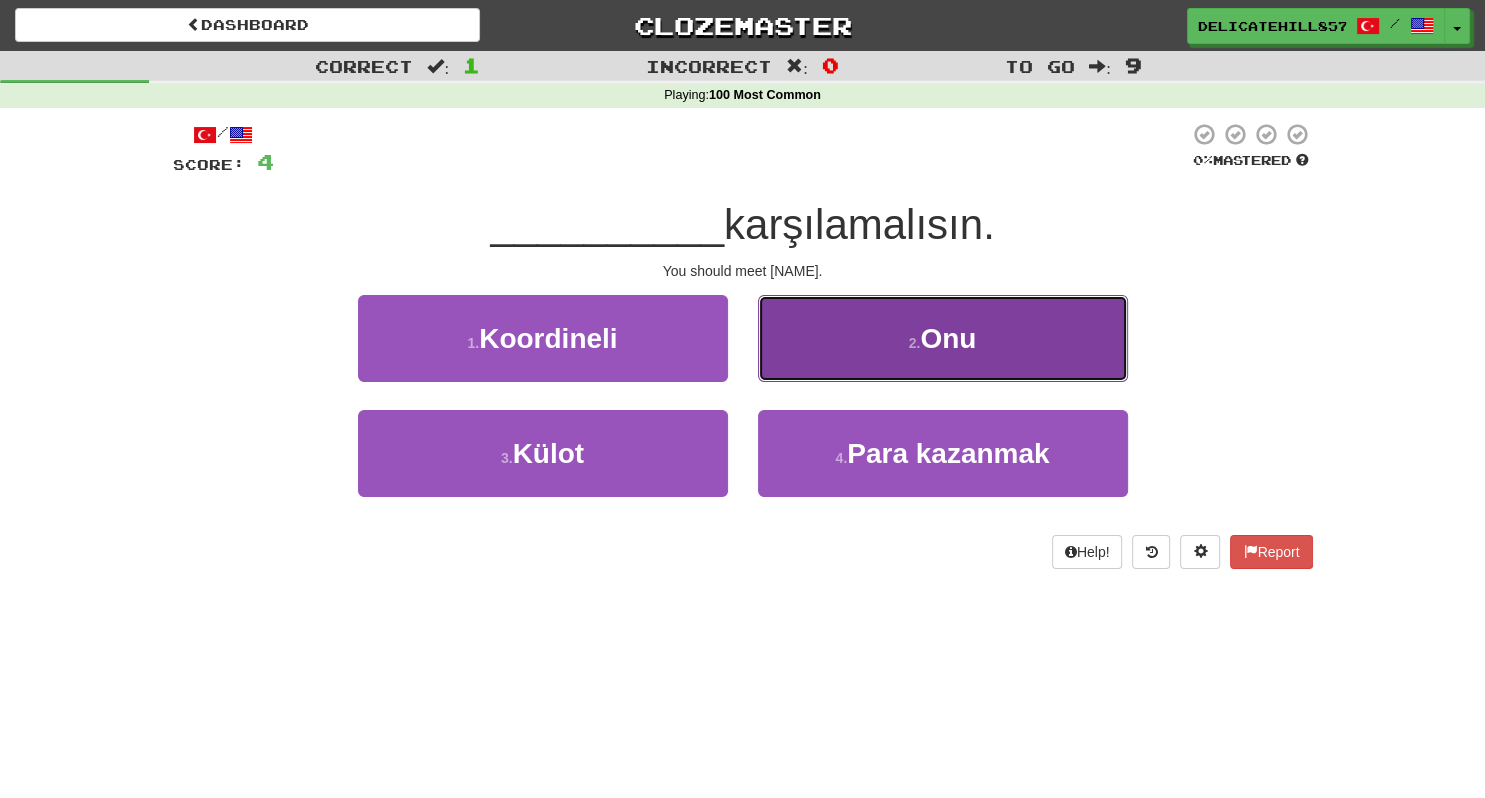 click on "2 .  Onu" at bounding box center (943, 338) 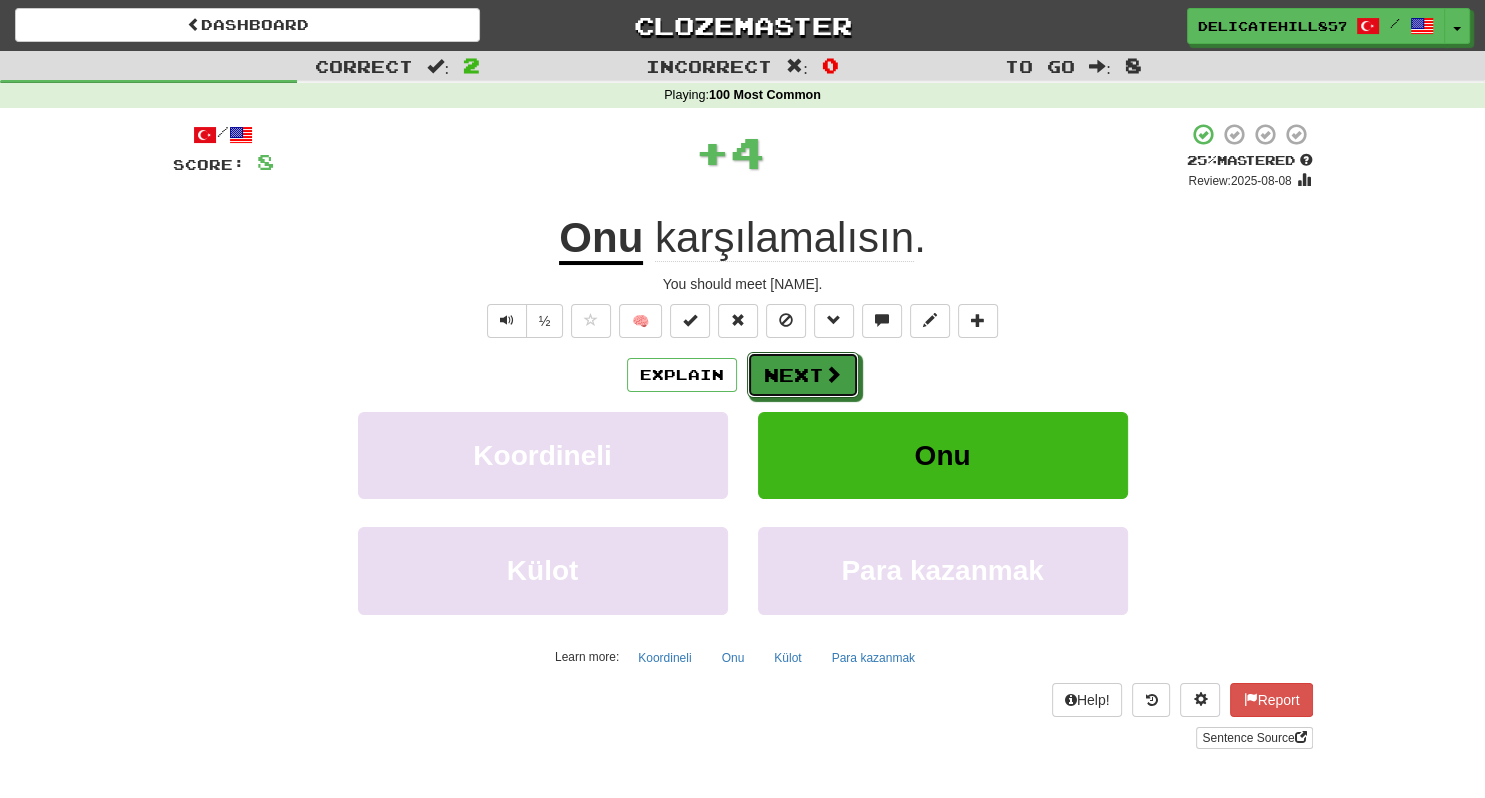 click on "Next" at bounding box center [803, 375] 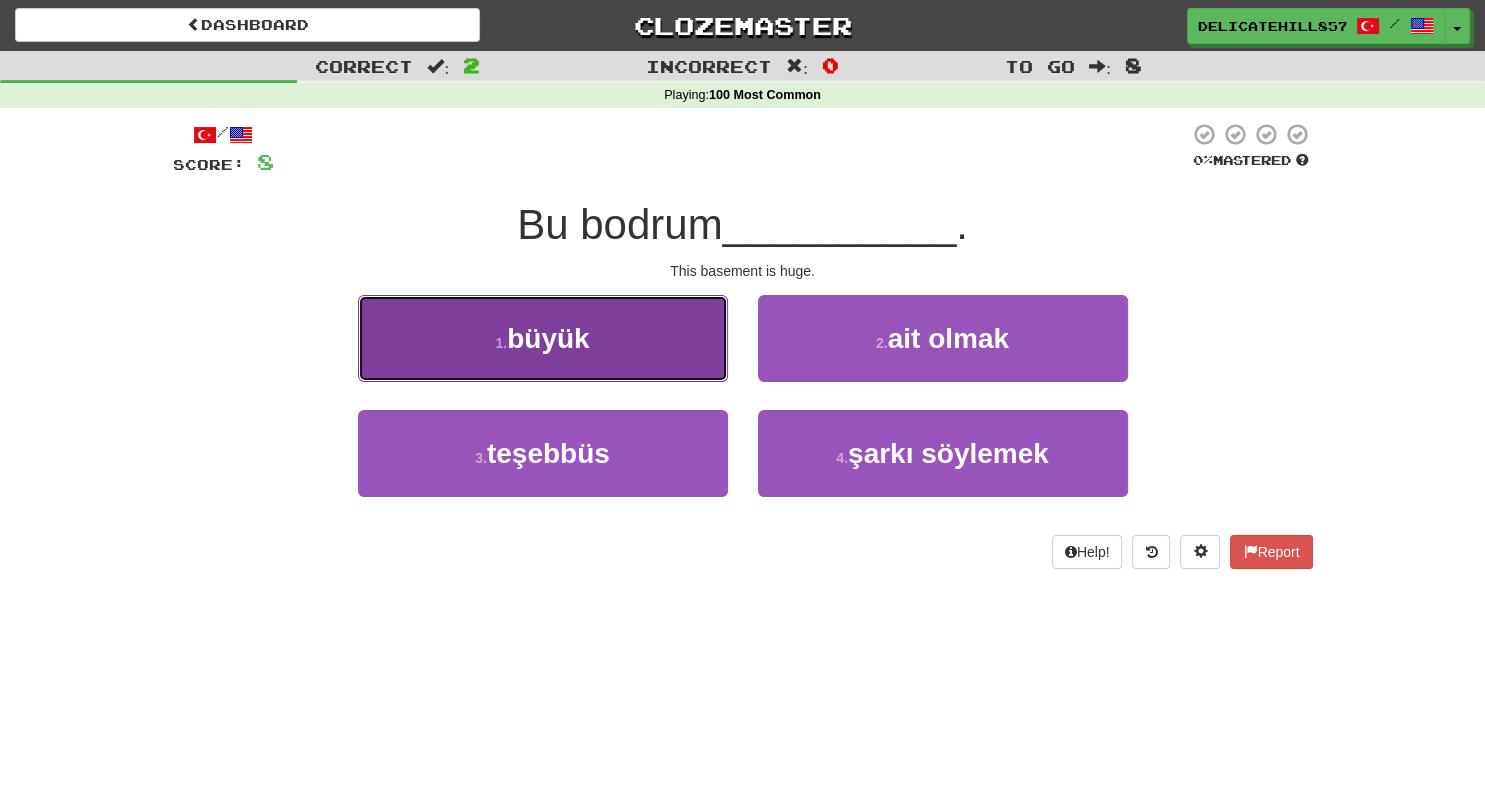 click on "1 .  büyük" at bounding box center (543, 338) 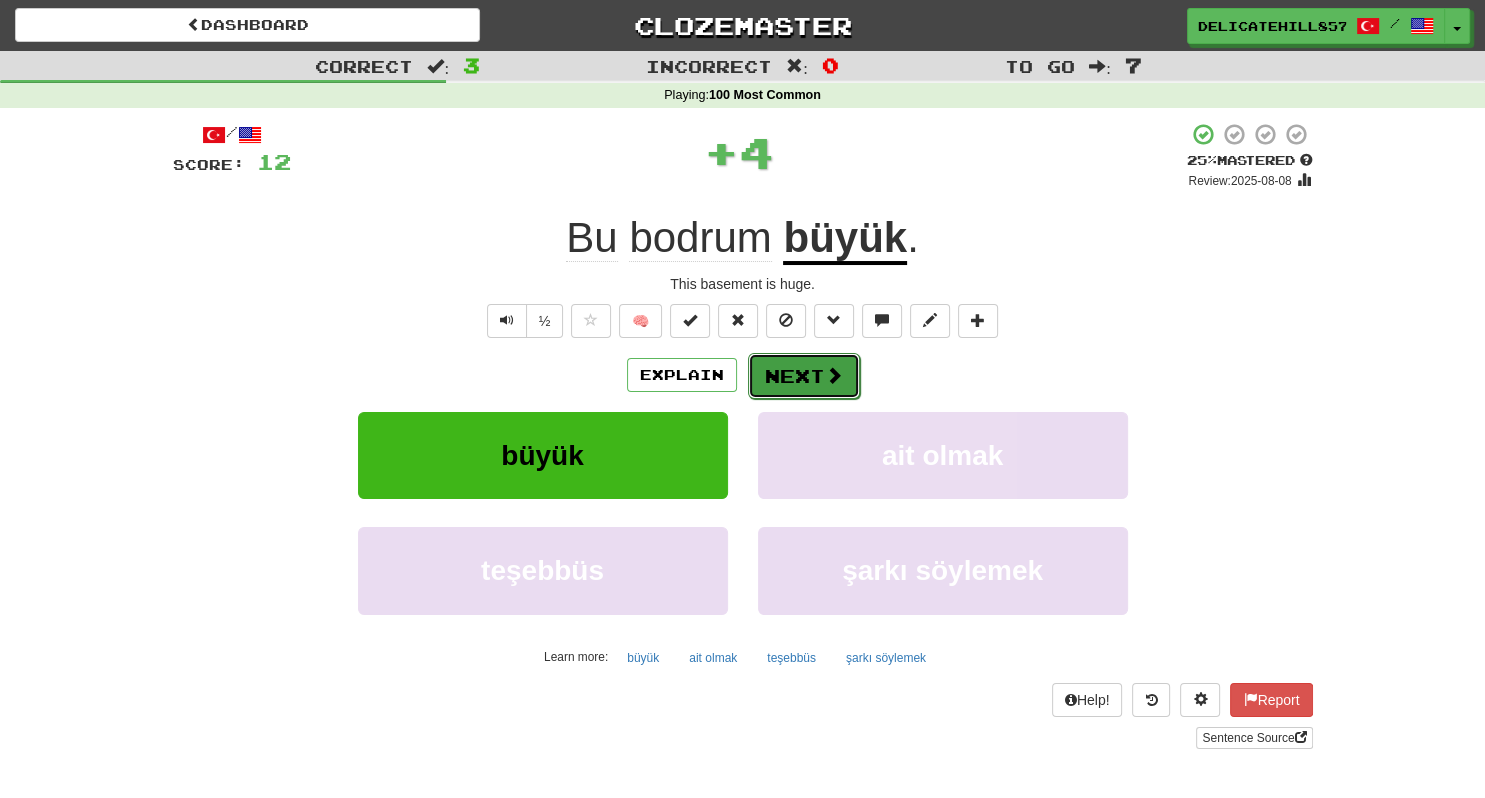 click on "Next" at bounding box center [804, 376] 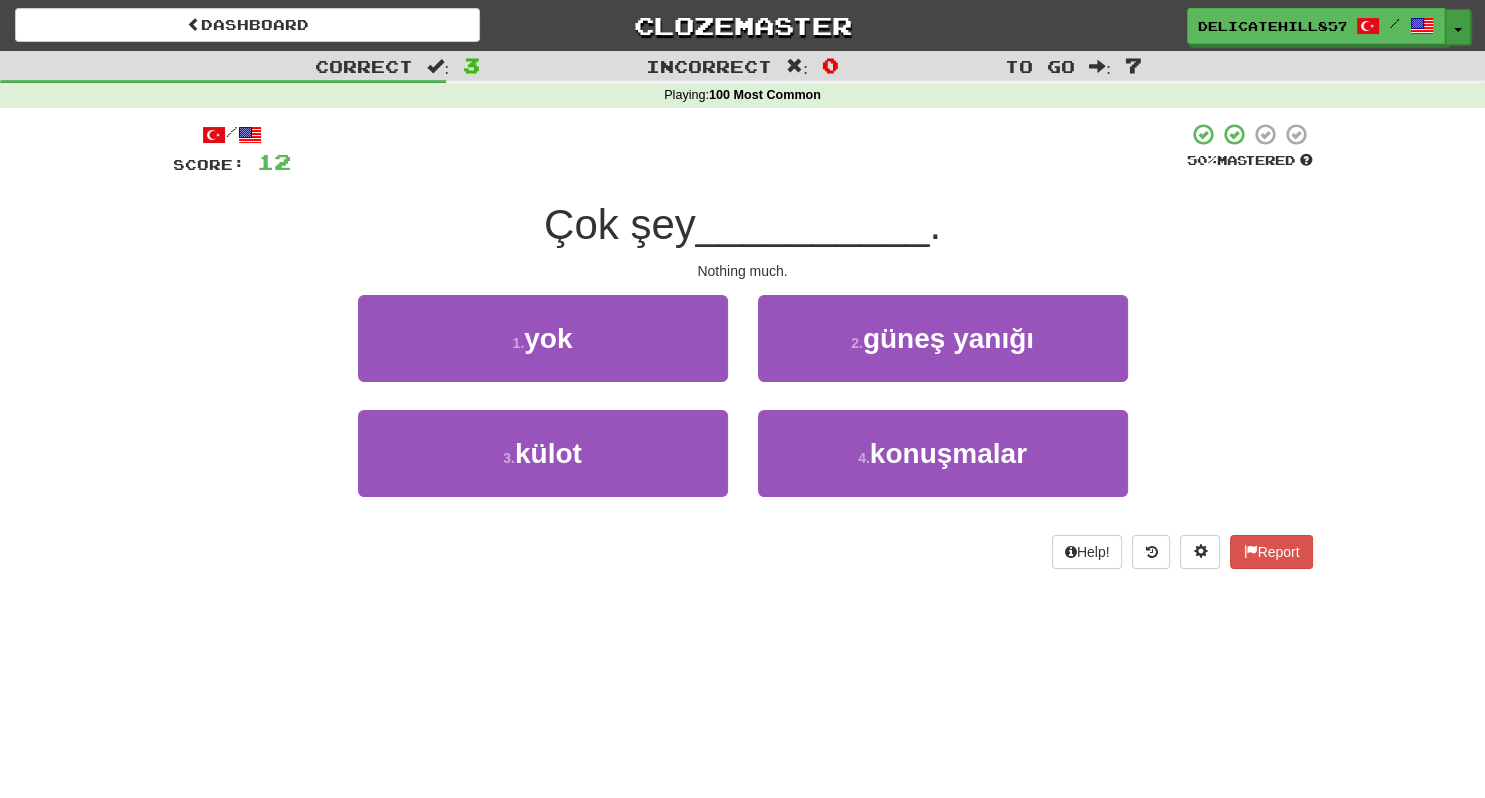 click on "Toggle Dropdown" at bounding box center (1458, 27) 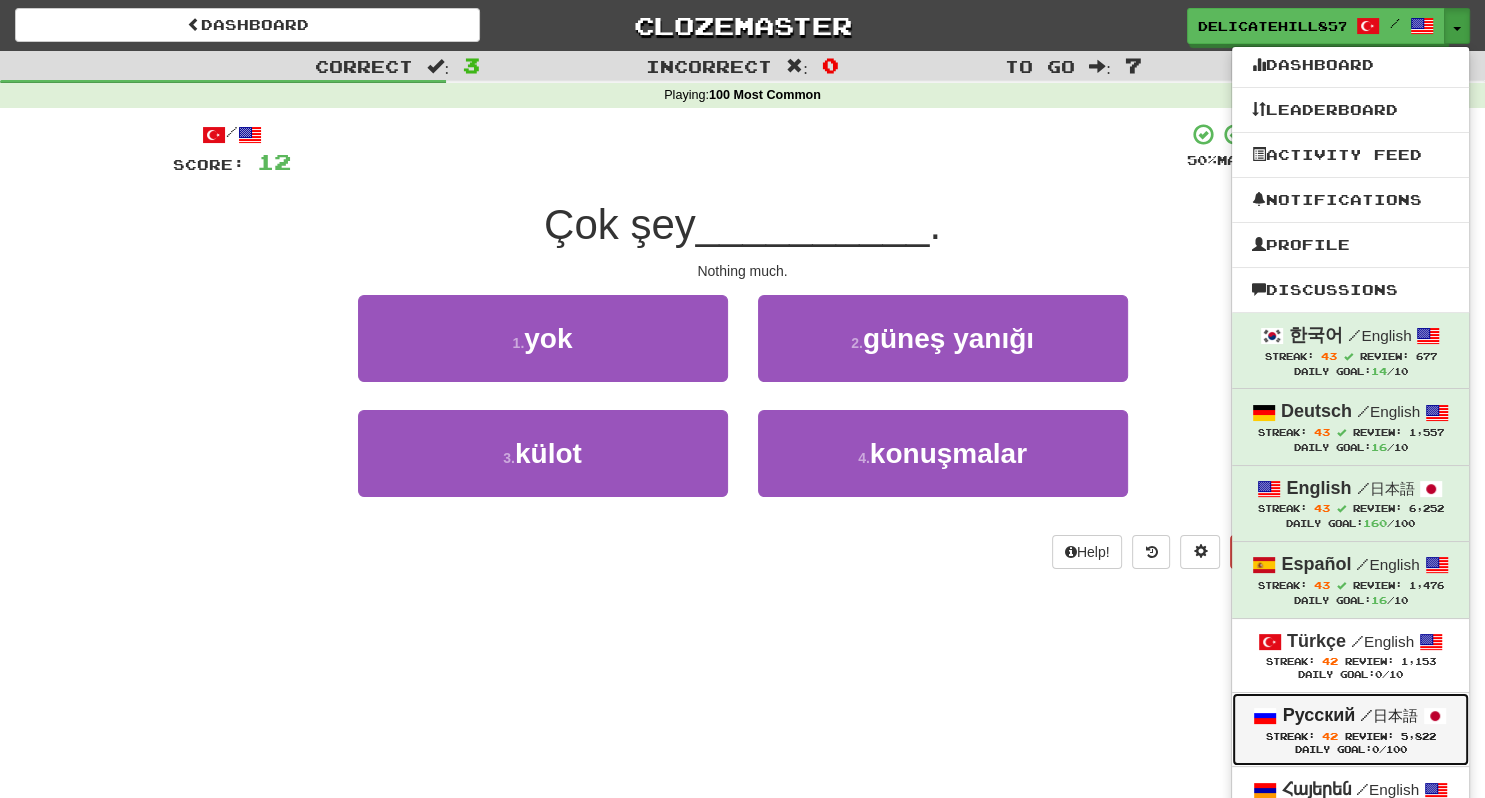 click on "/
日本語" at bounding box center [1389, 715] 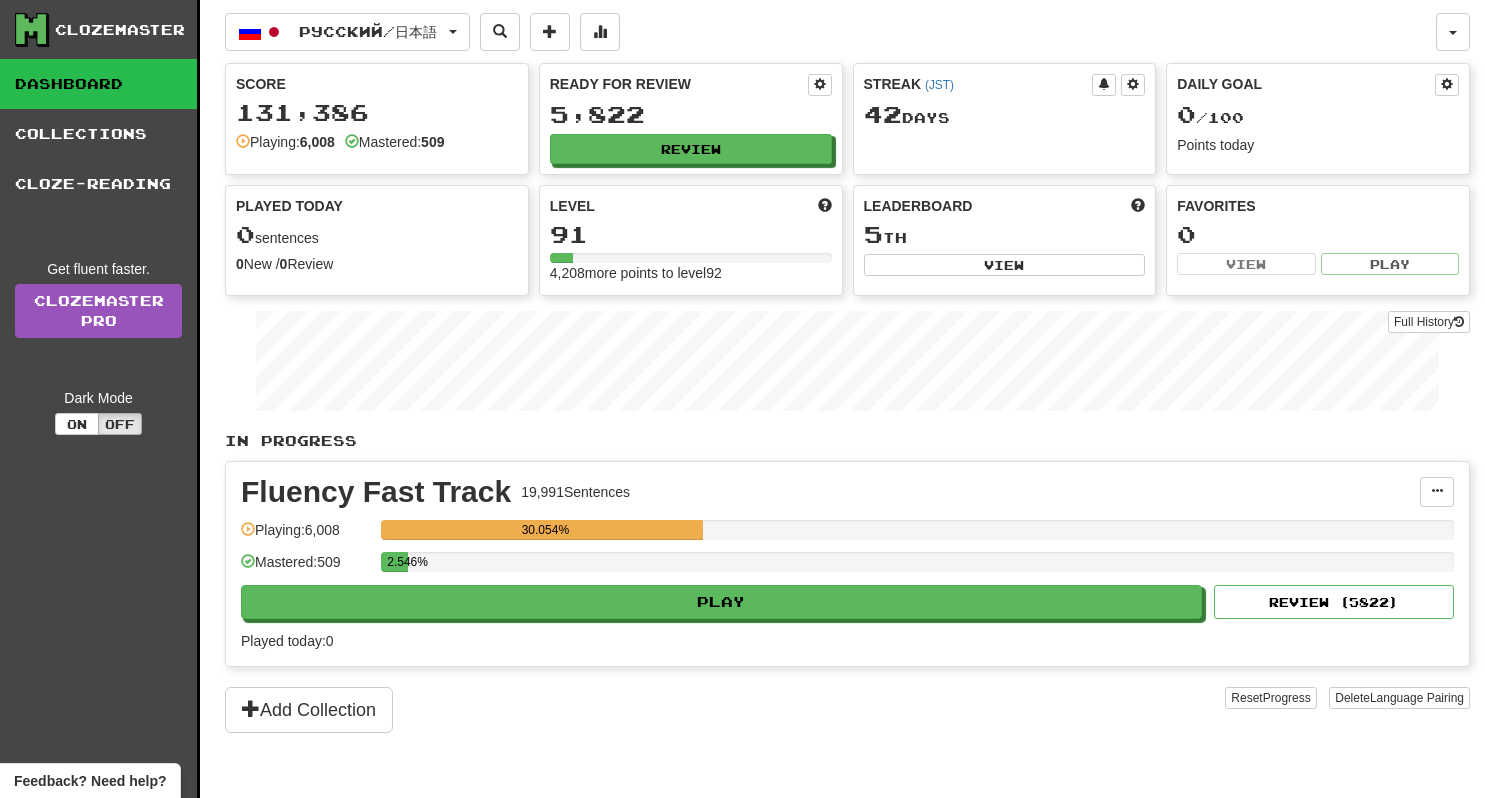 scroll, scrollTop: 0, scrollLeft: 0, axis: both 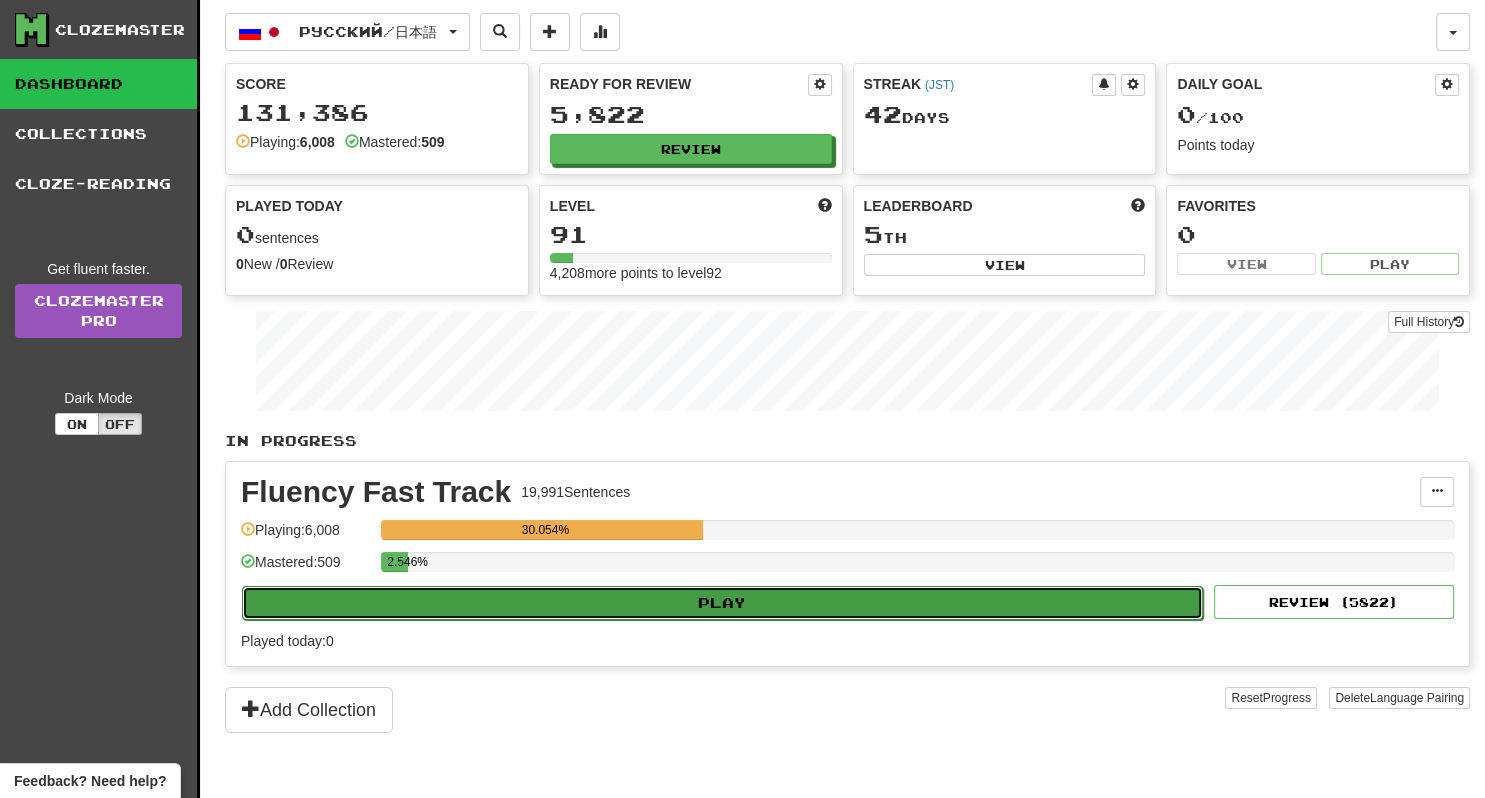 click on "Play" at bounding box center (722, 603) 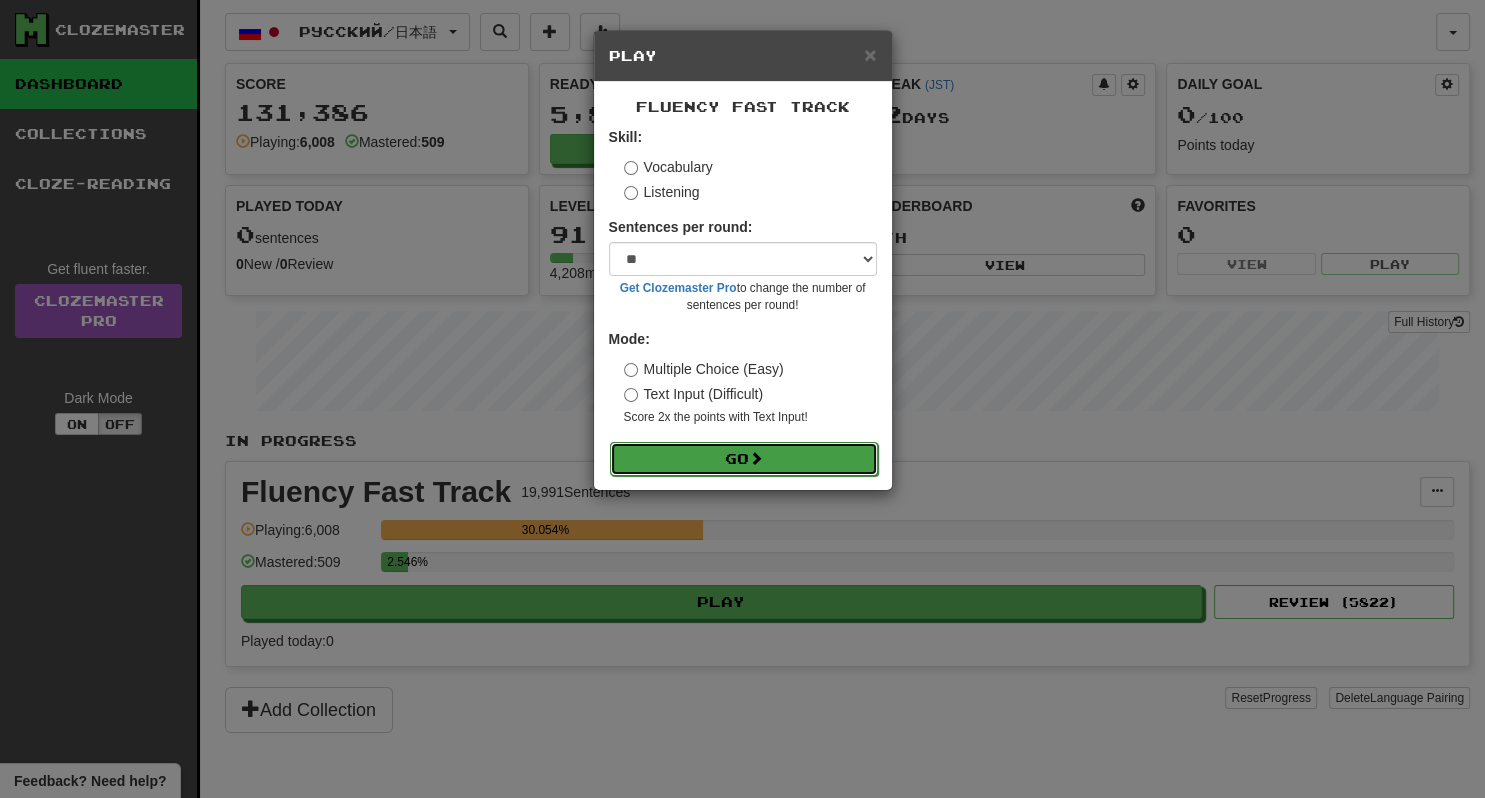 click on "Go" at bounding box center [744, 459] 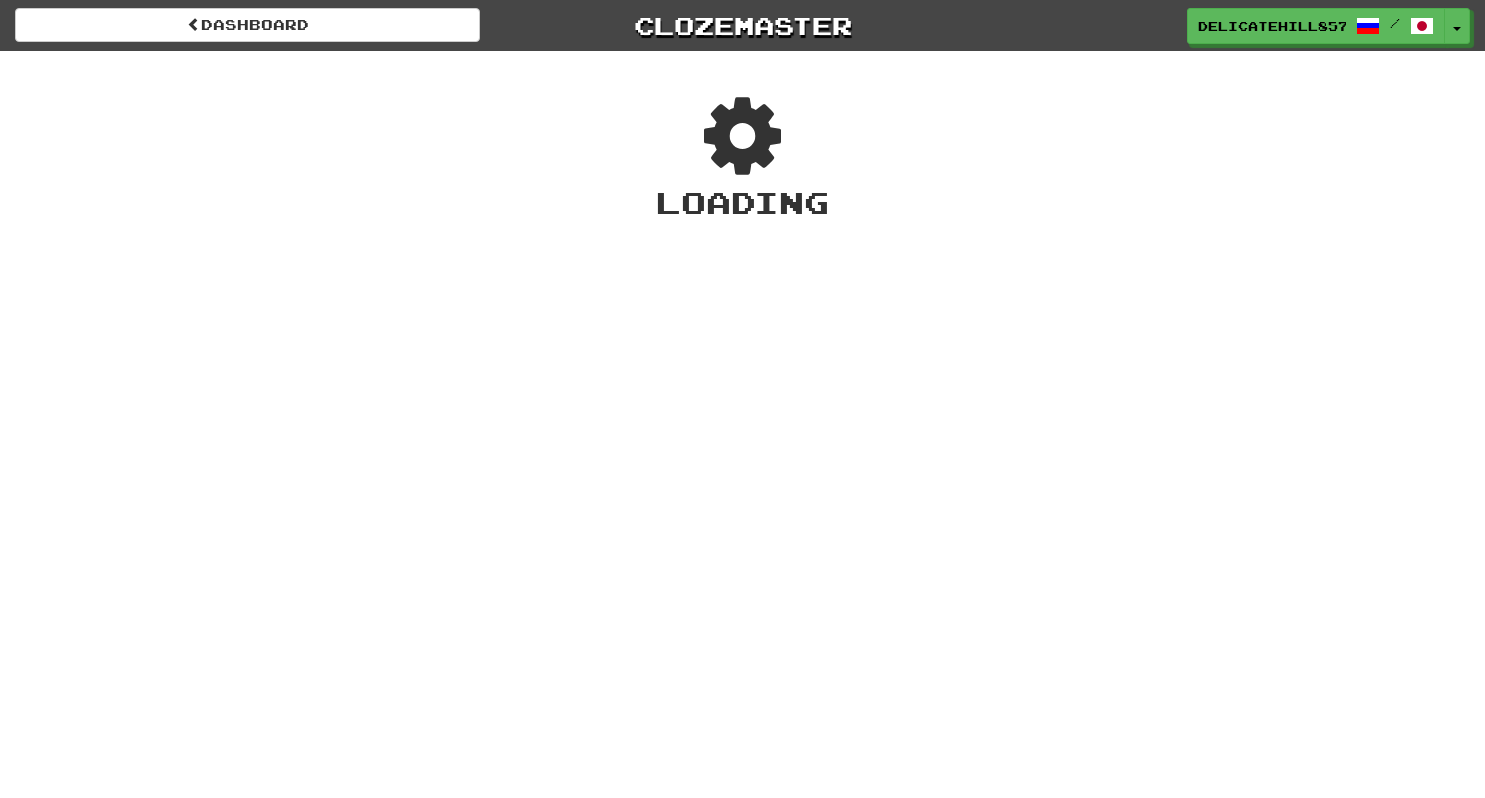 scroll, scrollTop: 0, scrollLeft: 0, axis: both 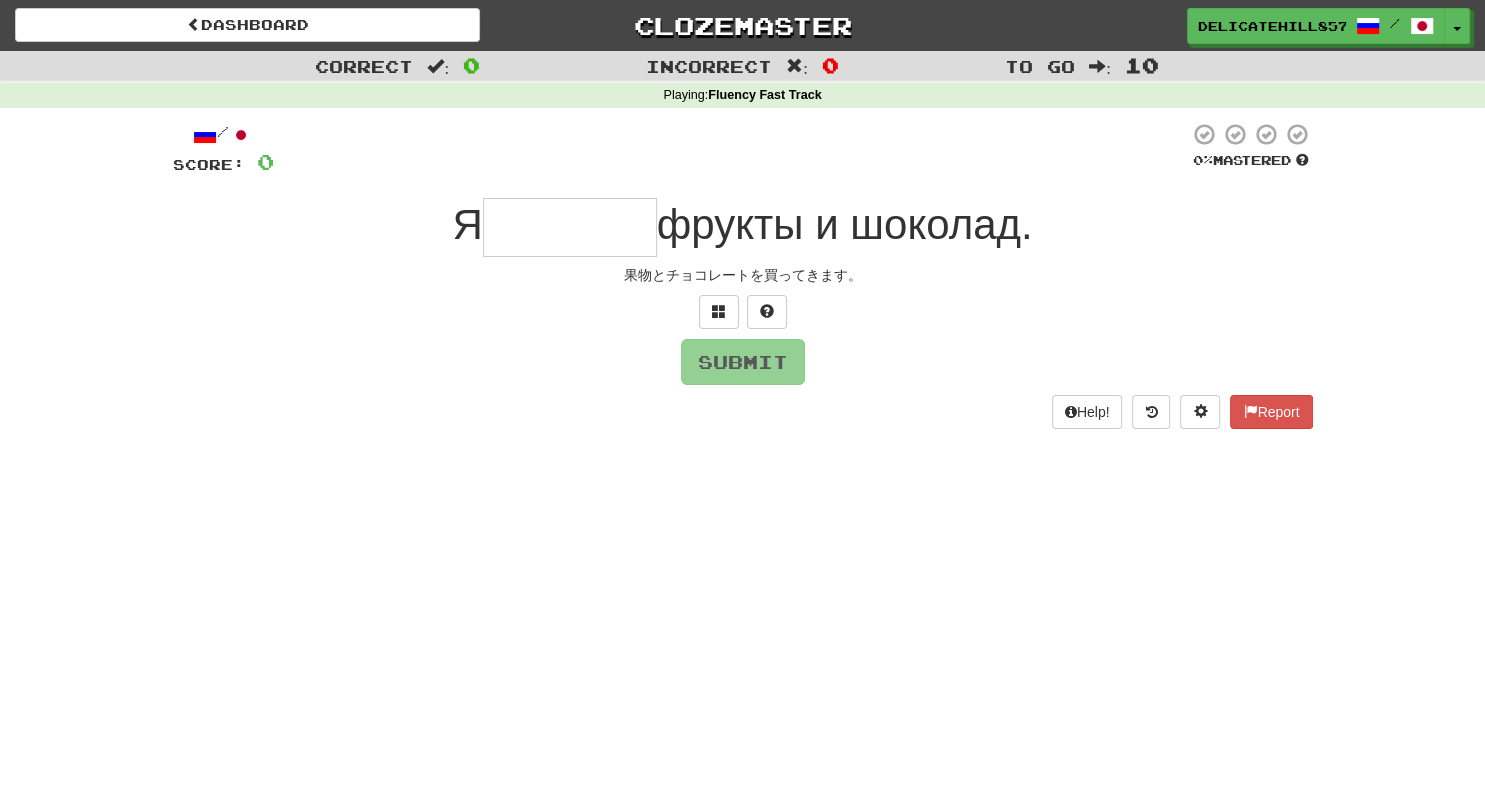 type on "*" 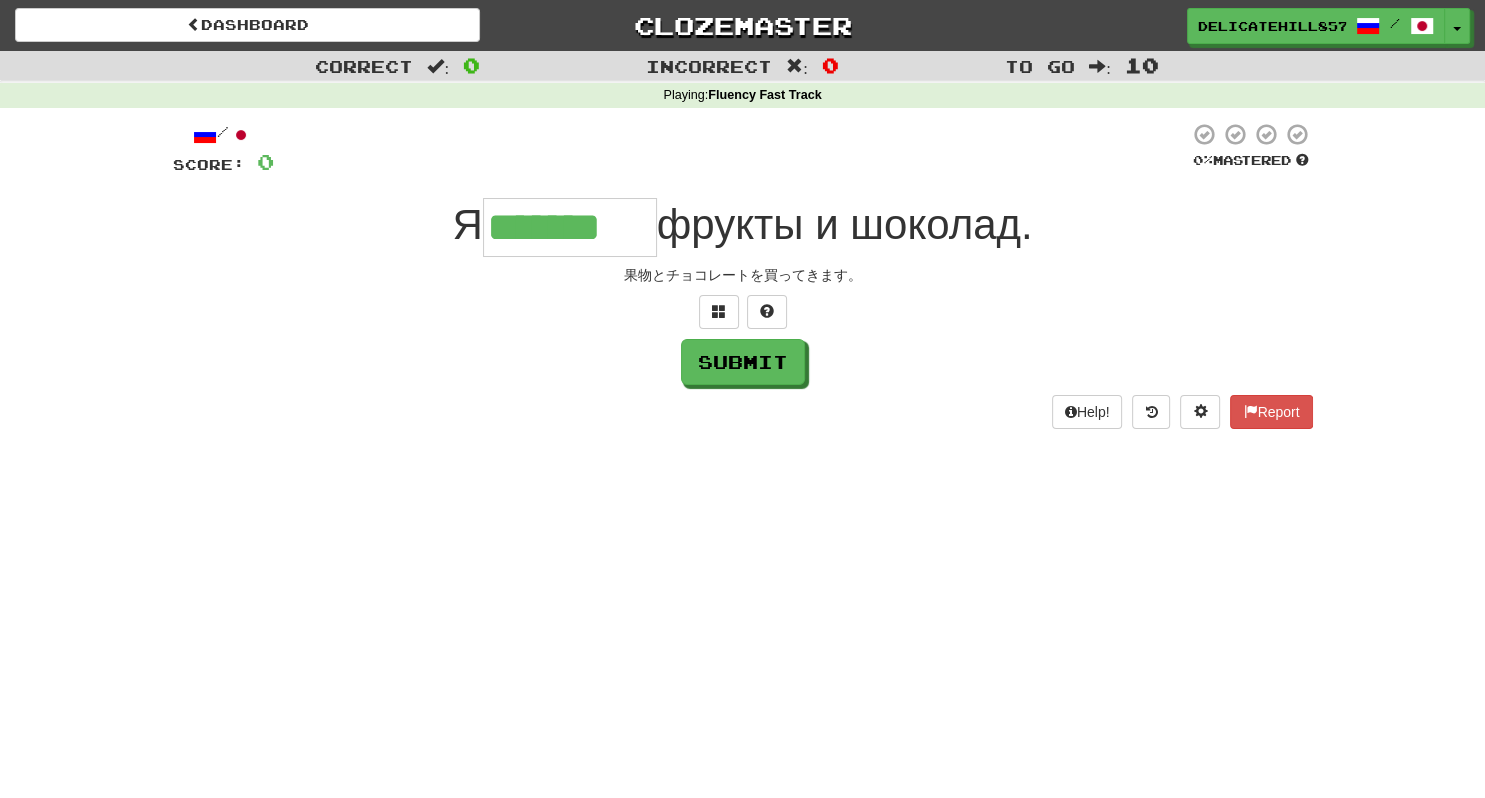 type on "*******" 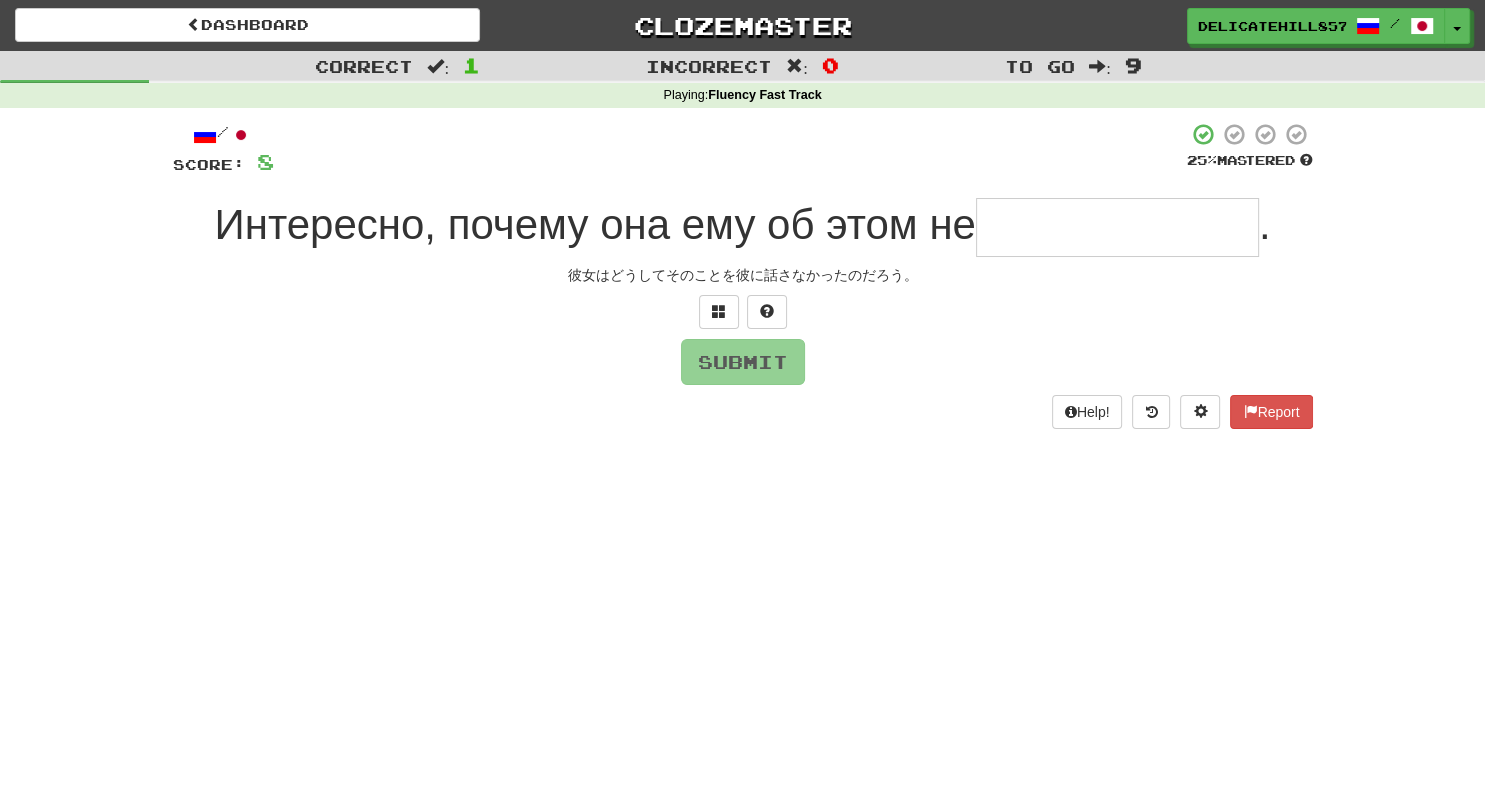 type on "*" 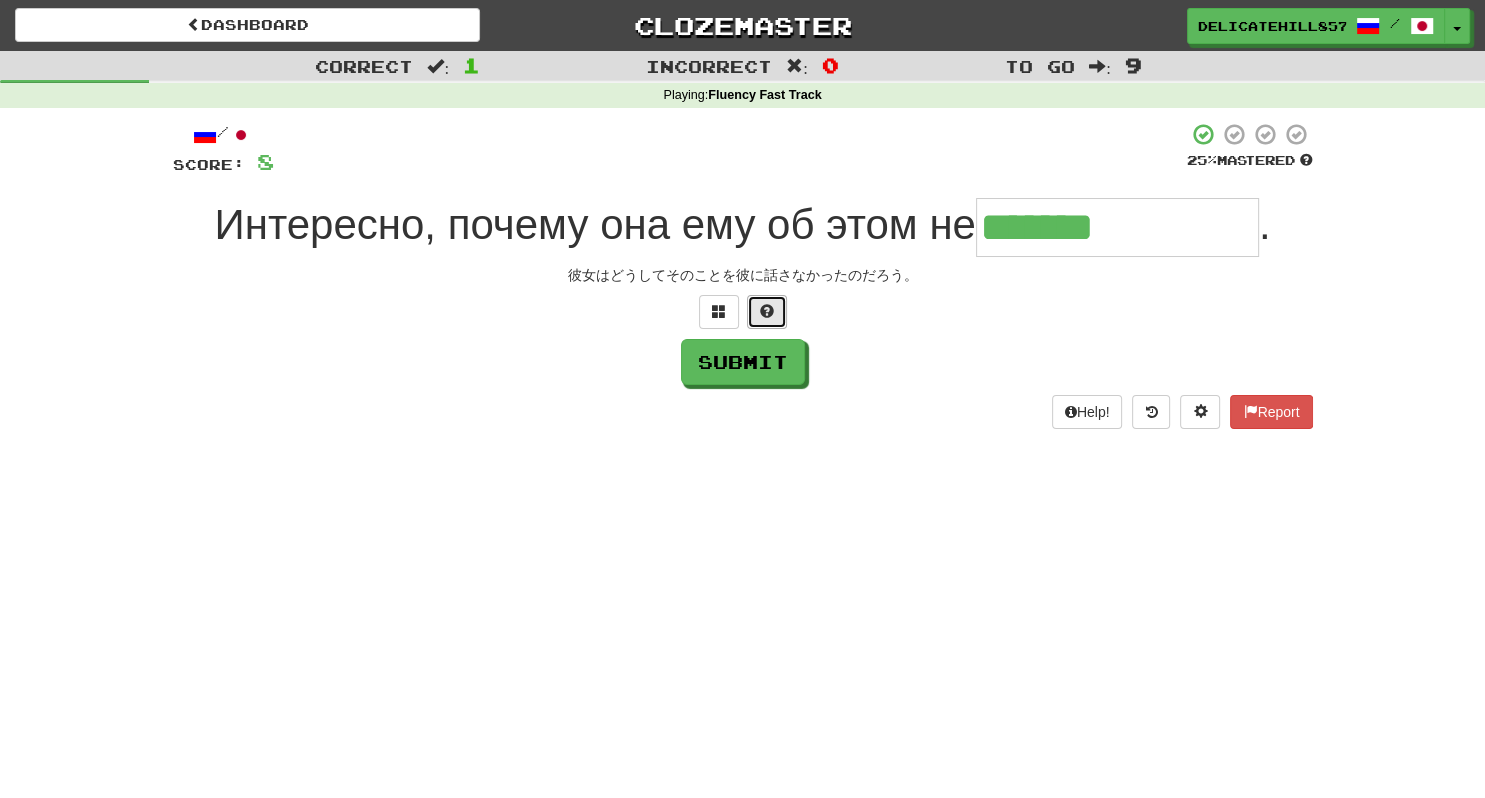 click at bounding box center (767, 311) 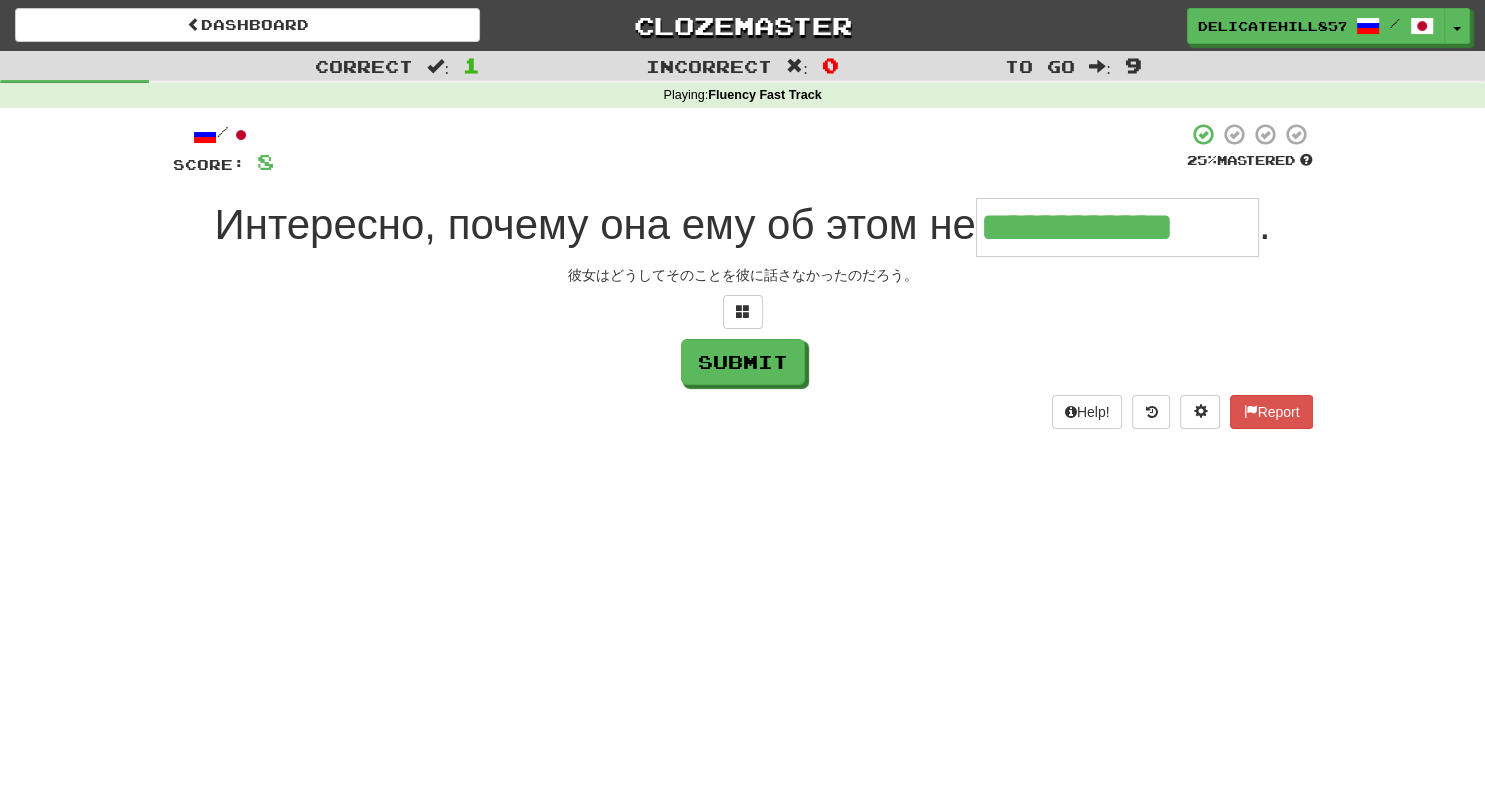 type on "**********" 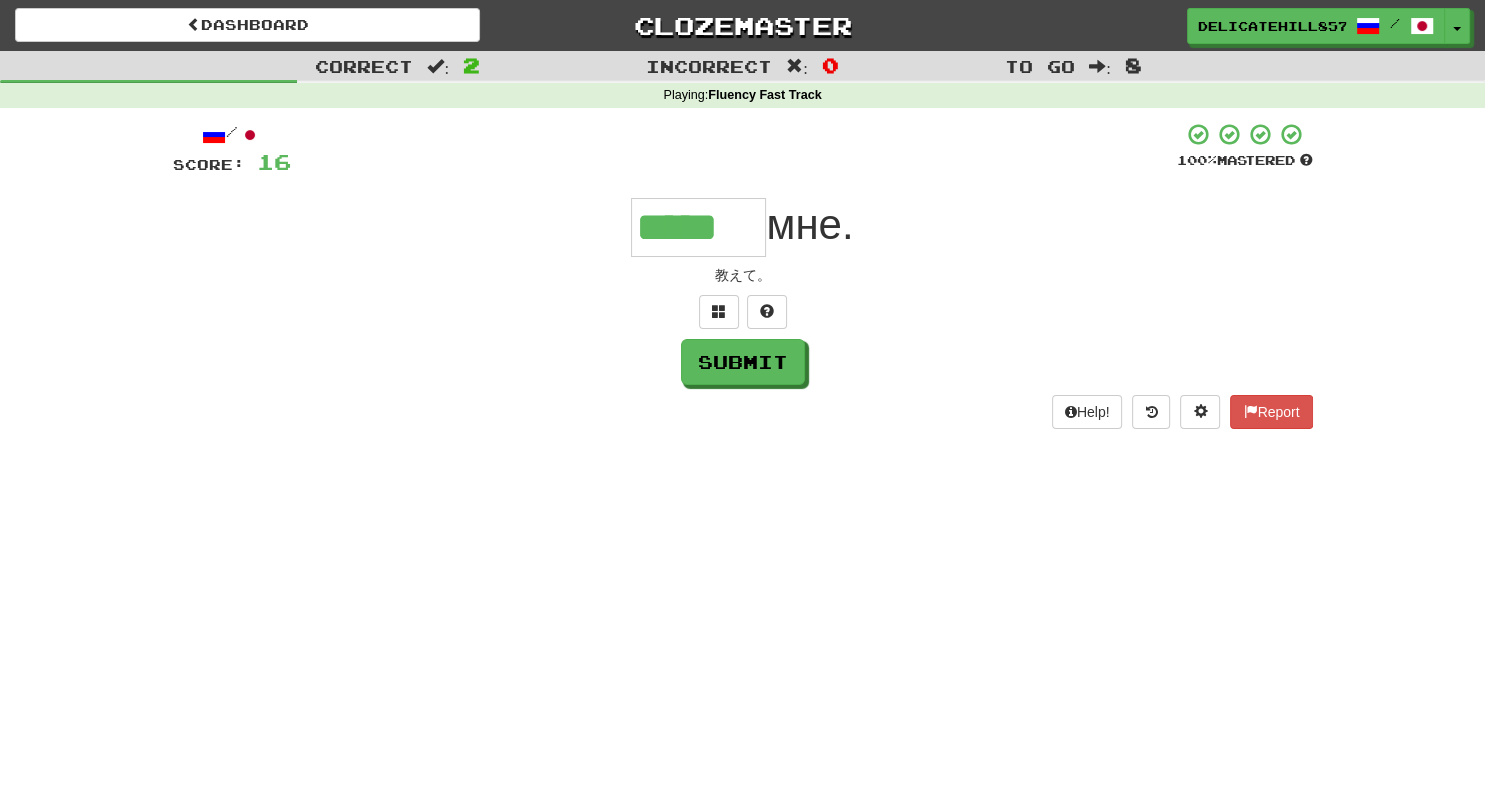 type on "*****" 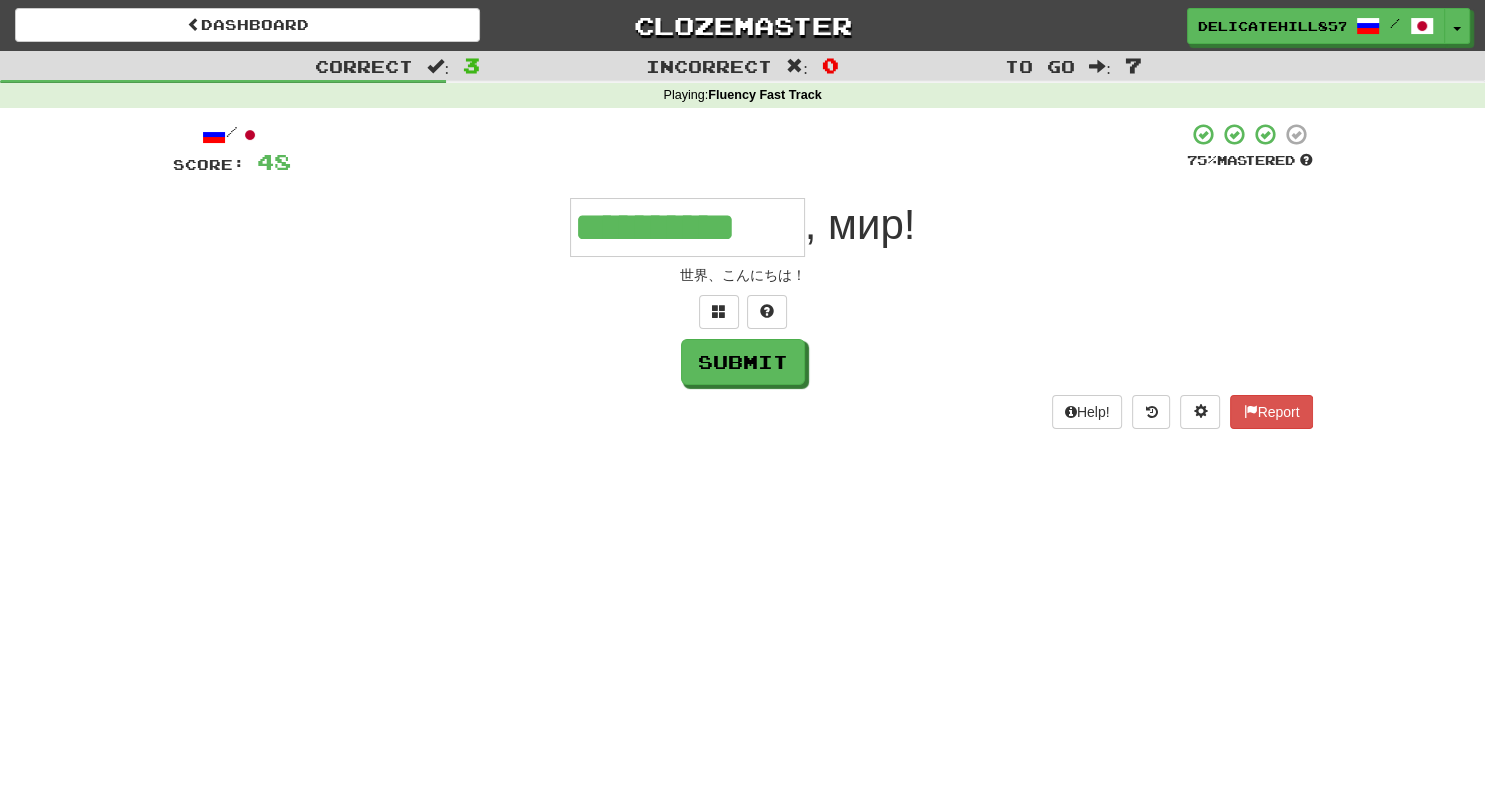type on "**********" 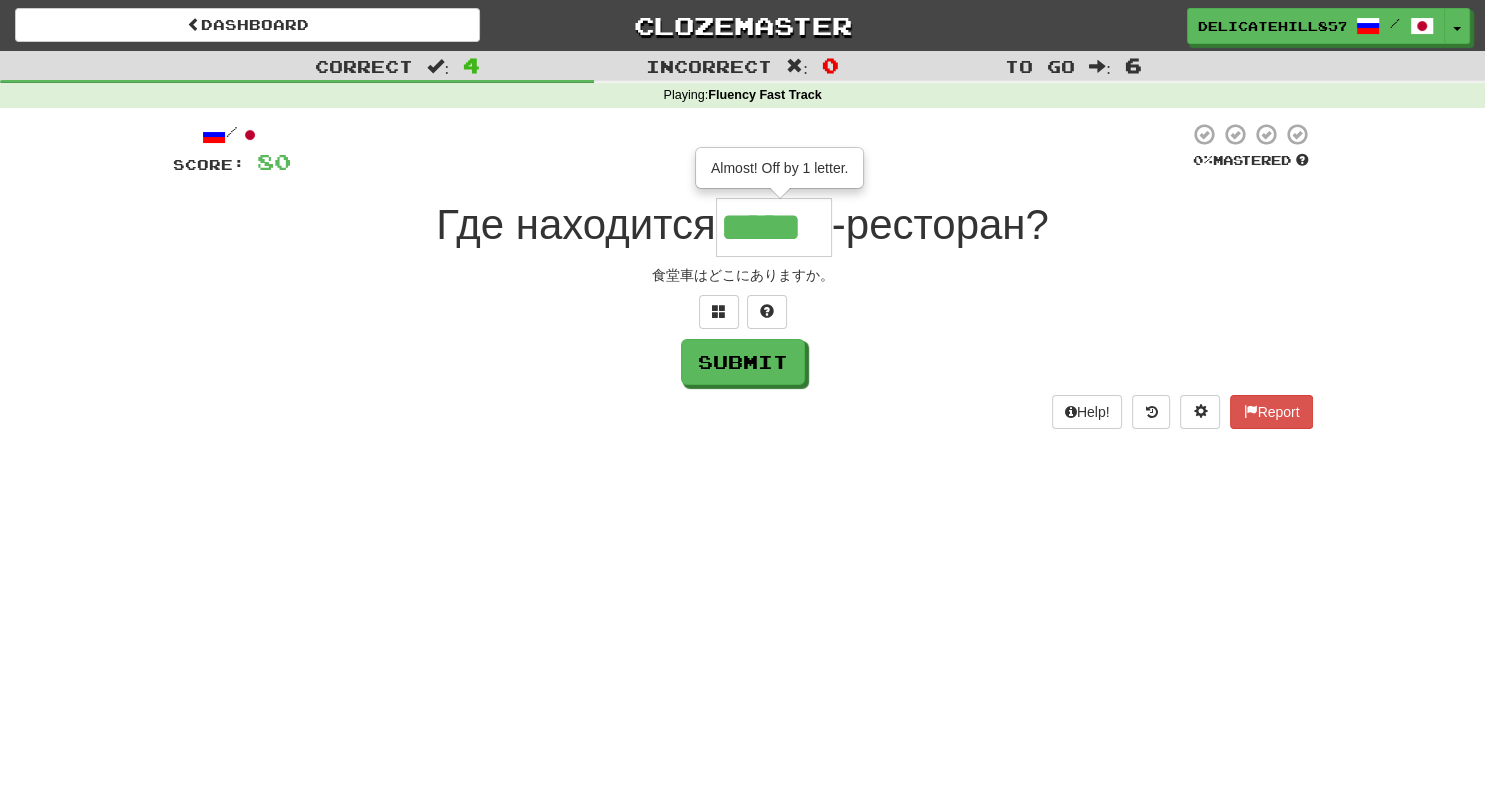 type on "*****" 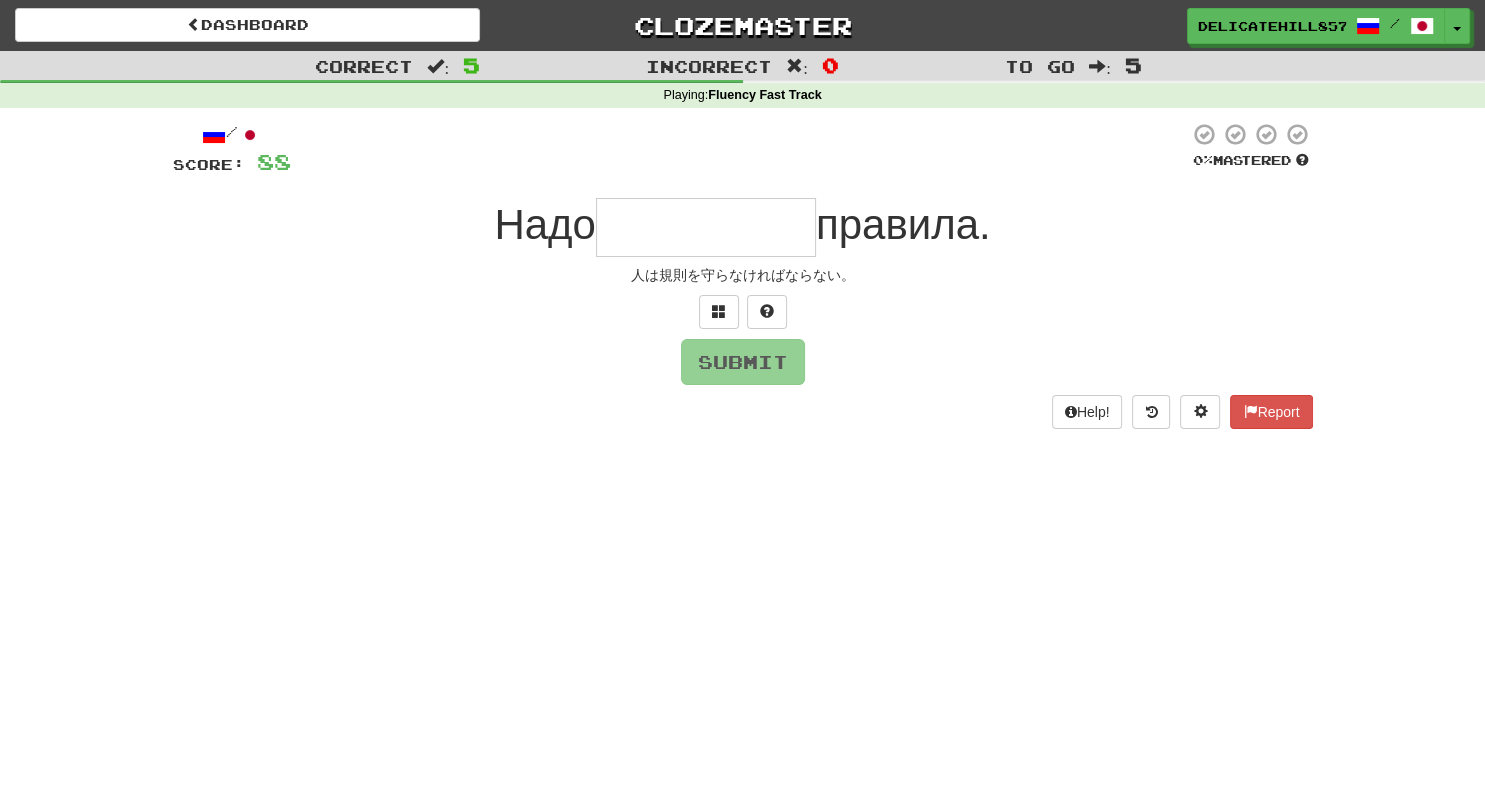 type on "*********" 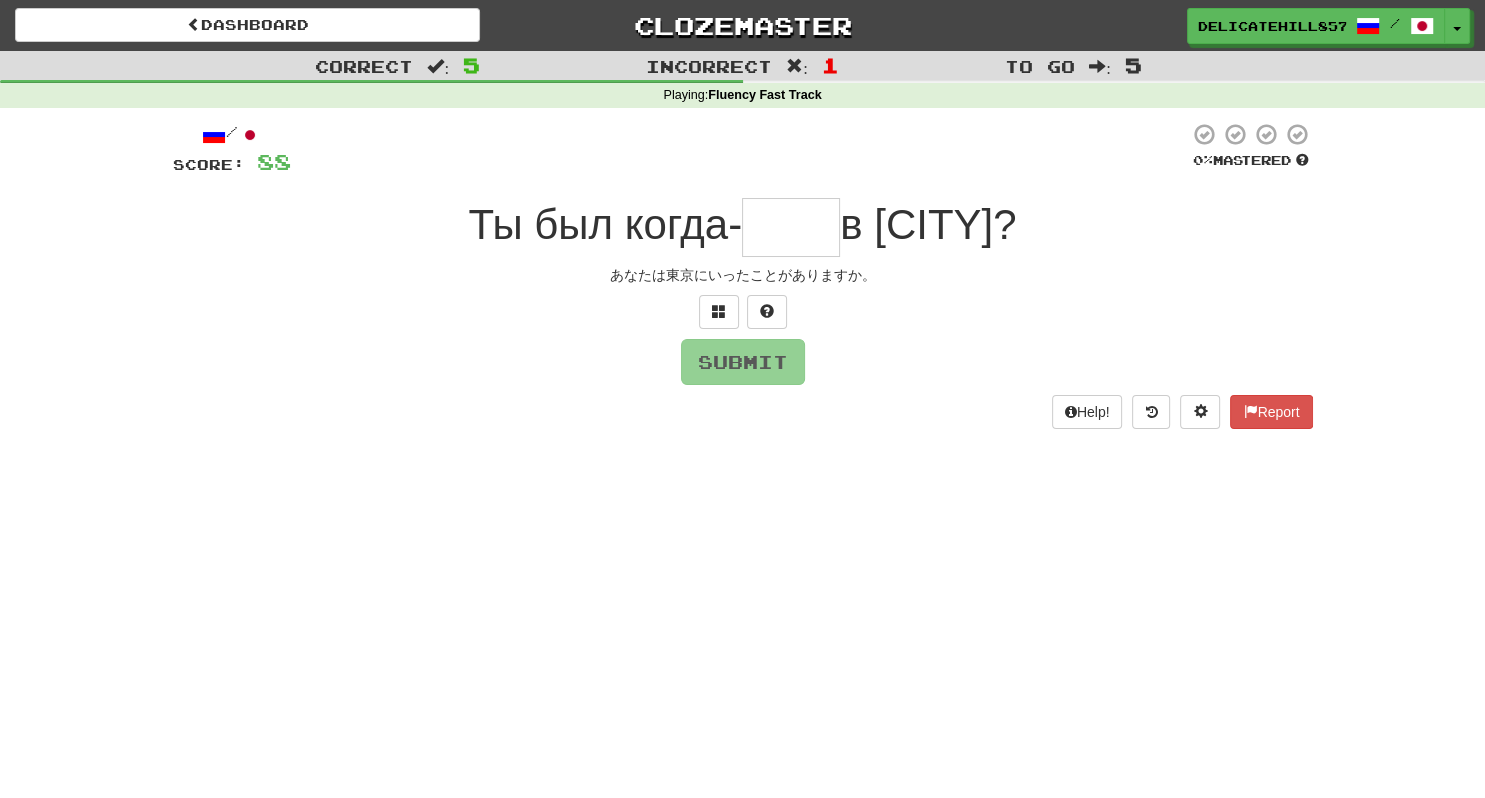 type on "*" 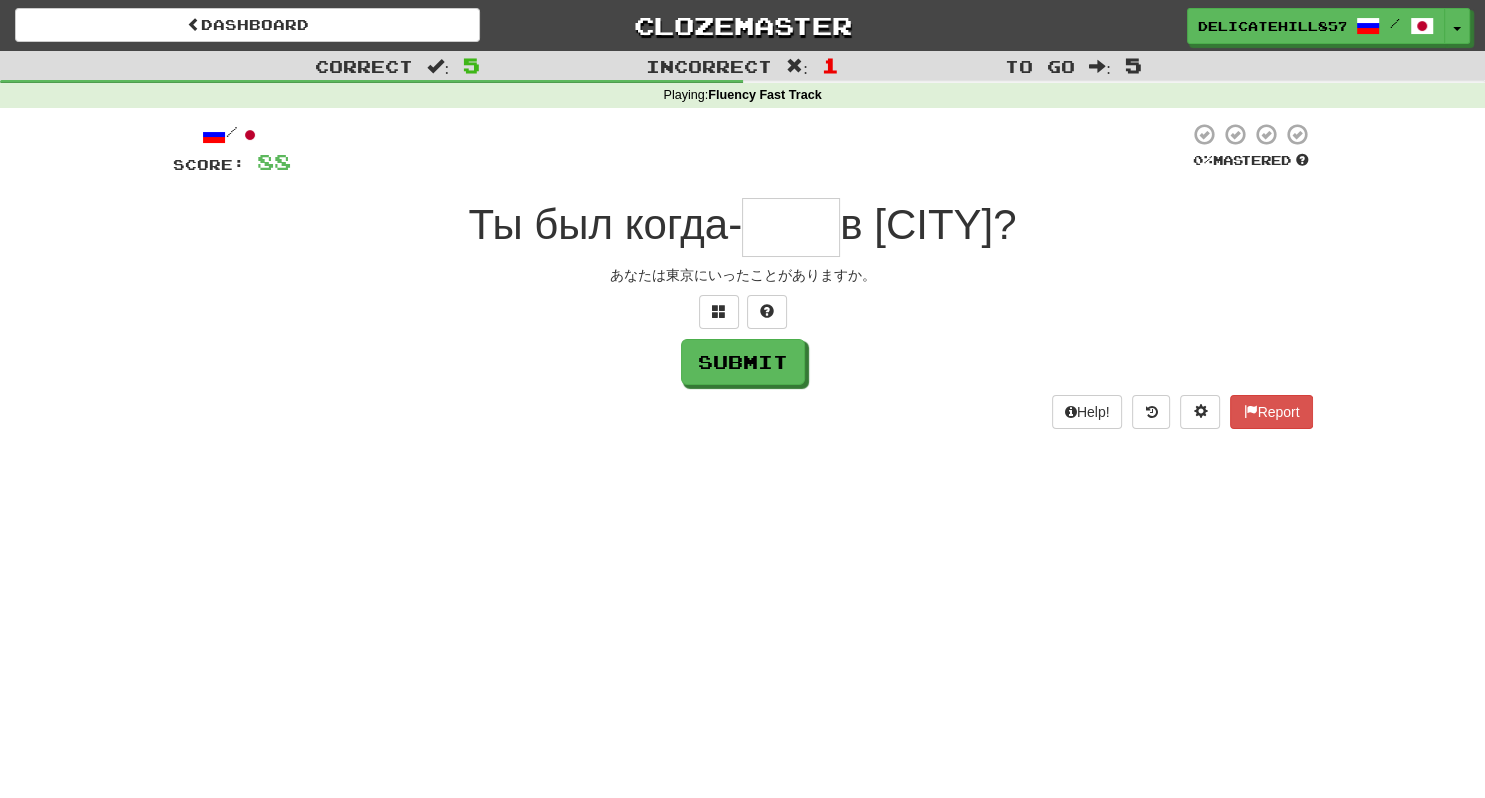 type on "****" 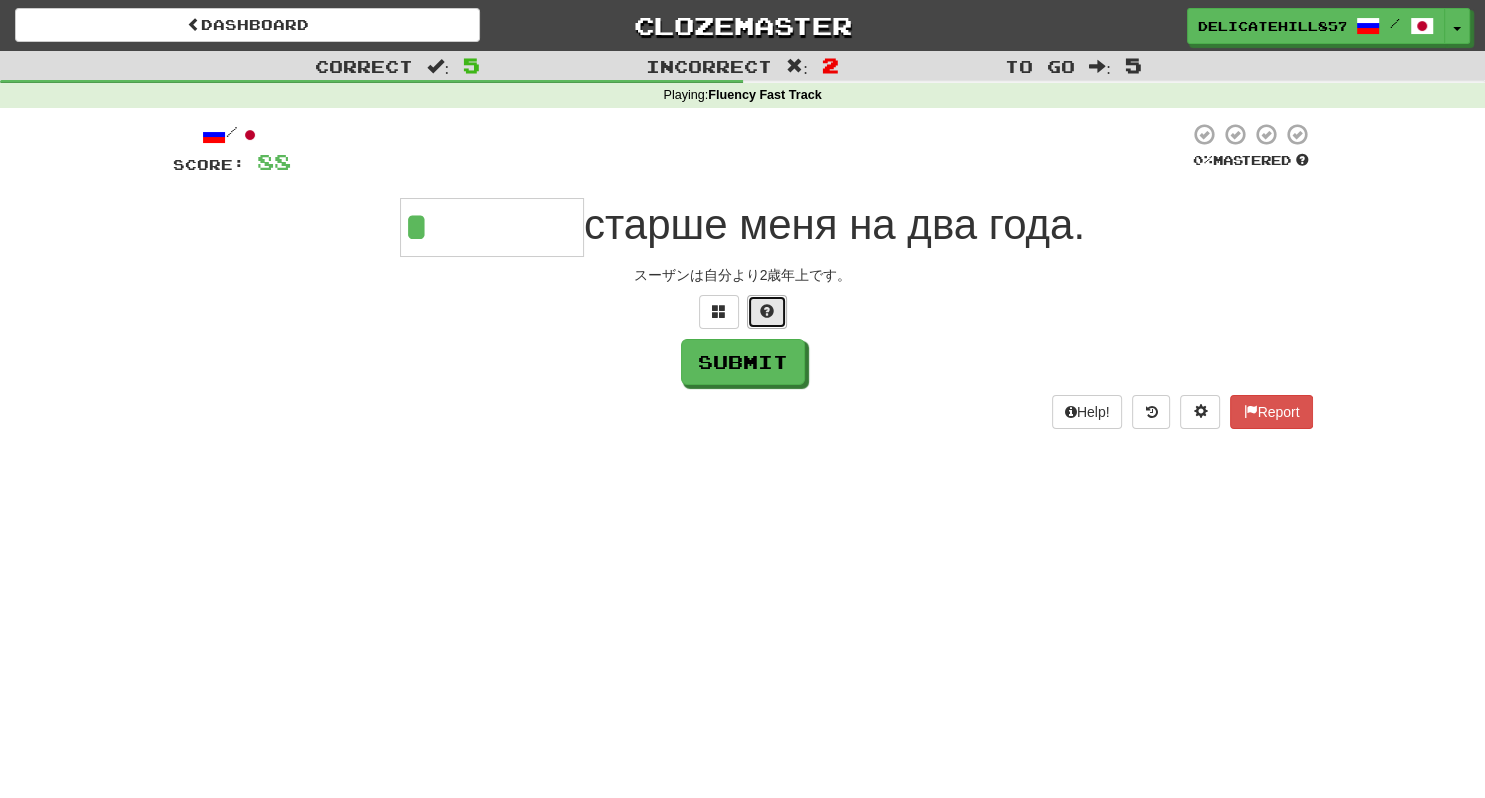 click at bounding box center (767, 312) 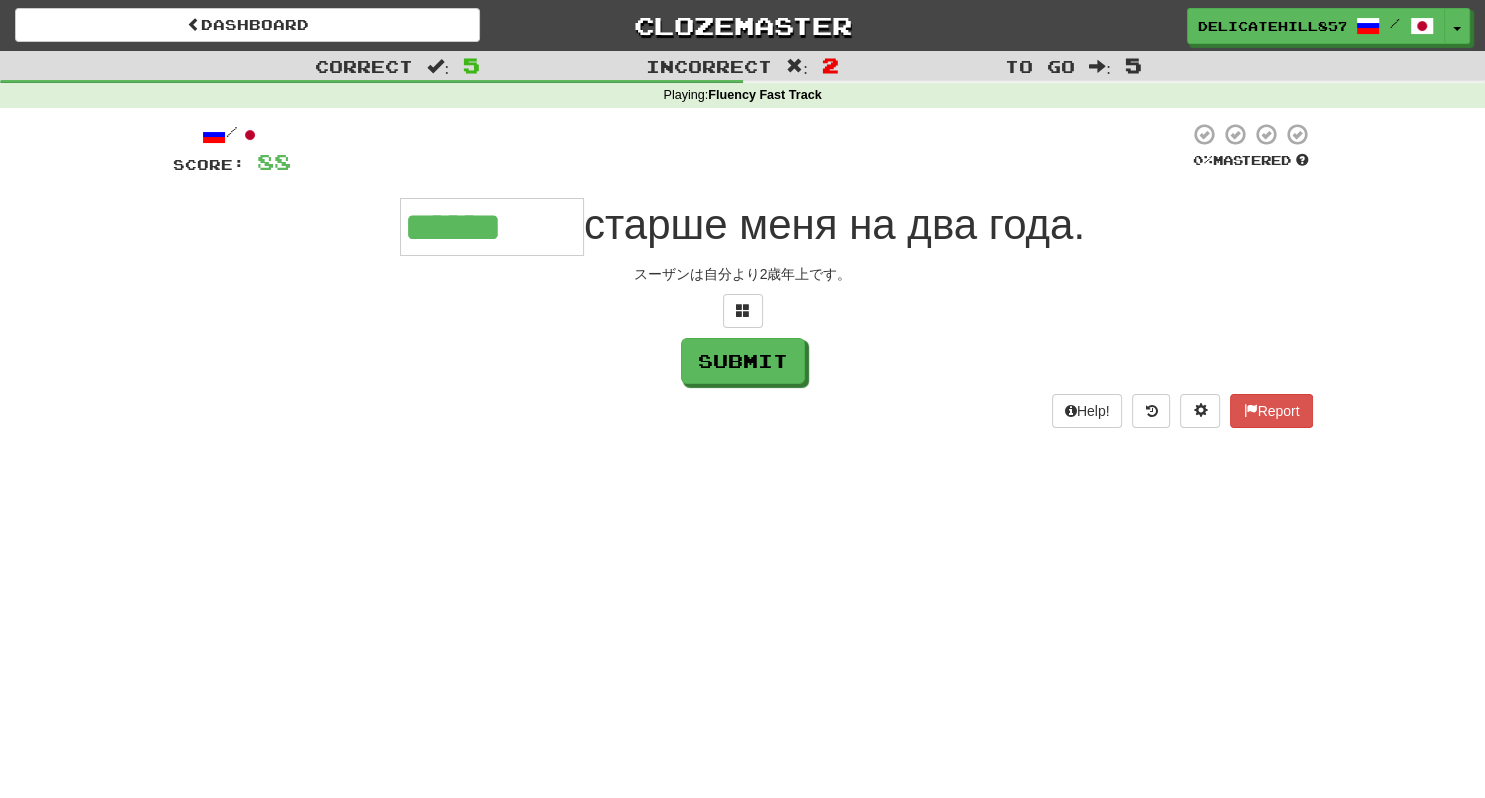 scroll, scrollTop: 0, scrollLeft: 0, axis: both 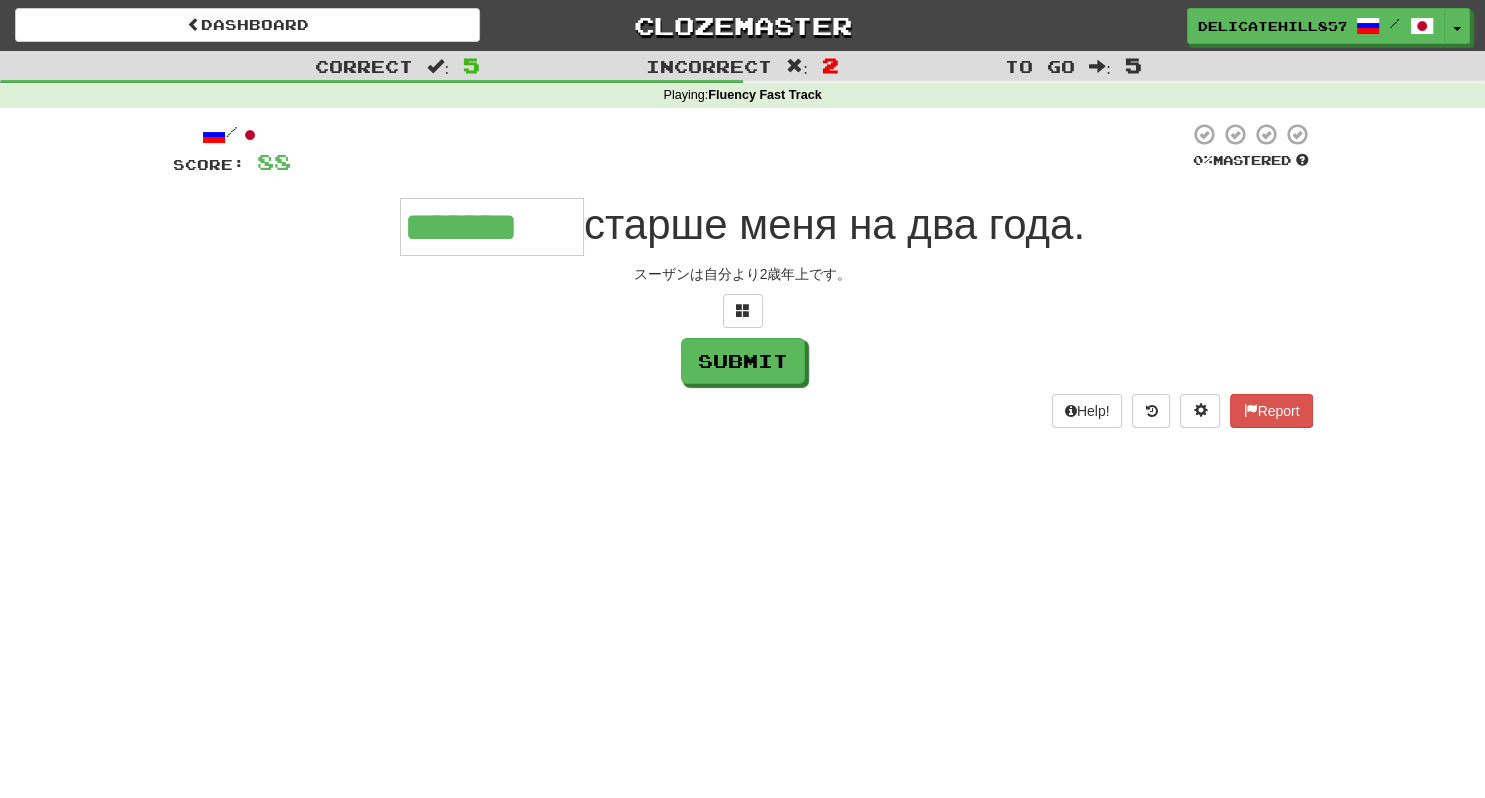 type on "*******" 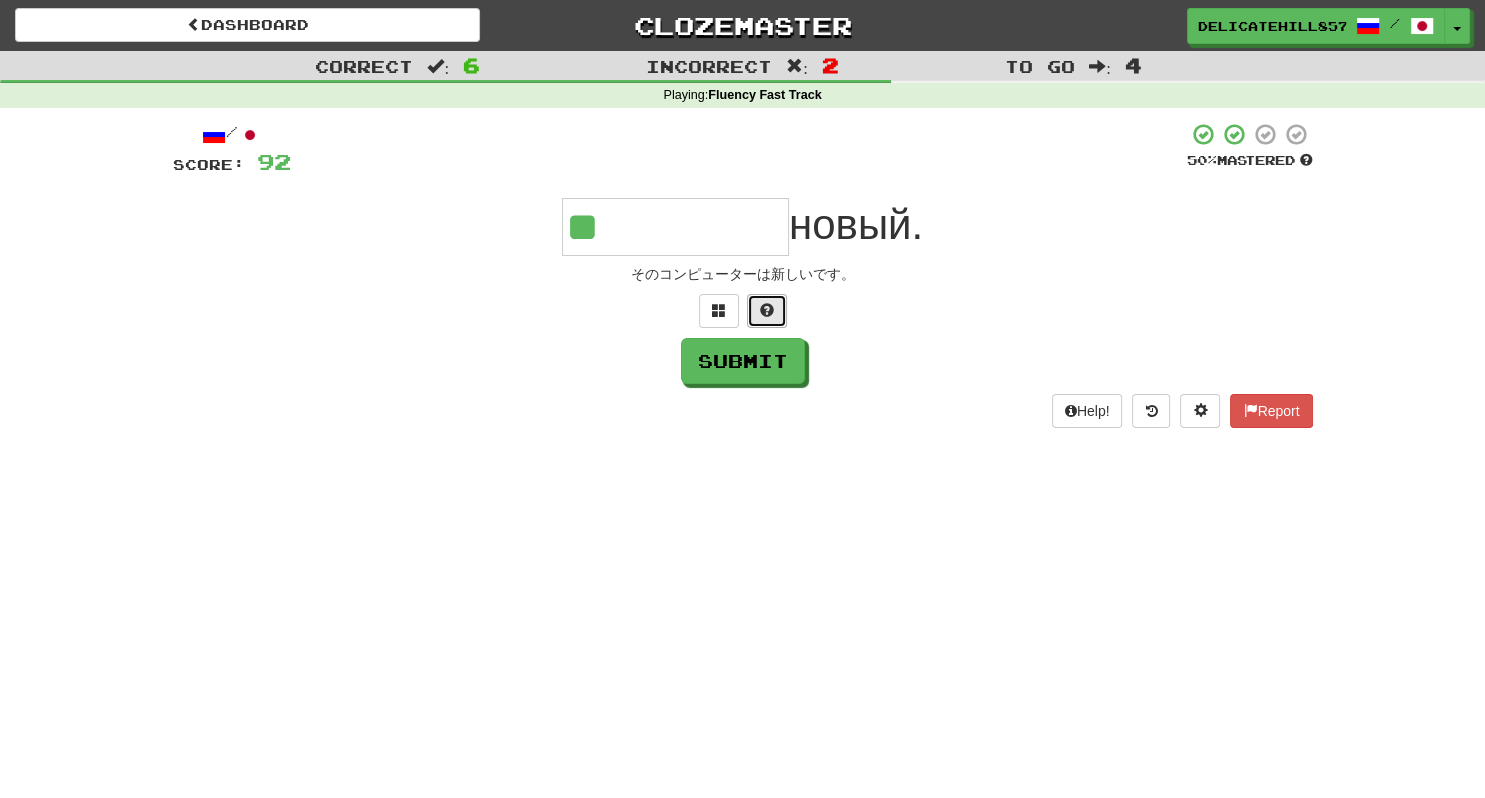 click at bounding box center [767, 311] 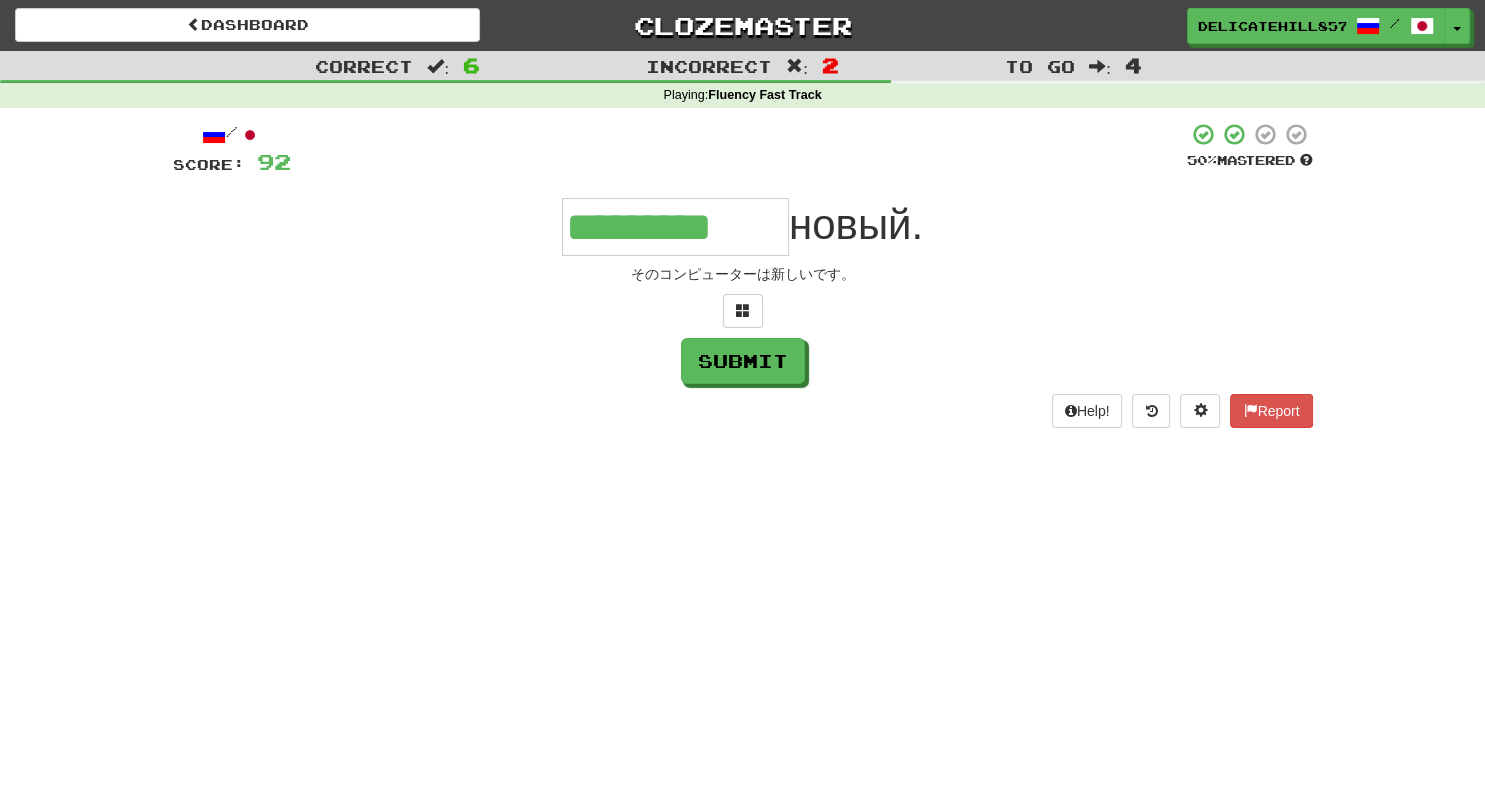 type on "*********" 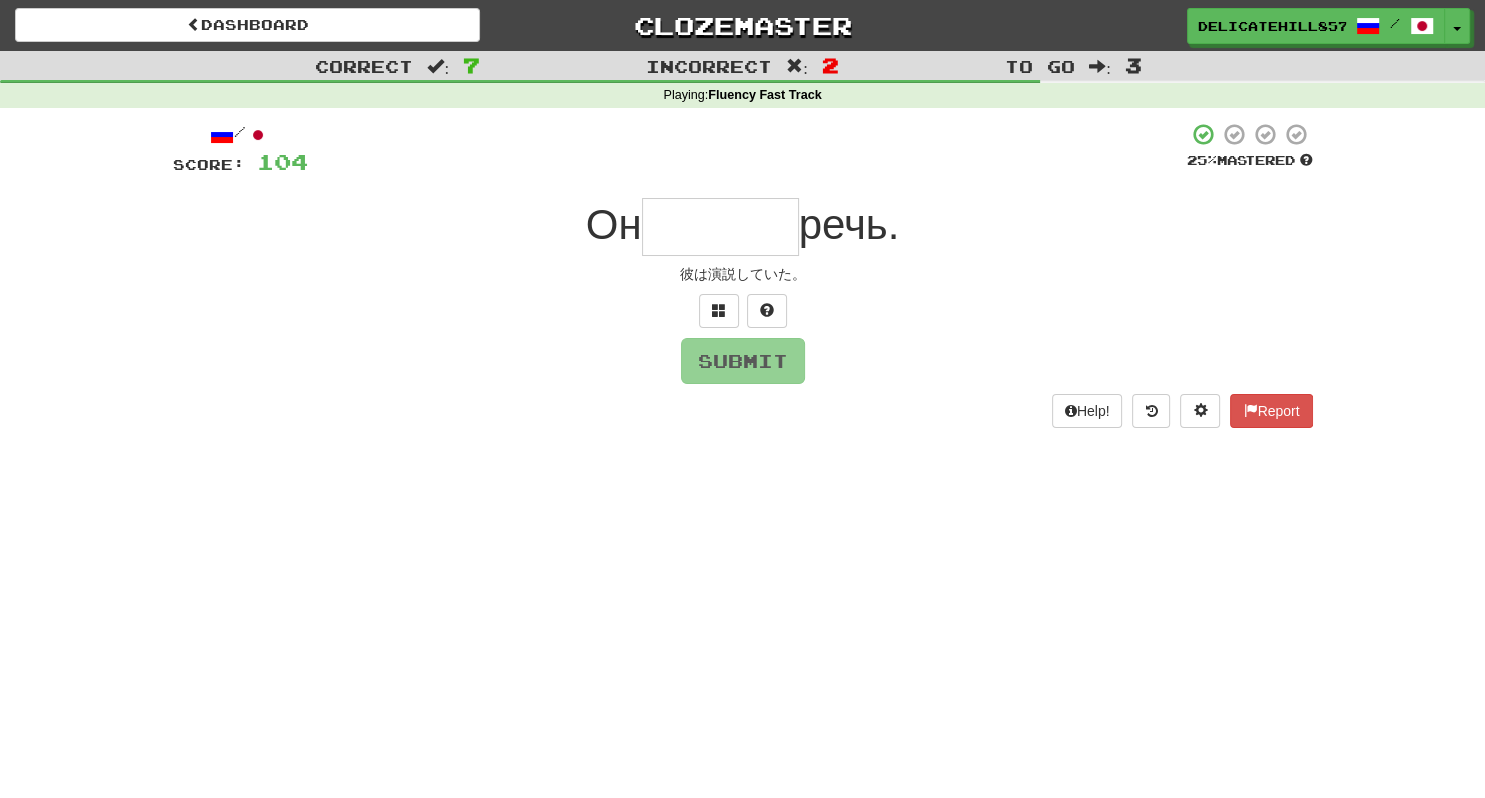 type on "******" 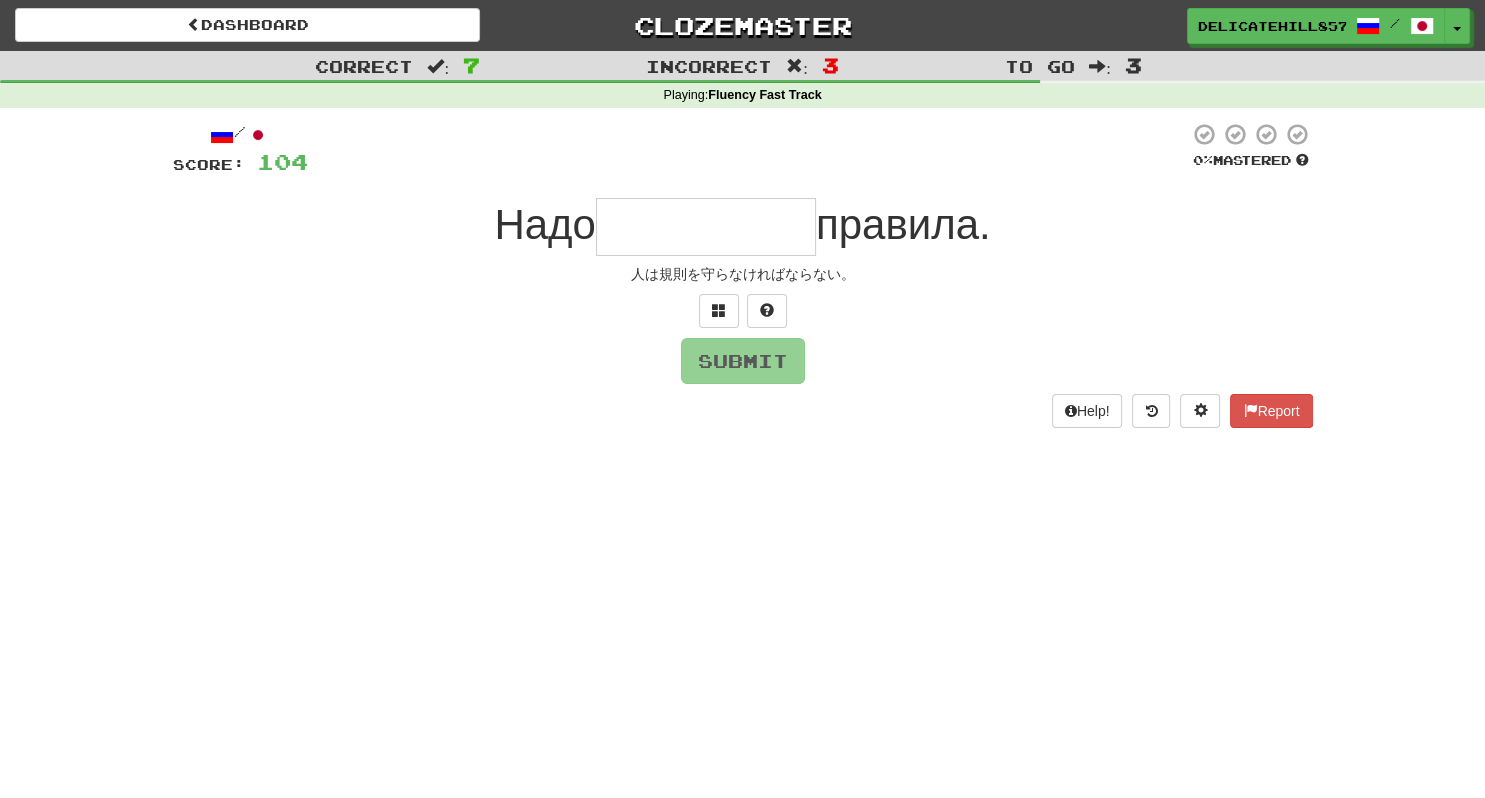 type on "*********" 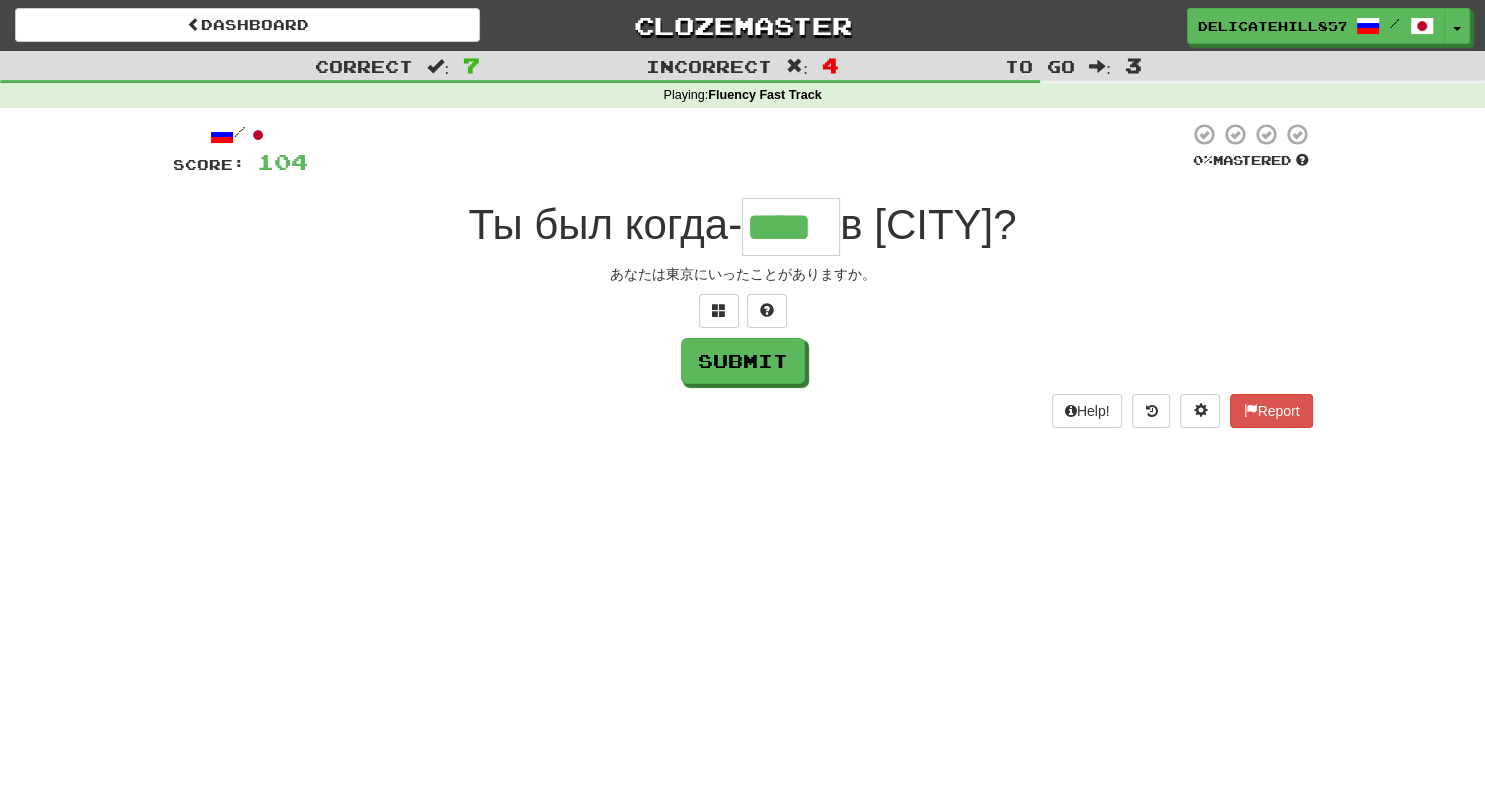 type on "****" 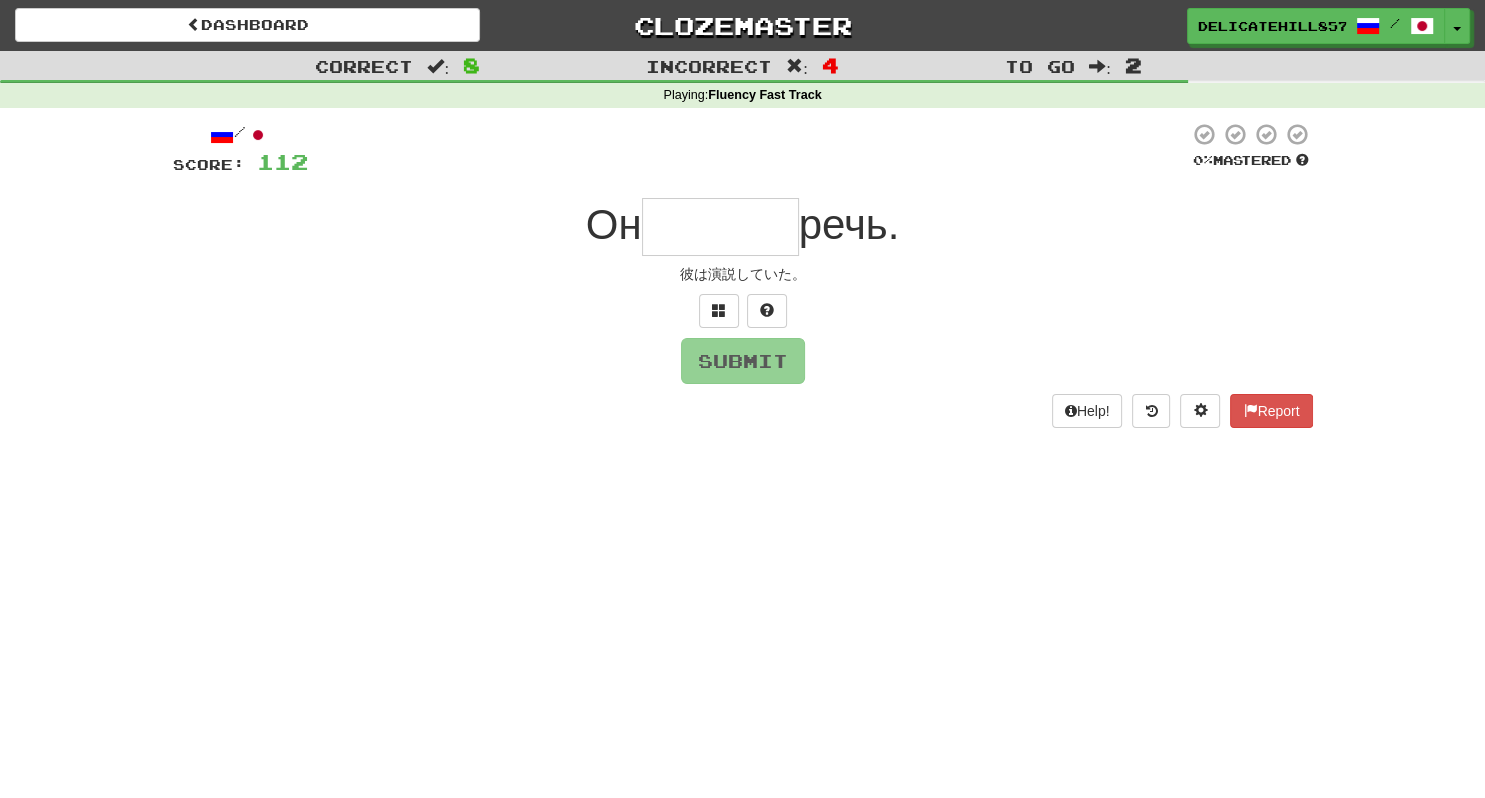 type on "******" 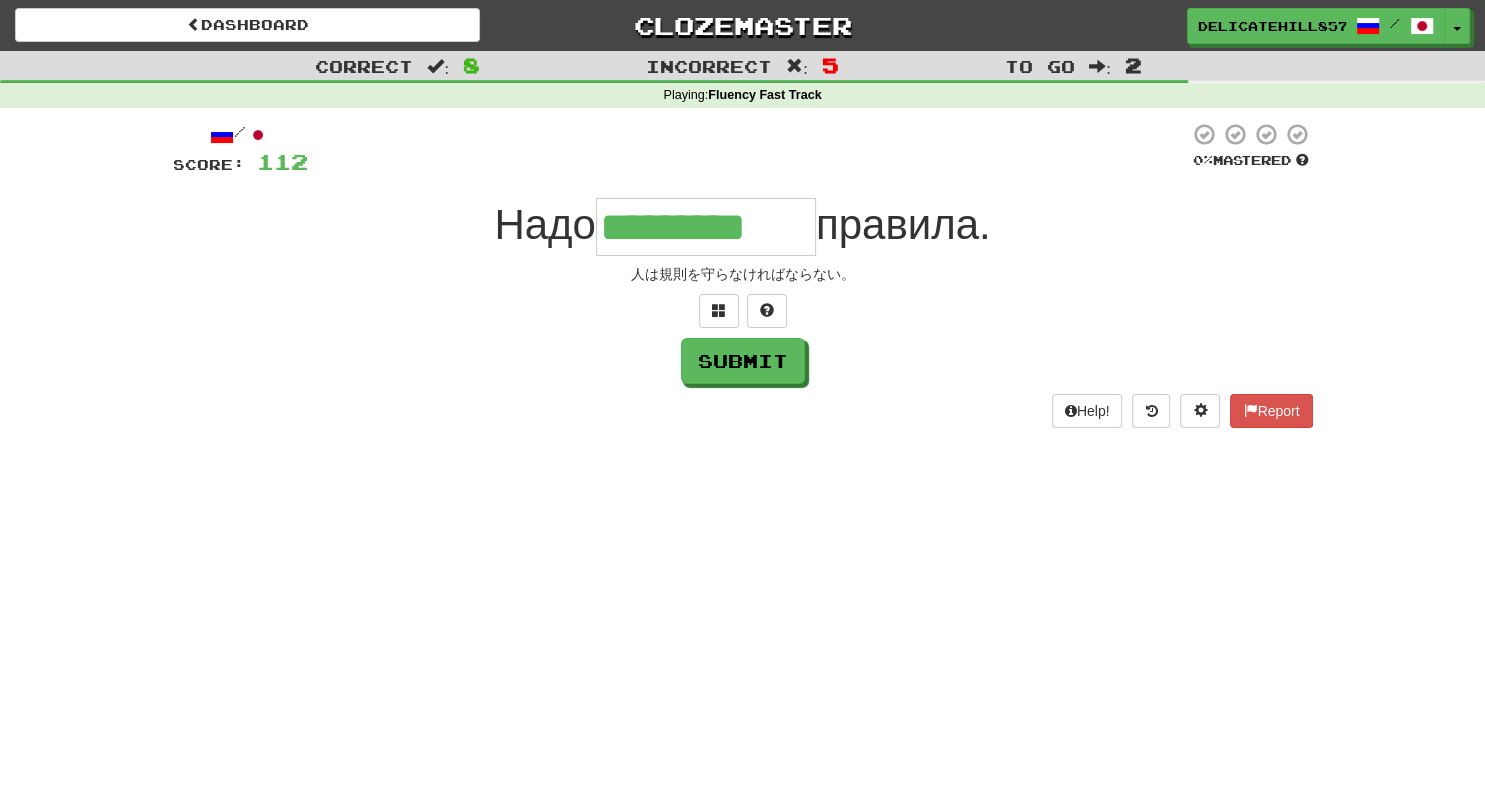 type on "*********" 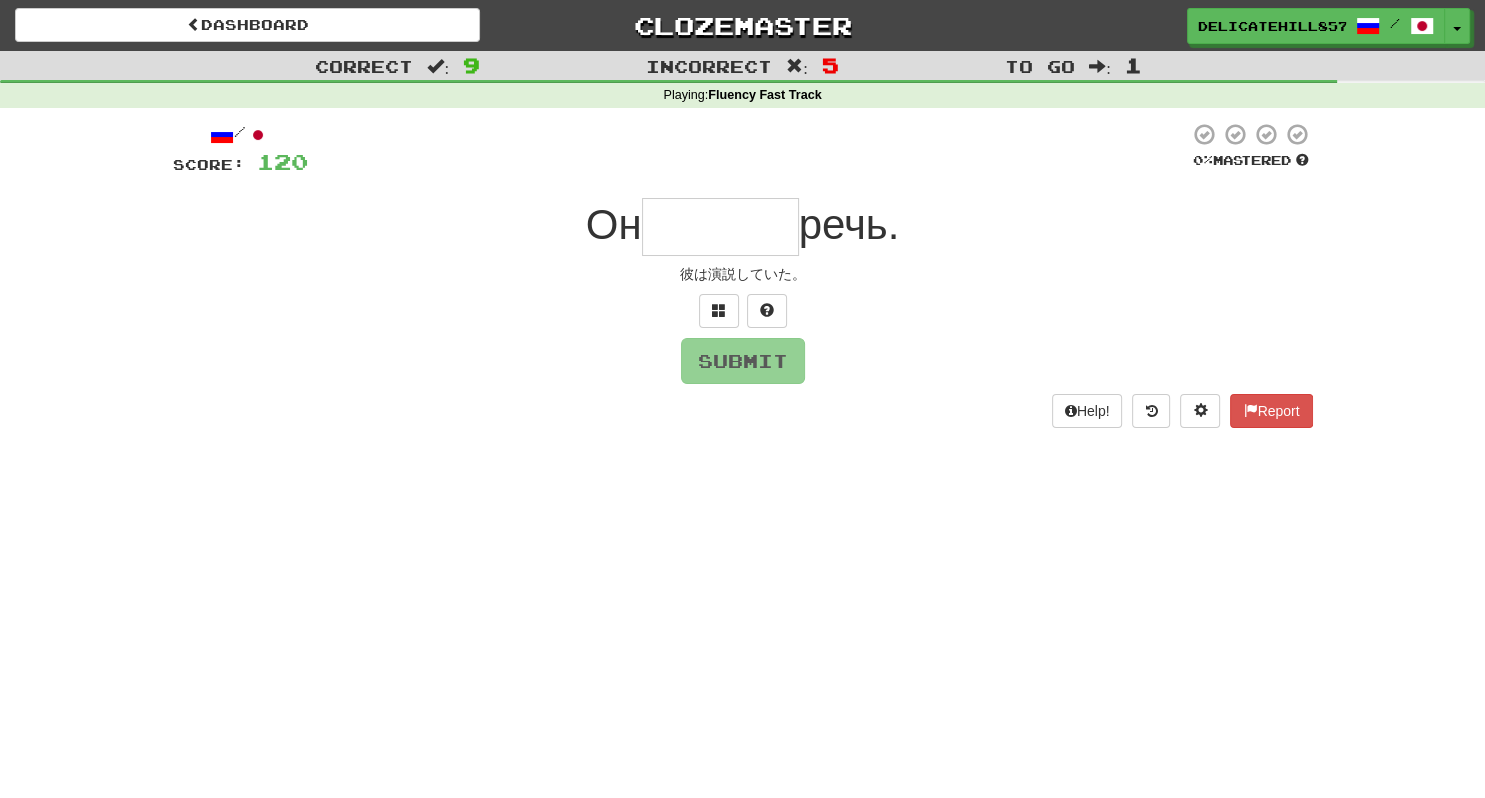 type on "******" 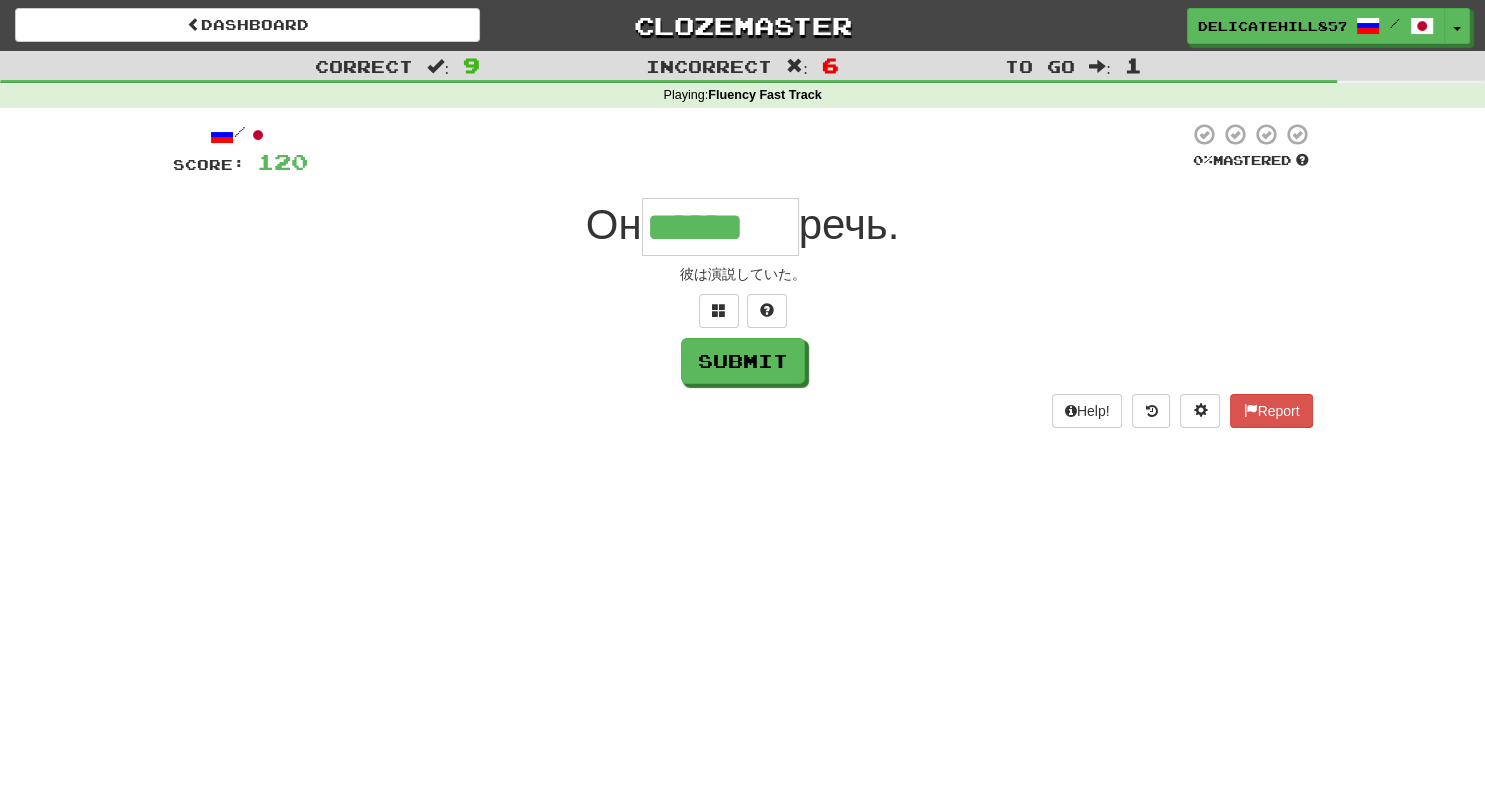 type on "******" 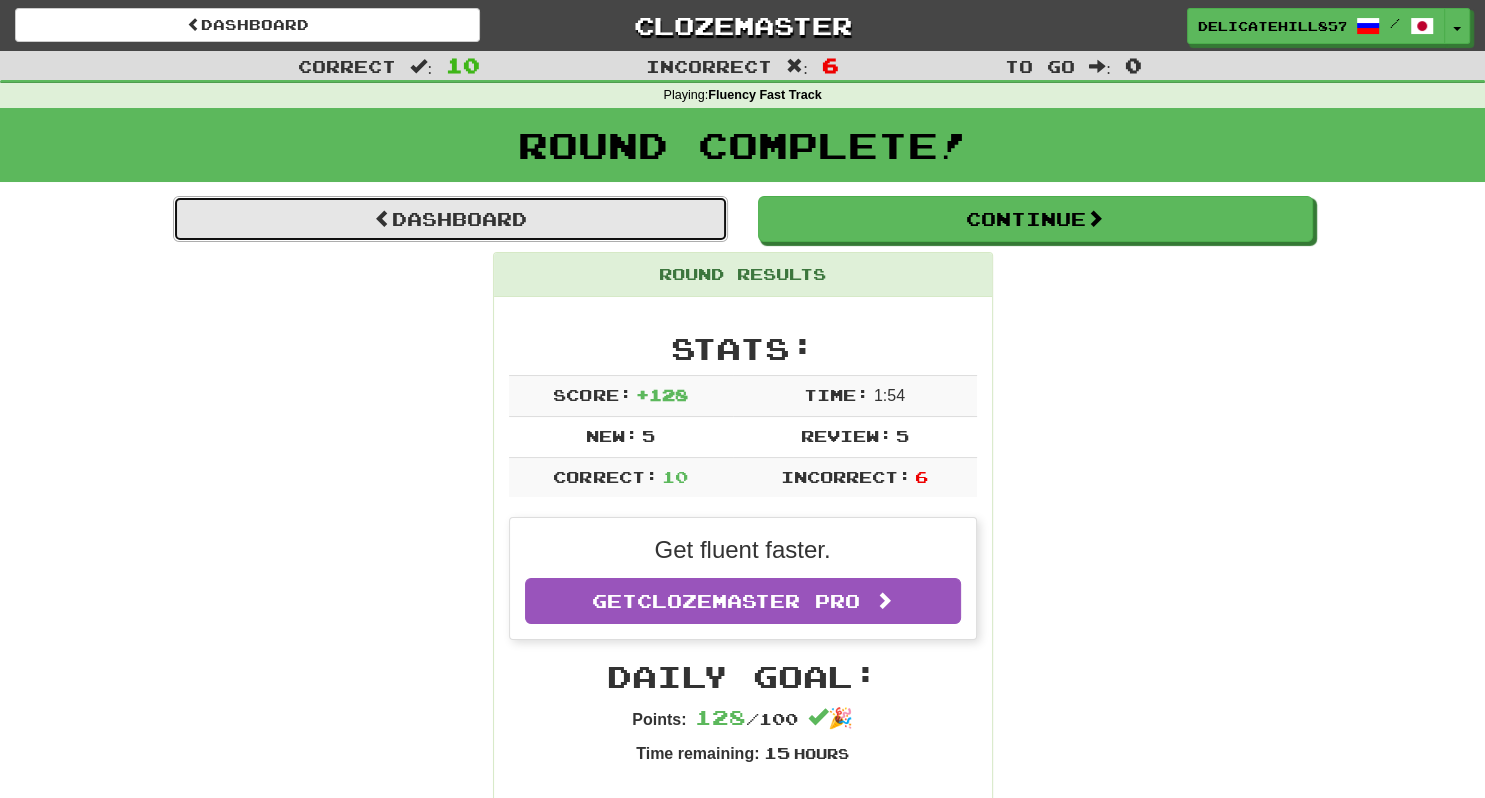 click on "Dashboard" at bounding box center [450, 219] 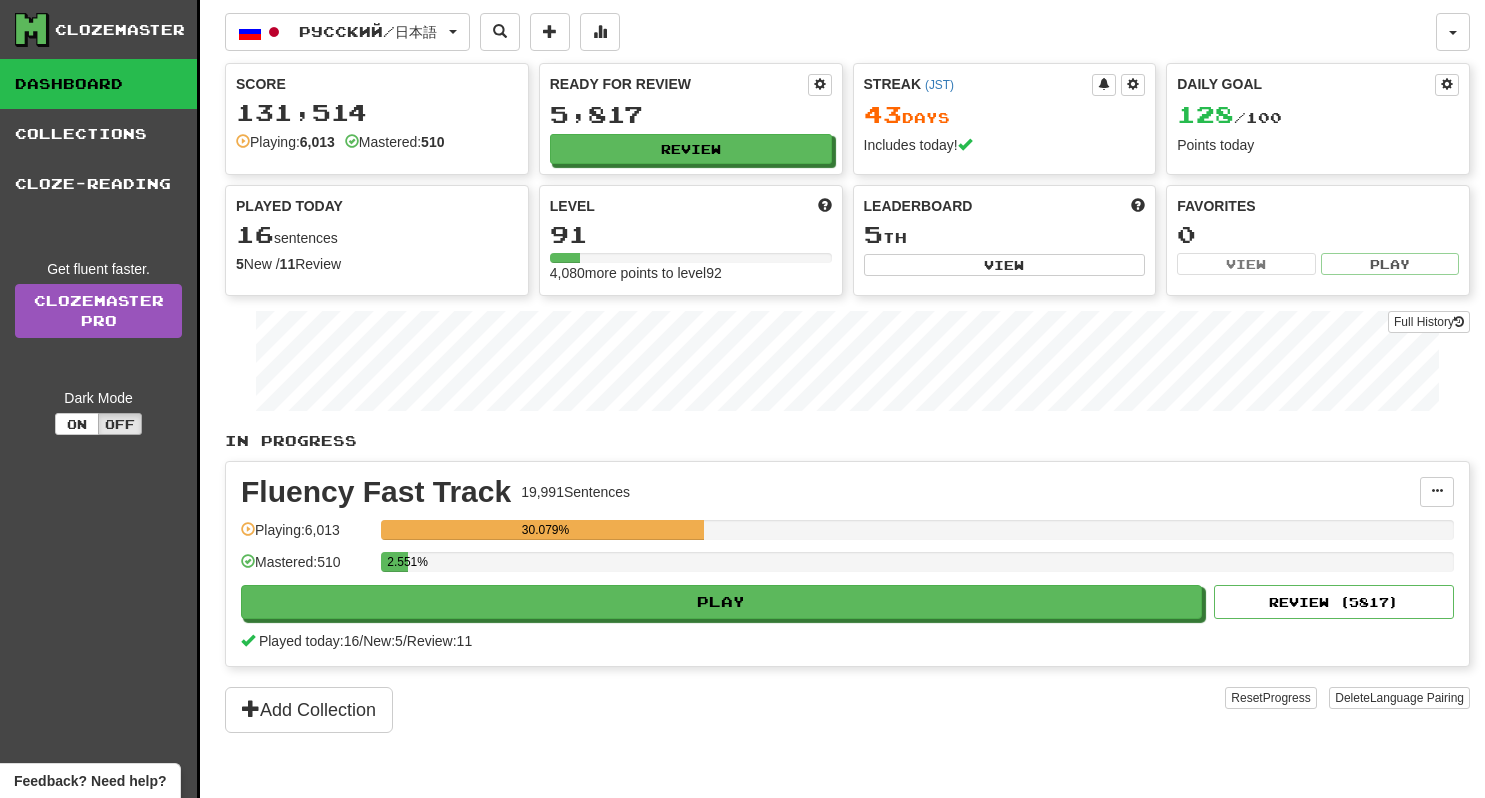 scroll, scrollTop: 0, scrollLeft: 0, axis: both 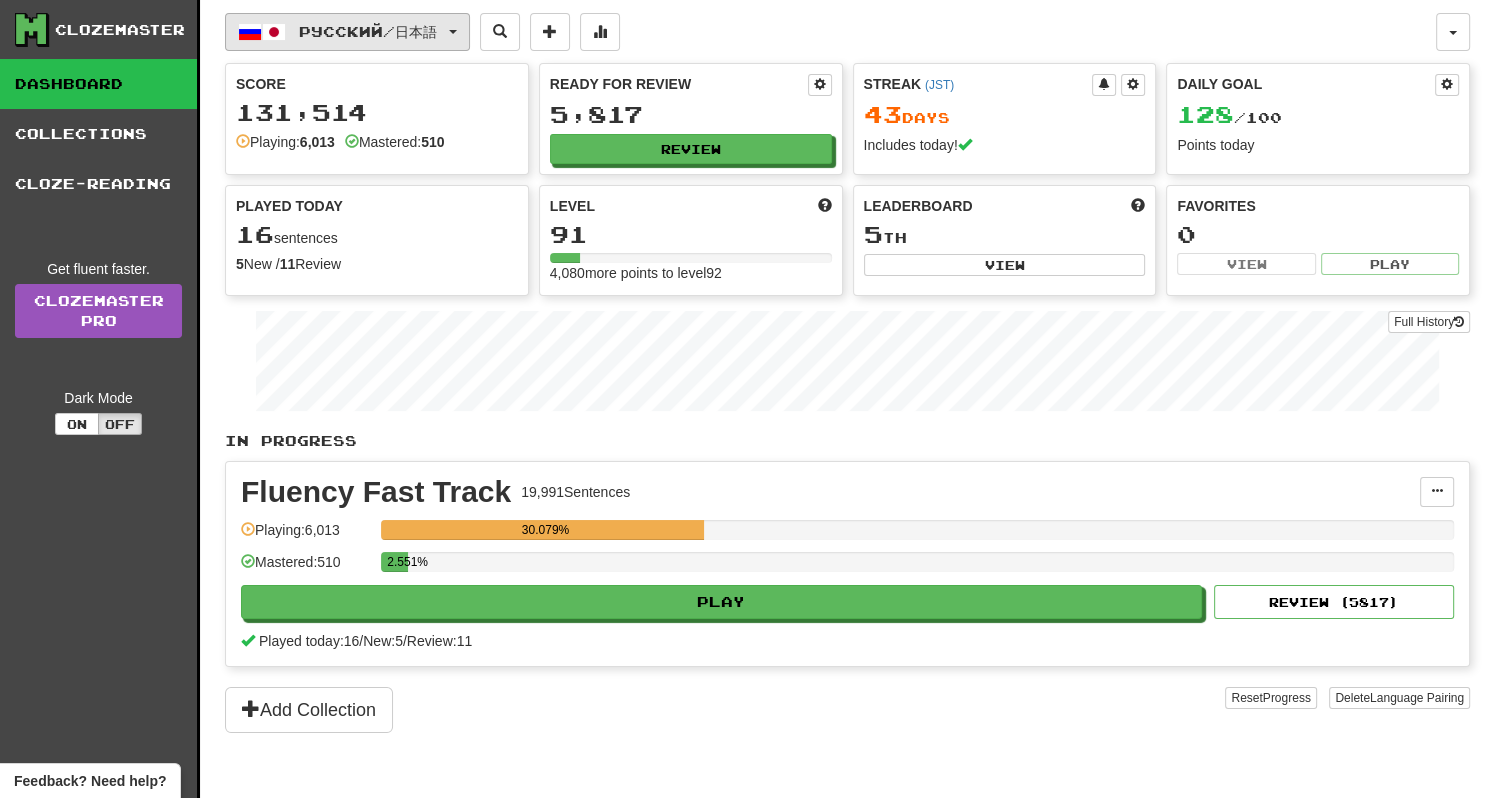 click on "Русский  /  日本語" at bounding box center (347, 32) 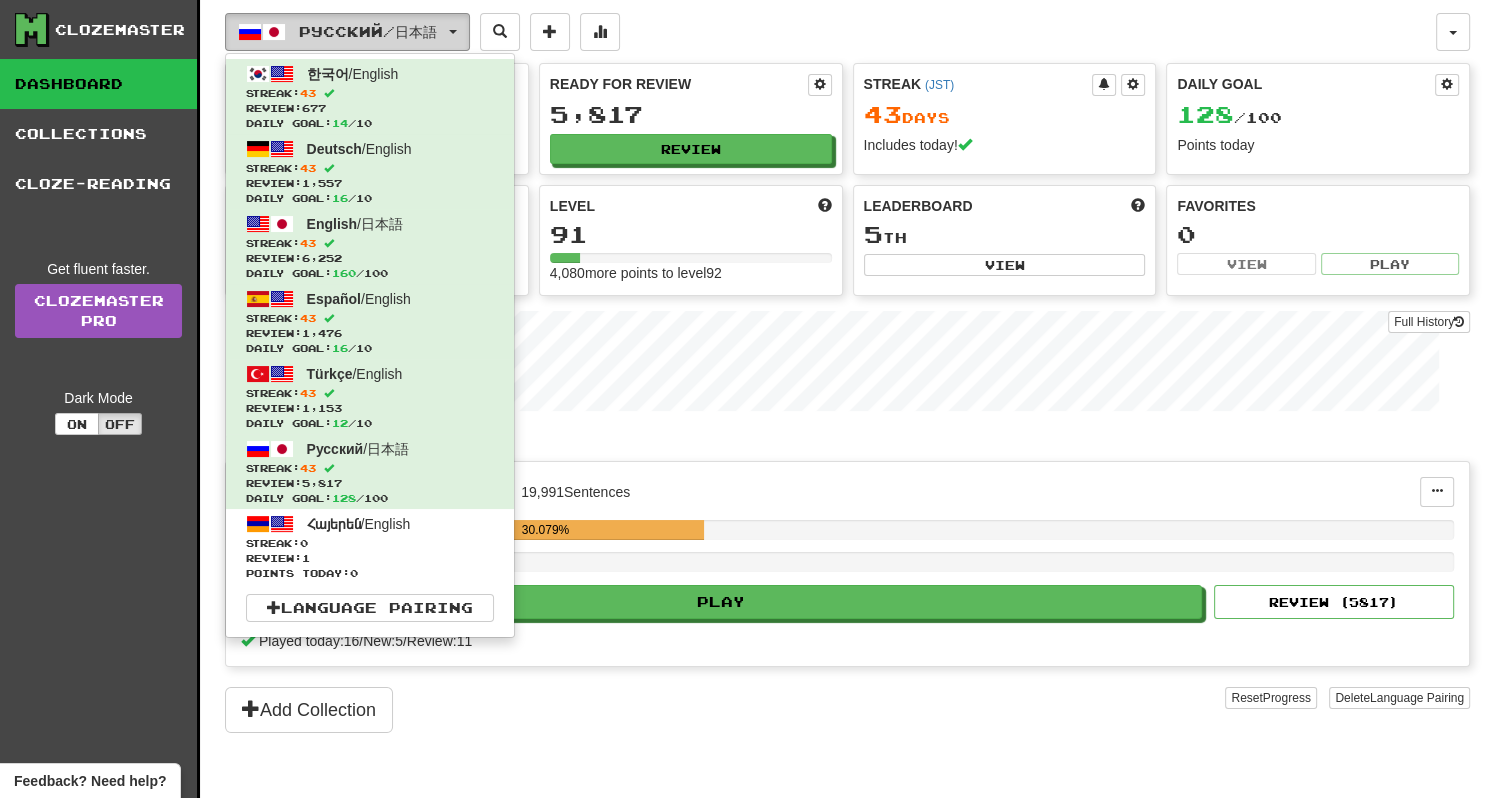 click on "Русский  /  日本語" at bounding box center [347, 32] 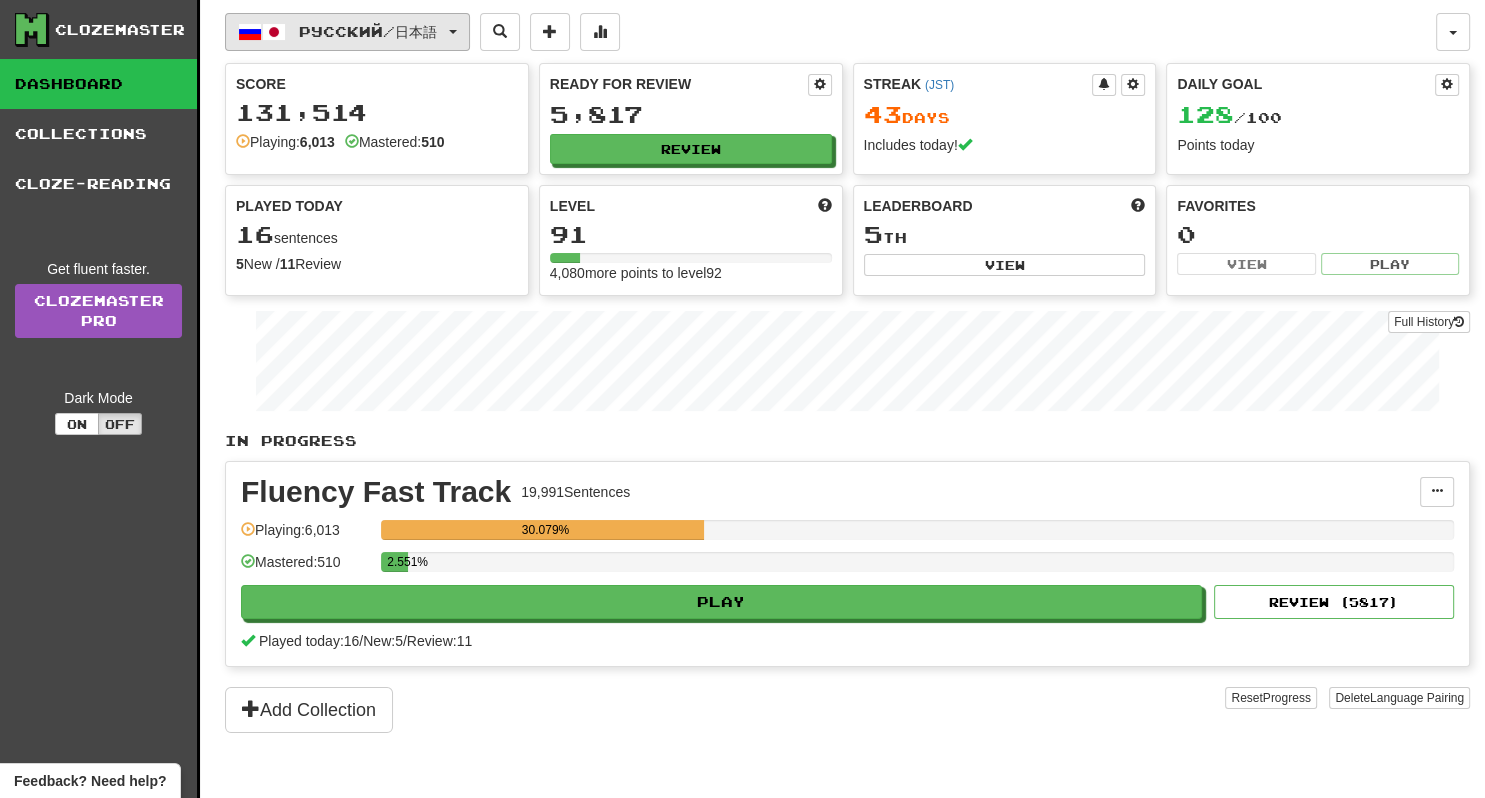 type 